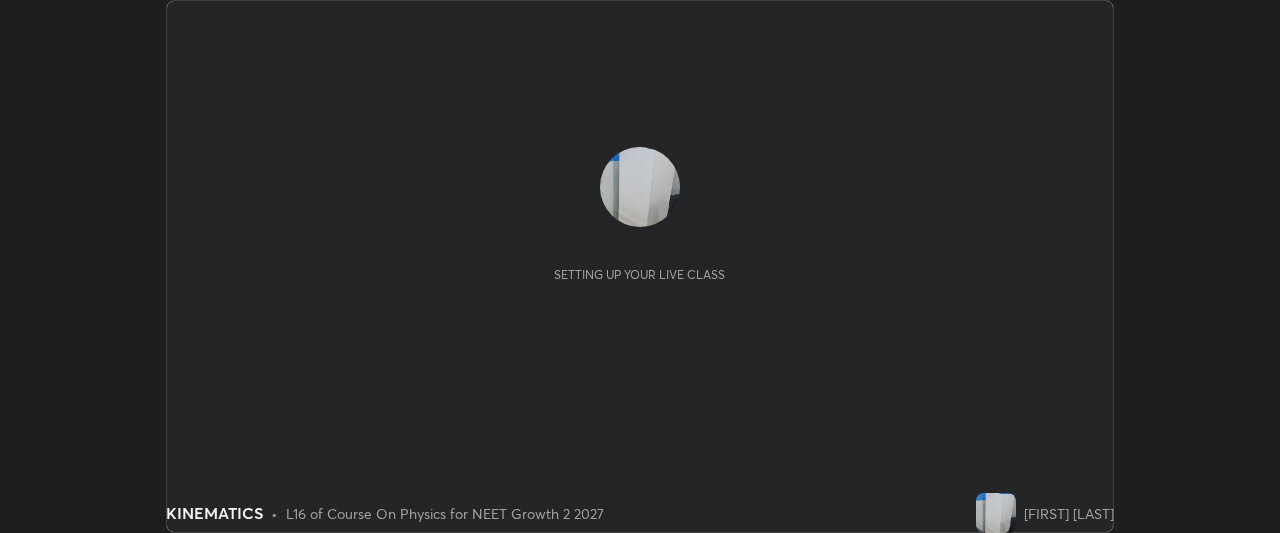 scroll, scrollTop: 0, scrollLeft: 0, axis: both 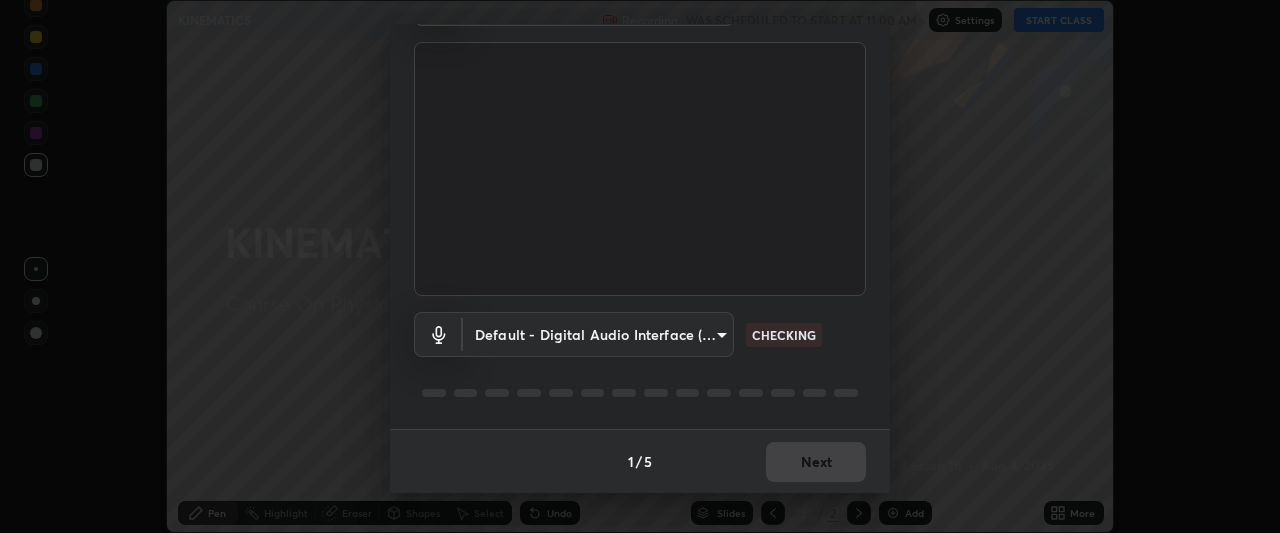 type on "ad1316253fc82caab8833b16f446f6190c0a1393f2fe476eda4a237e719545d4" 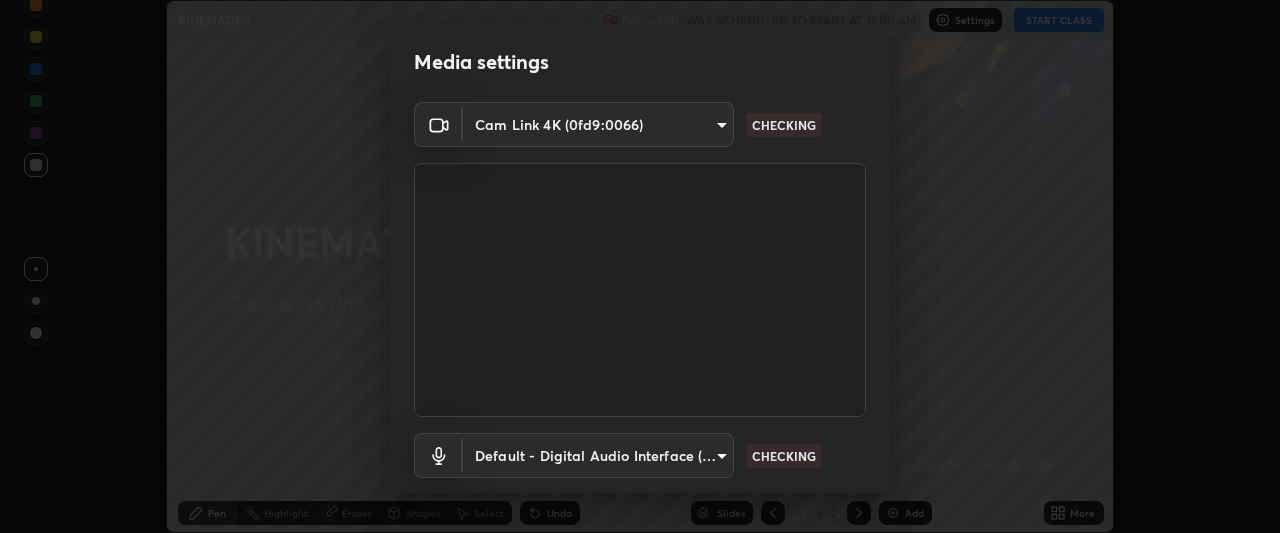 scroll, scrollTop: 48, scrollLeft: 0, axis: vertical 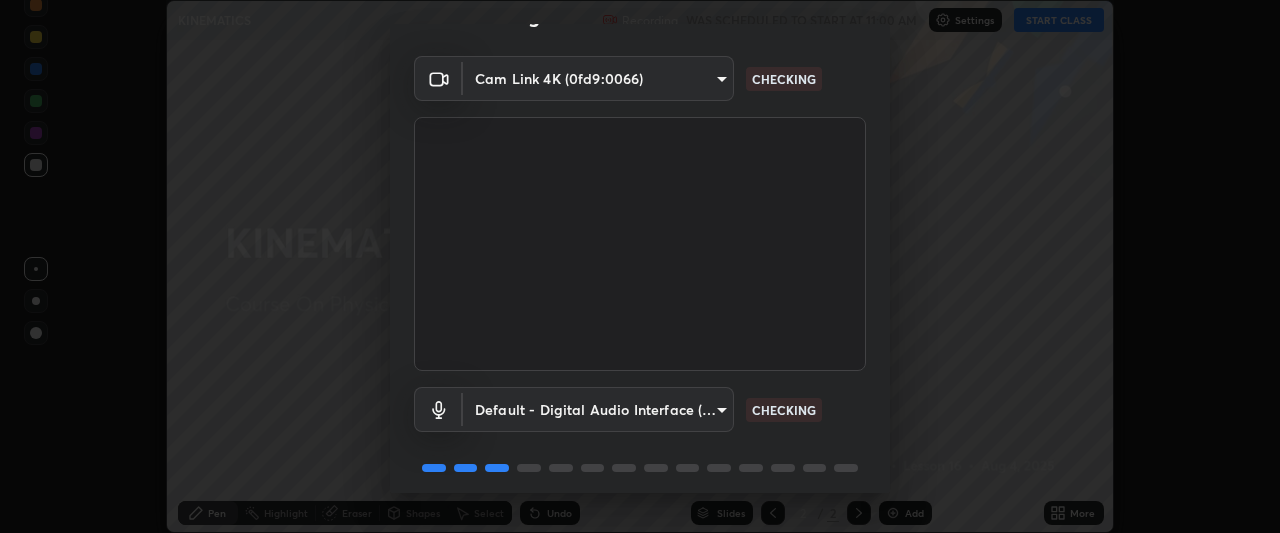 click on "Erase all KINEMATICS Recording WAS SCHEDULED TO START AT  11:00 AM Settings START CLASS Setting up your live class KINEMATICS • L16 of Course On Physics for NEET Growth 2 2027 [FIRST] [LAST] Pen Highlight Eraser Shapes Select Undo Slides 2 / 2 Add More No doubts shared Encourage your learners to ask a doubt for better clarity Report an issue Reason for reporting Buffering Chat not working Audio - Video sync issue Educator video quality low ​ Attach an image Report Media settings Cam Link 4K (0fd9:0066) ad1316253fc82caab8833b16f446f6190c0a1393f2fe476eda4a237e719545d4 CHECKING Default - Digital Audio Interface (2- Cam Link 4K) default CHECKING 1 / 5 Next" at bounding box center (640, 266) 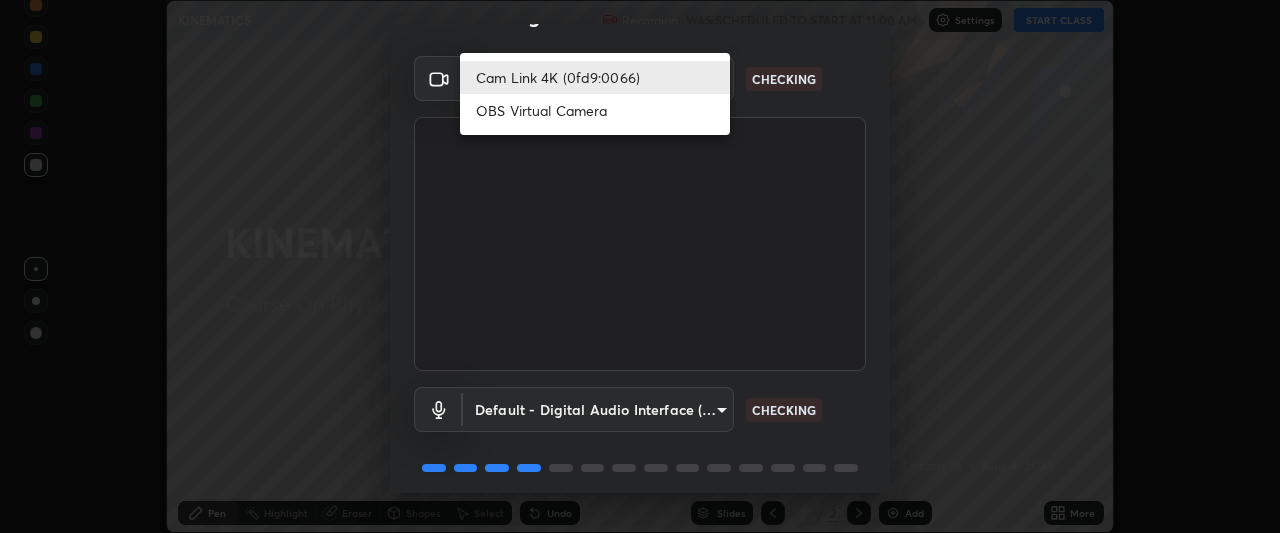 click on "OBS Virtual Camera" at bounding box center (595, 110) 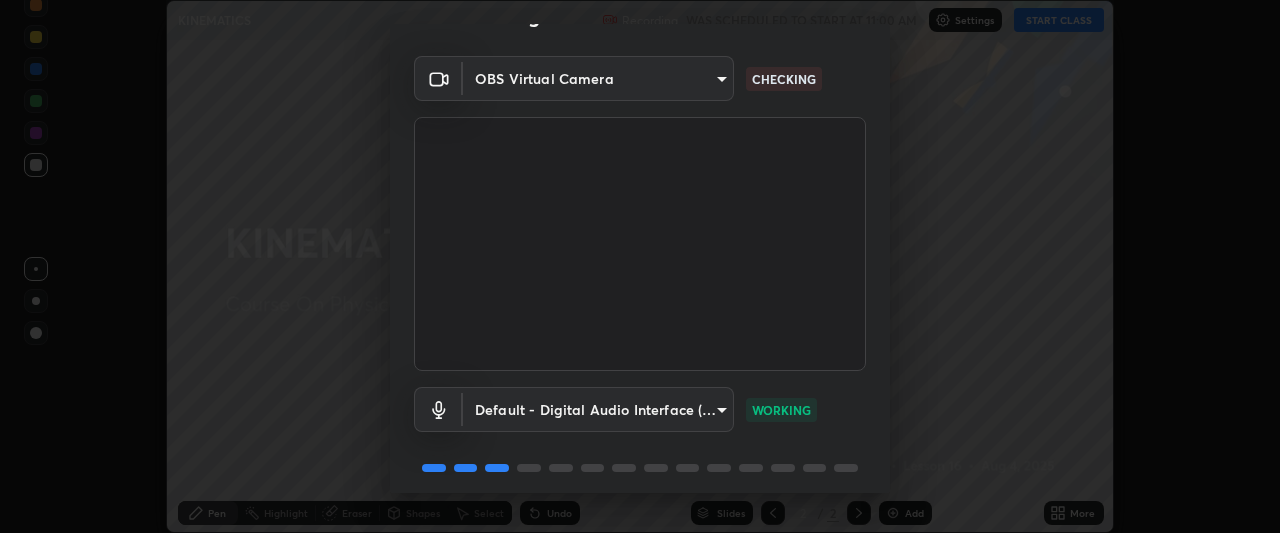 scroll, scrollTop: 123, scrollLeft: 0, axis: vertical 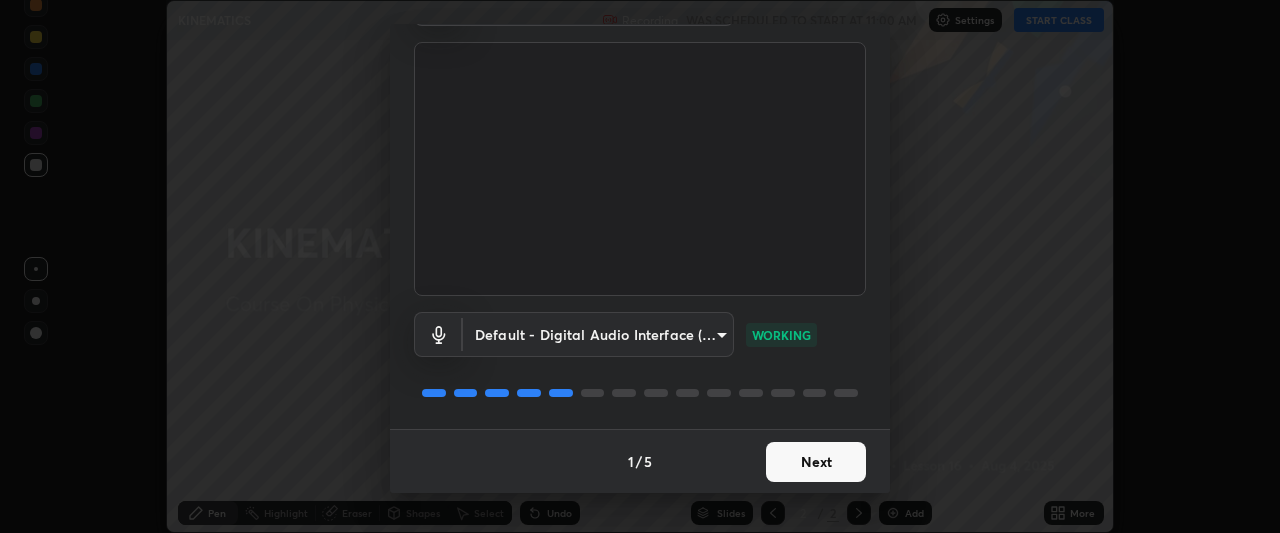 click on "Next" at bounding box center (816, 462) 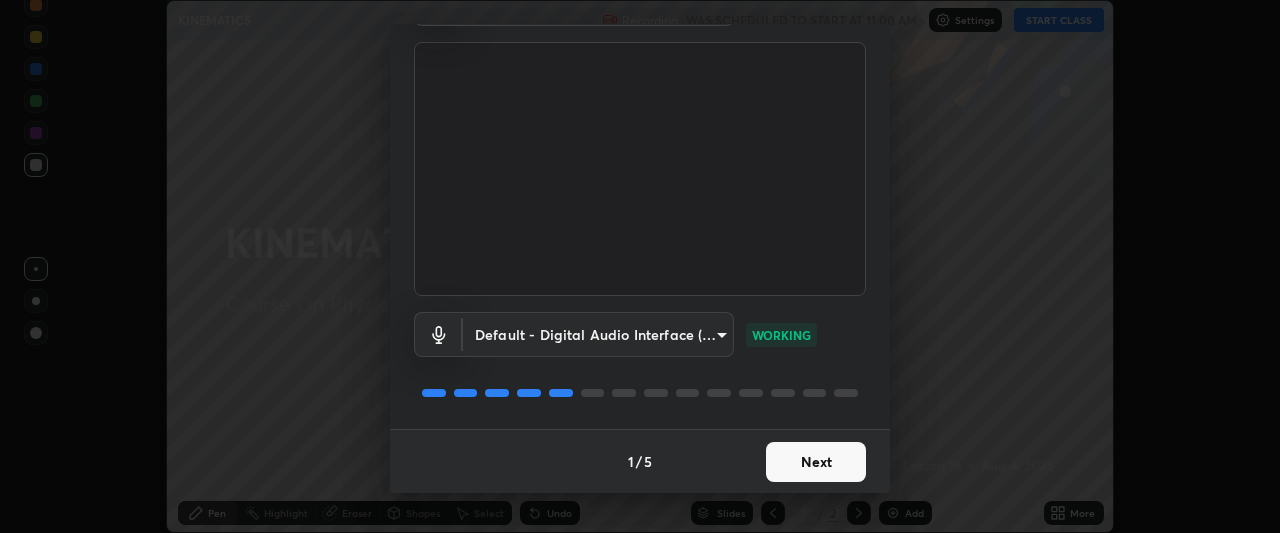 scroll, scrollTop: 0, scrollLeft: 0, axis: both 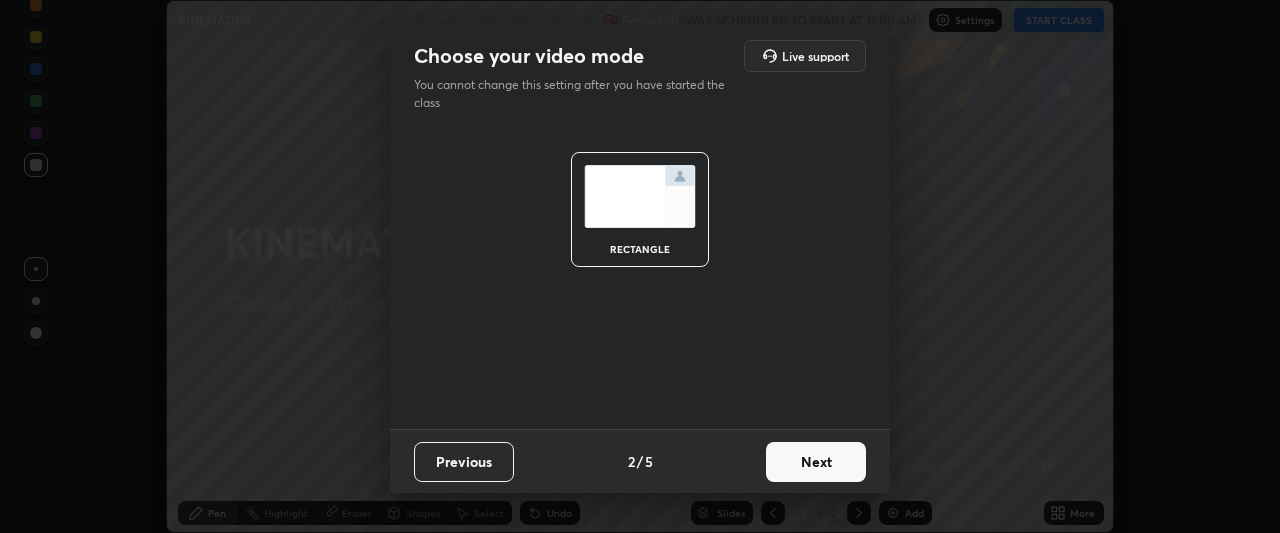 click on "Next" at bounding box center [816, 462] 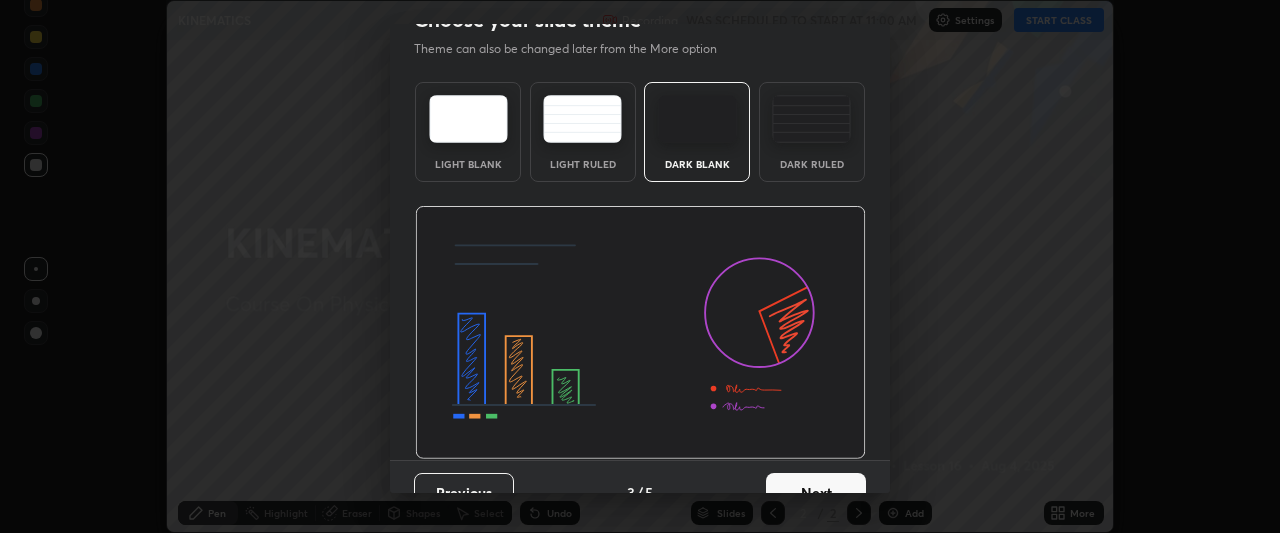scroll, scrollTop: 67, scrollLeft: 0, axis: vertical 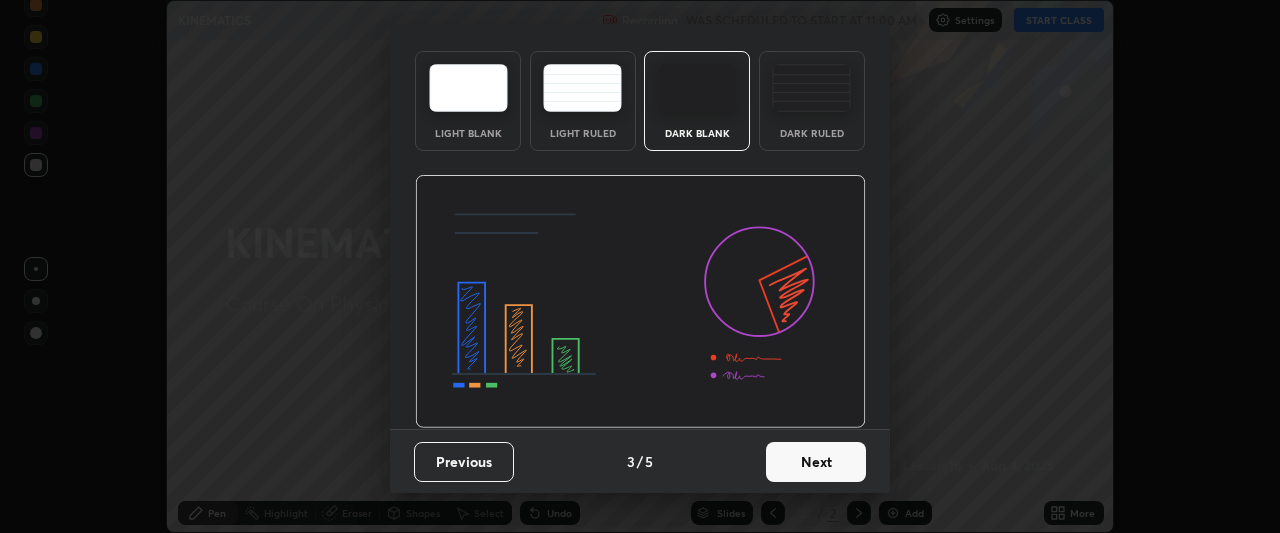 click on "Next" at bounding box center [816, 462] 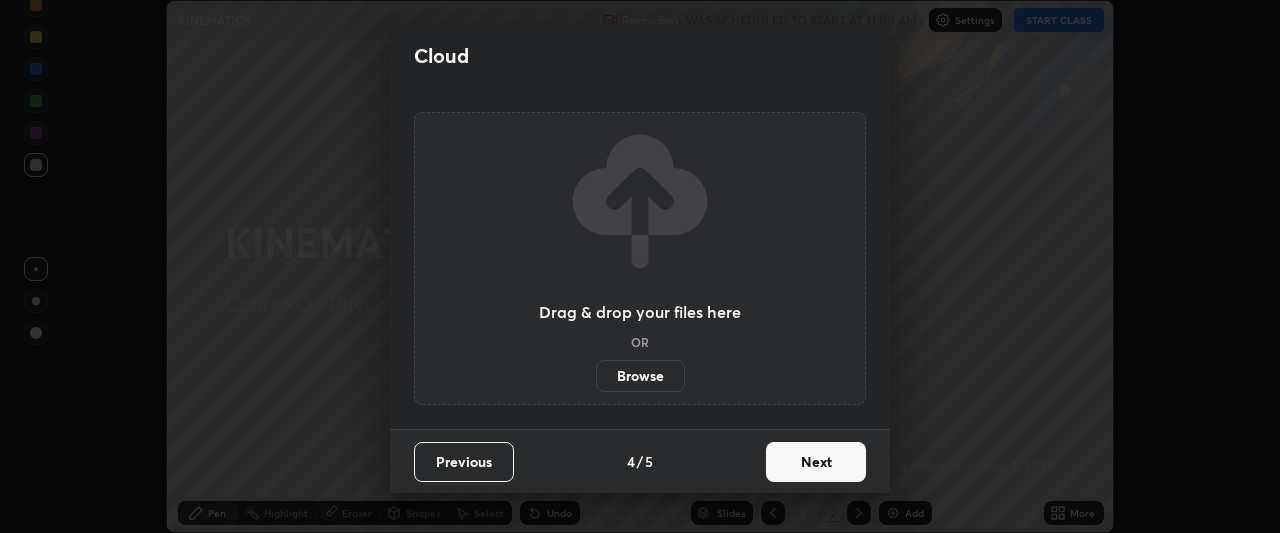 scroll, scrollTop: 0, scrollLeft: 0, axis: both 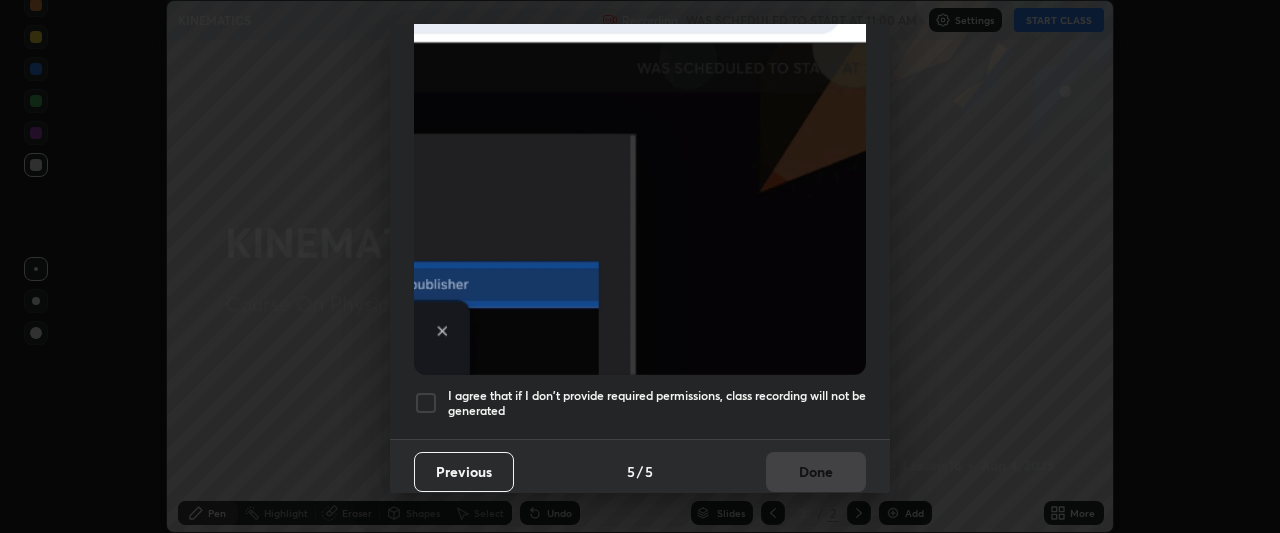 click at bounding box center (426, 403) 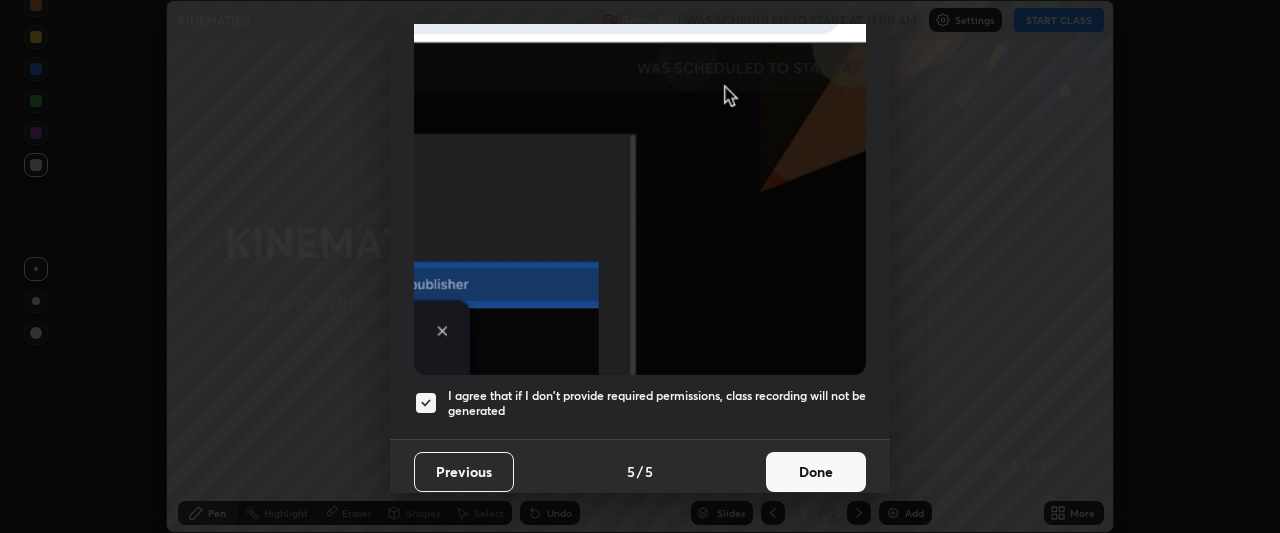 click on "Done" at bounding box center (816, 472) 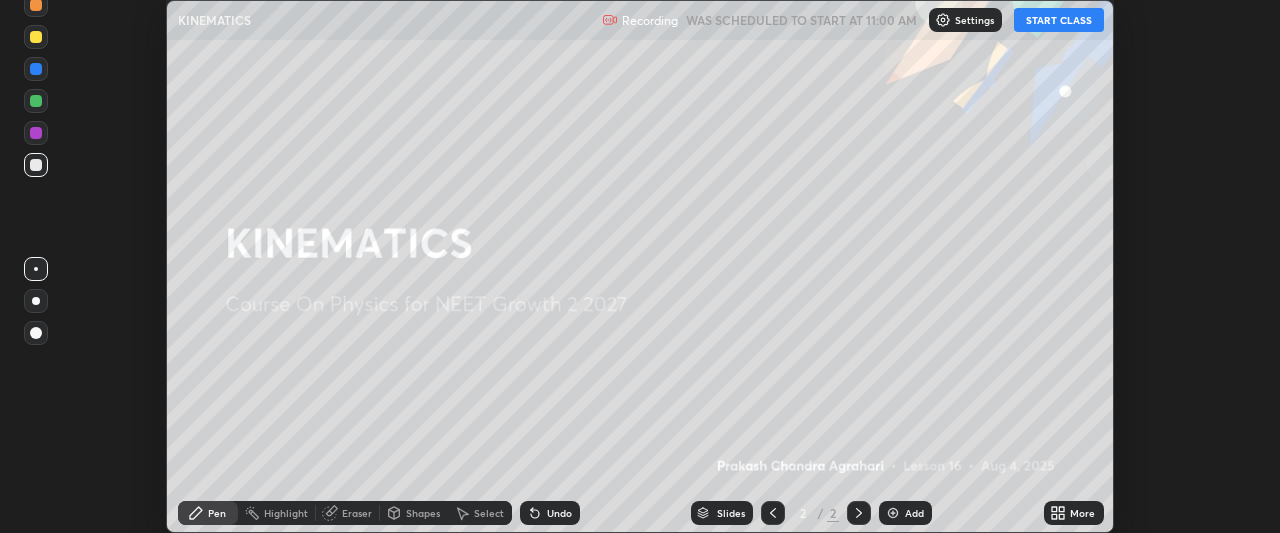 click on "START CLASS" at bounding box center [1059, 20] 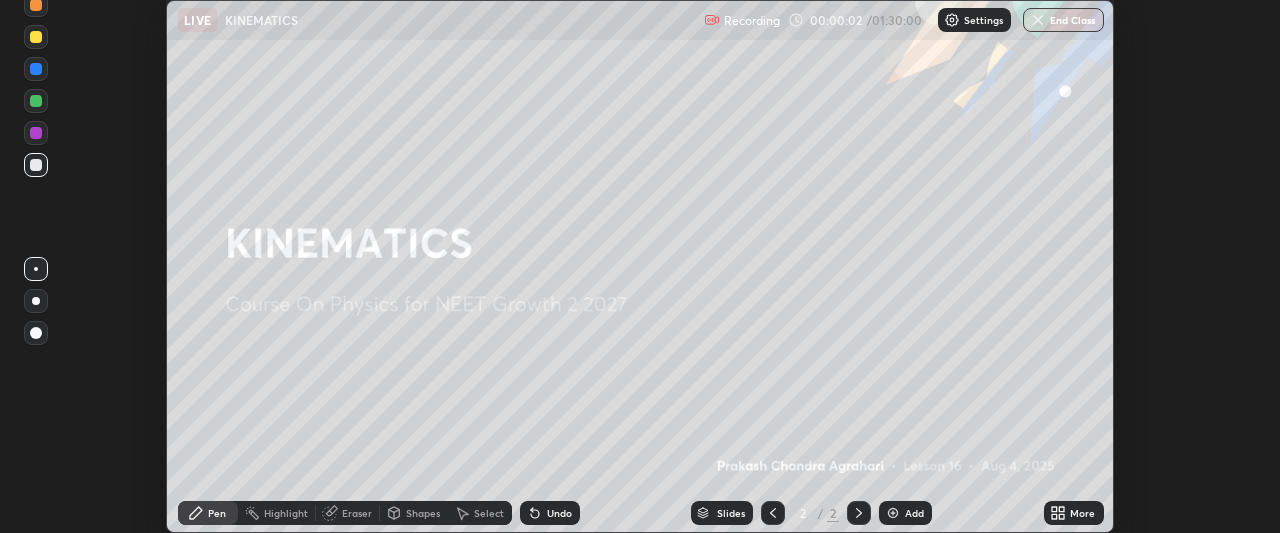 click 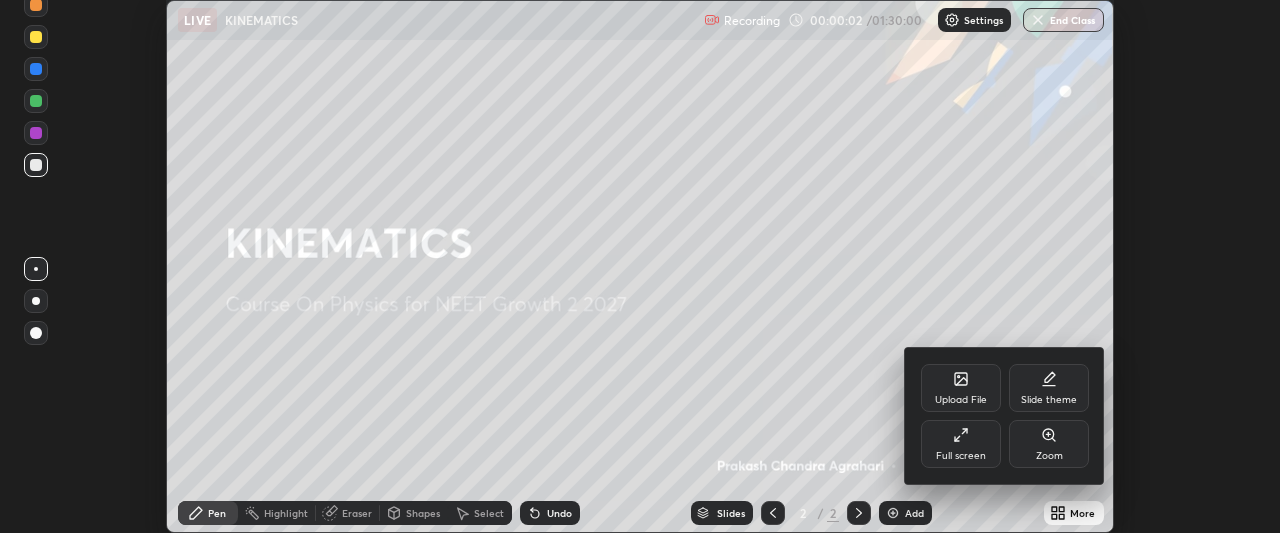 click on "Full screen" at bounding box center (961, 444) 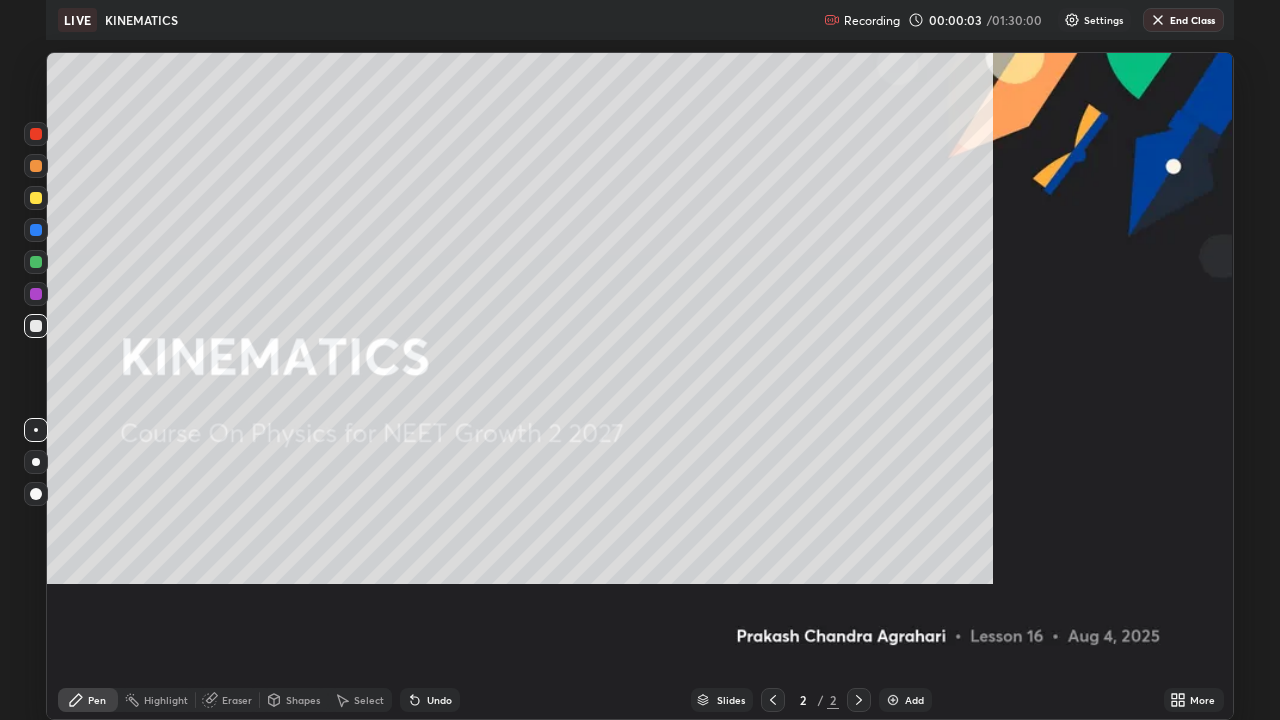 scroll, scrollTop: 99280, scrollLeft: 98720, axis: both 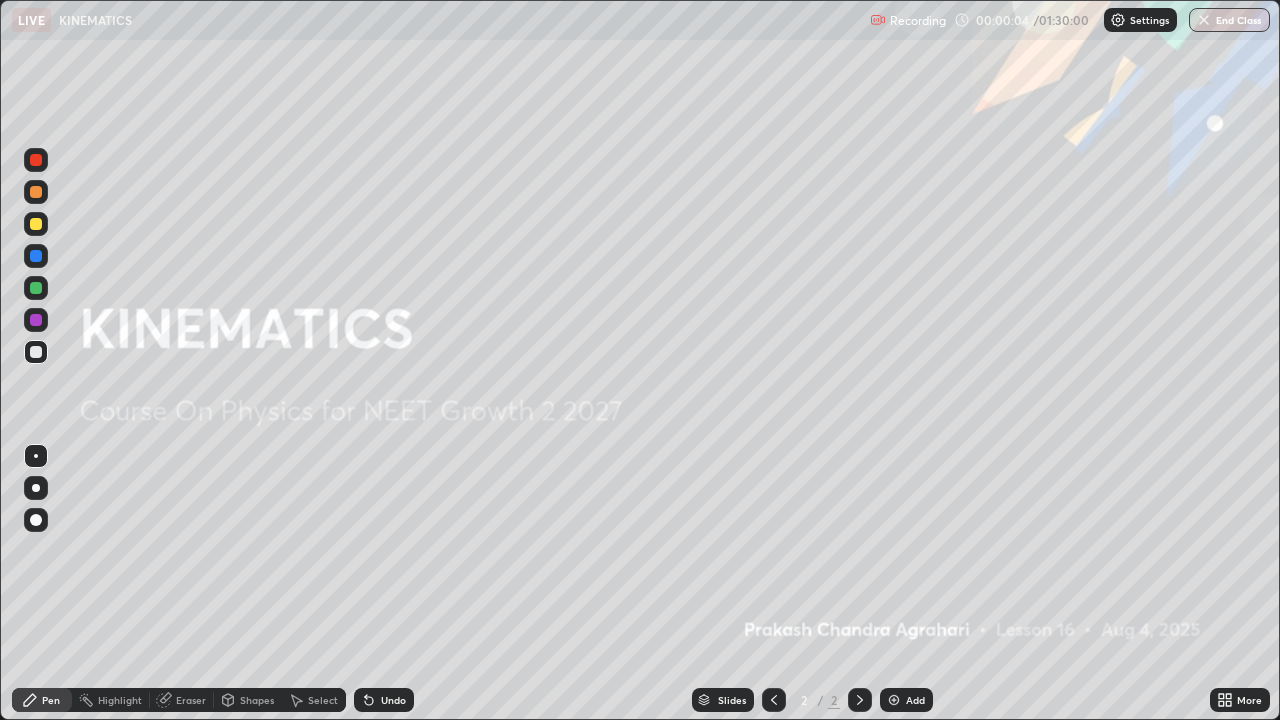 click on "Add" at bounding box center (915, 700) 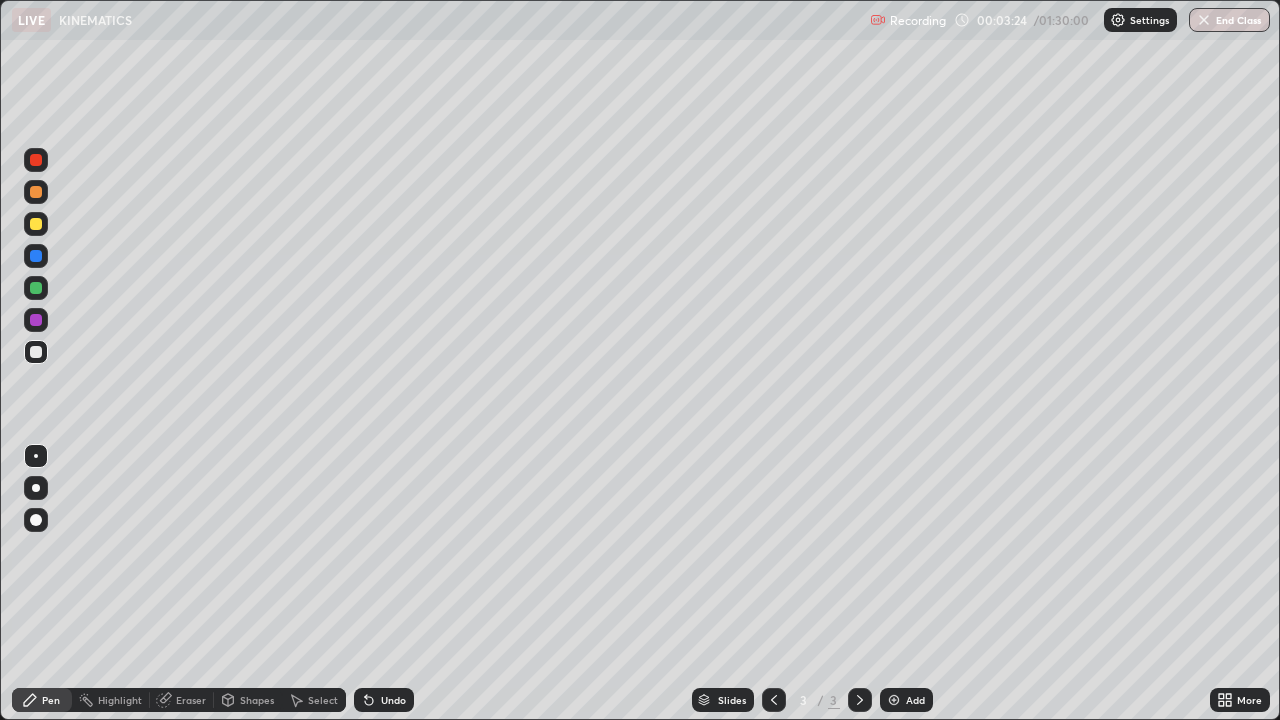 click at bounding box center (36, 224) 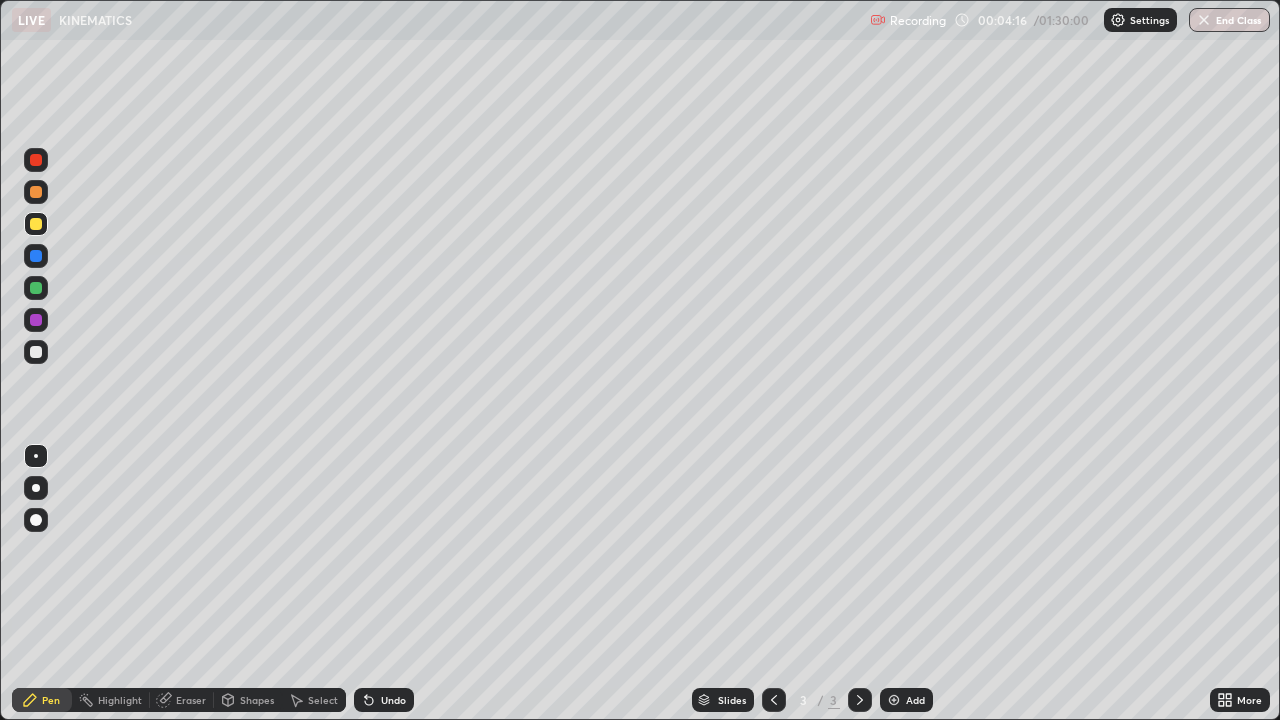 click at bounding box center (36, 320) 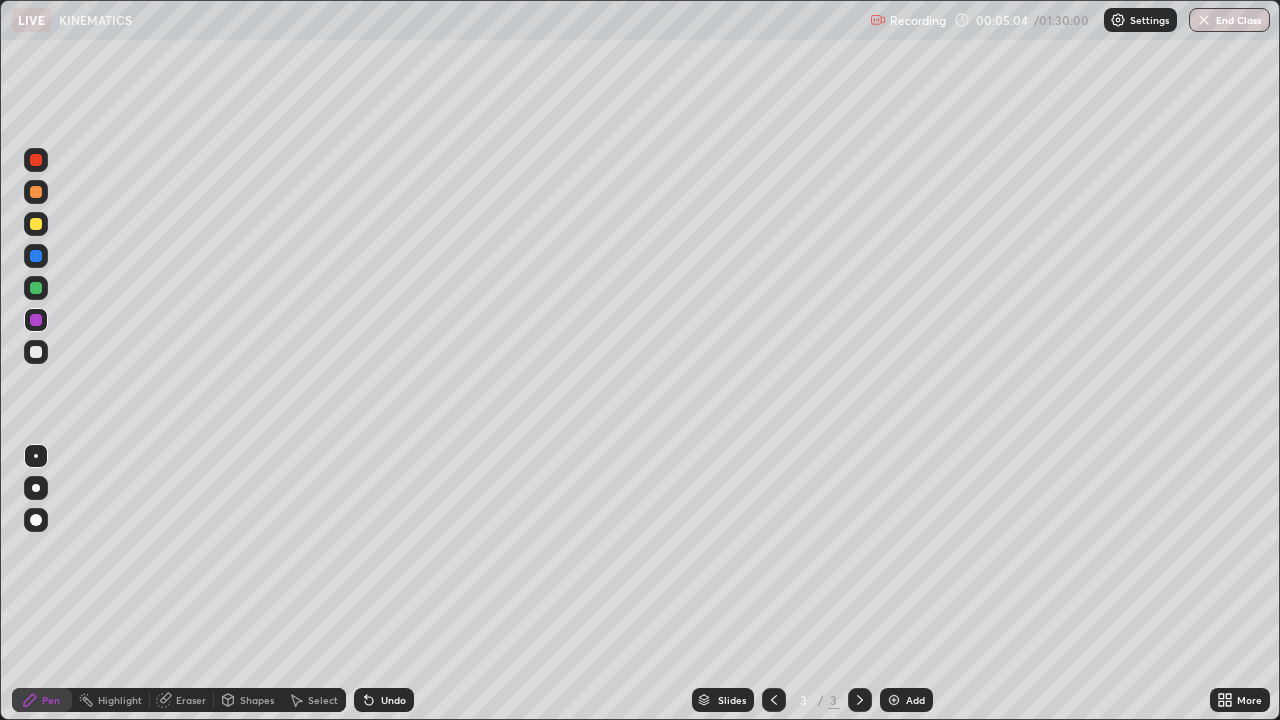 click at bounding box center (36, 224) 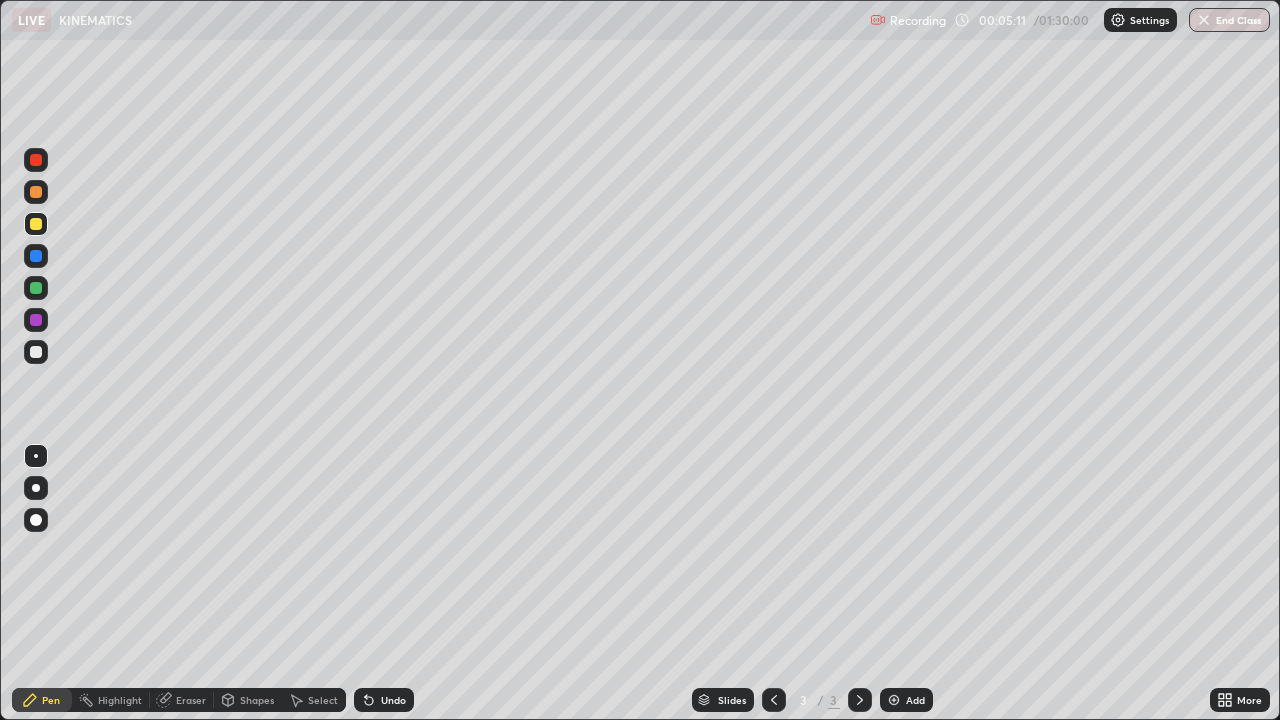 click at bounding box center (36, 320) 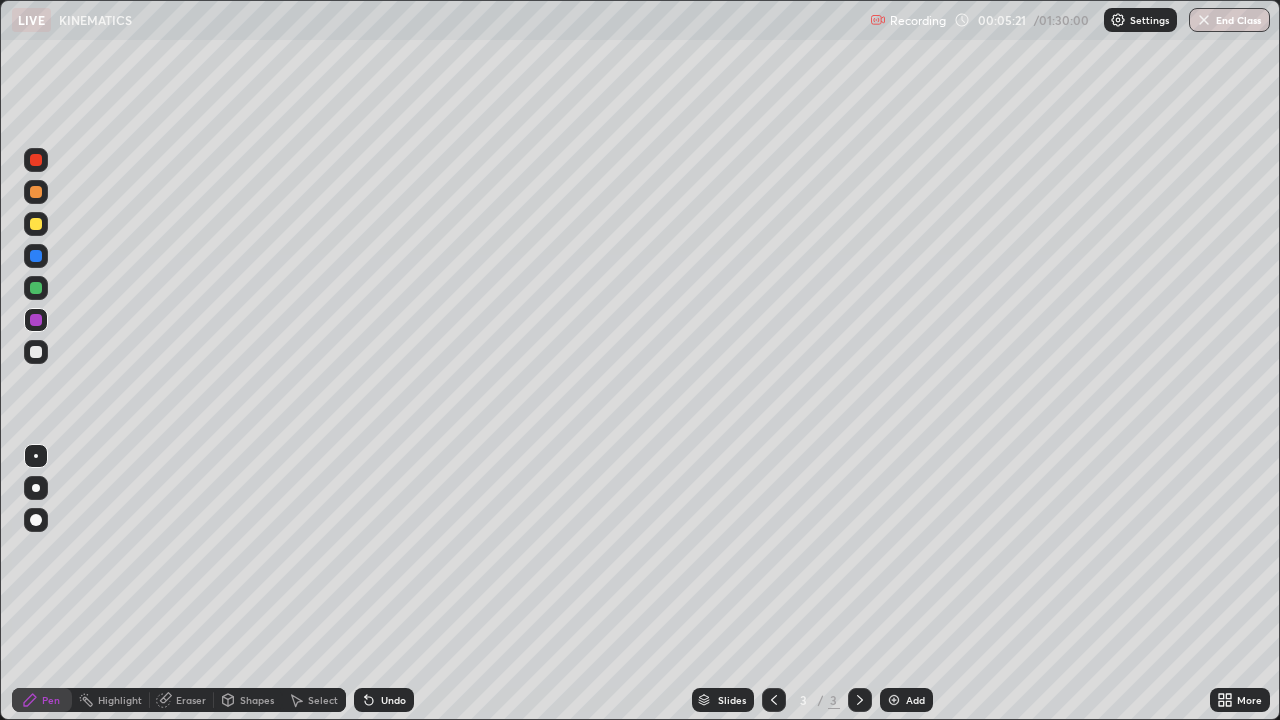 click at bounding box center [36, 224] 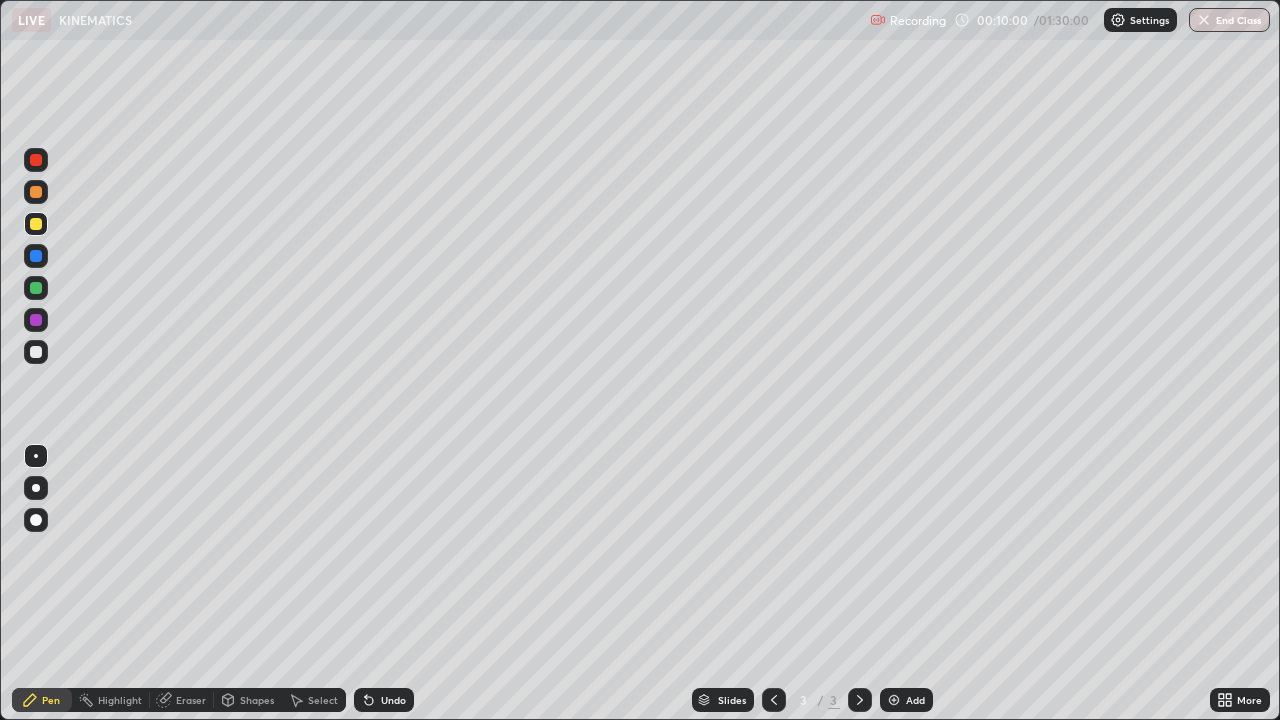click on "Add" at bounding box center (906, 700) 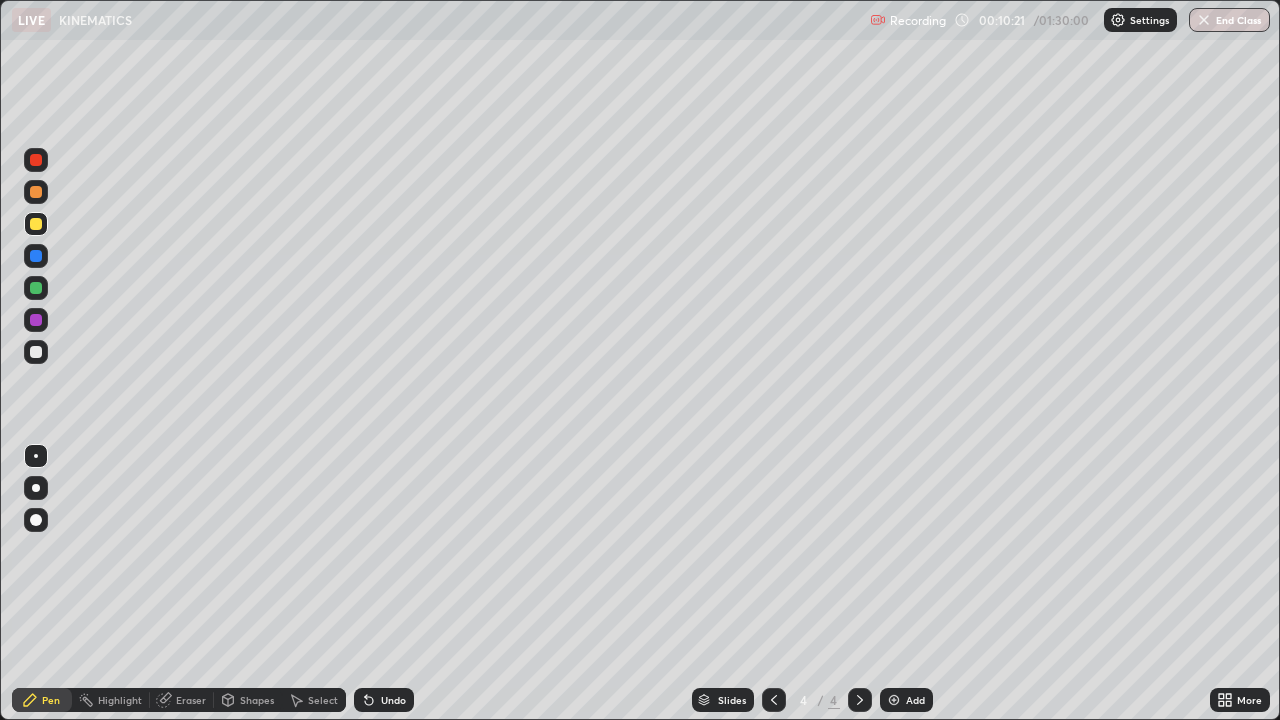 click at bounding box center (36, 288) 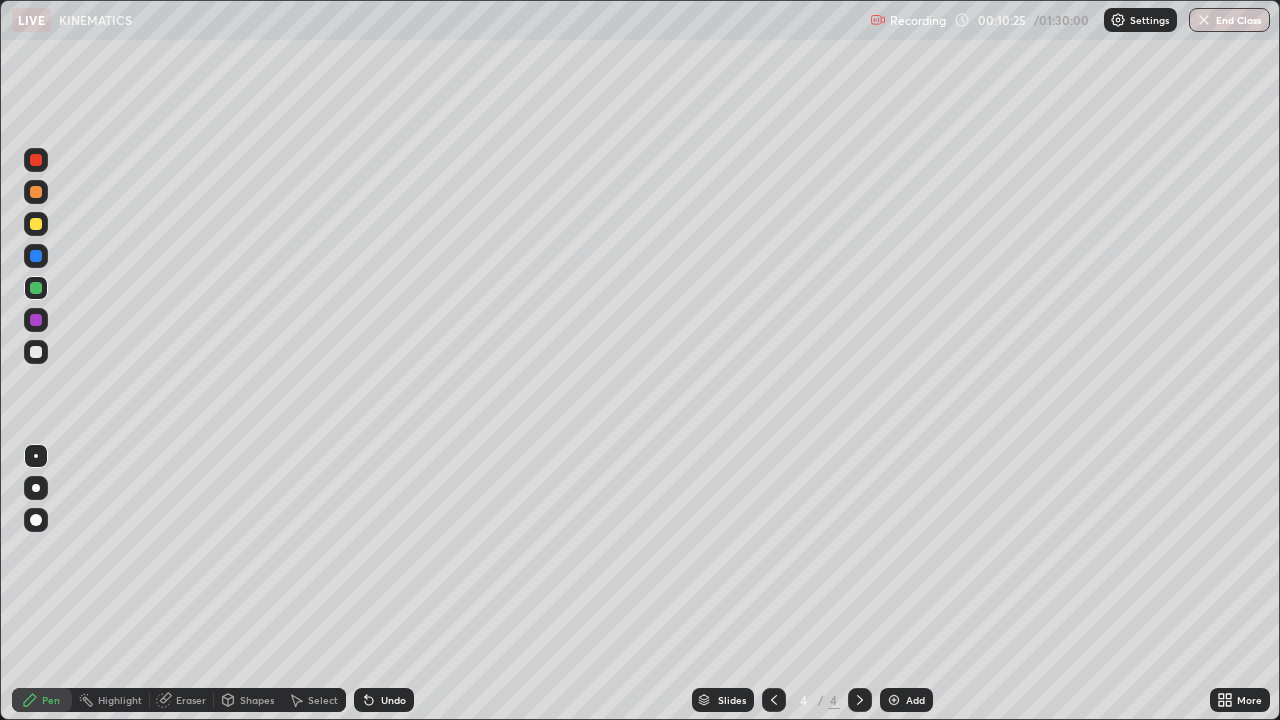 click on "Undo" at bounding box center [393, 700] 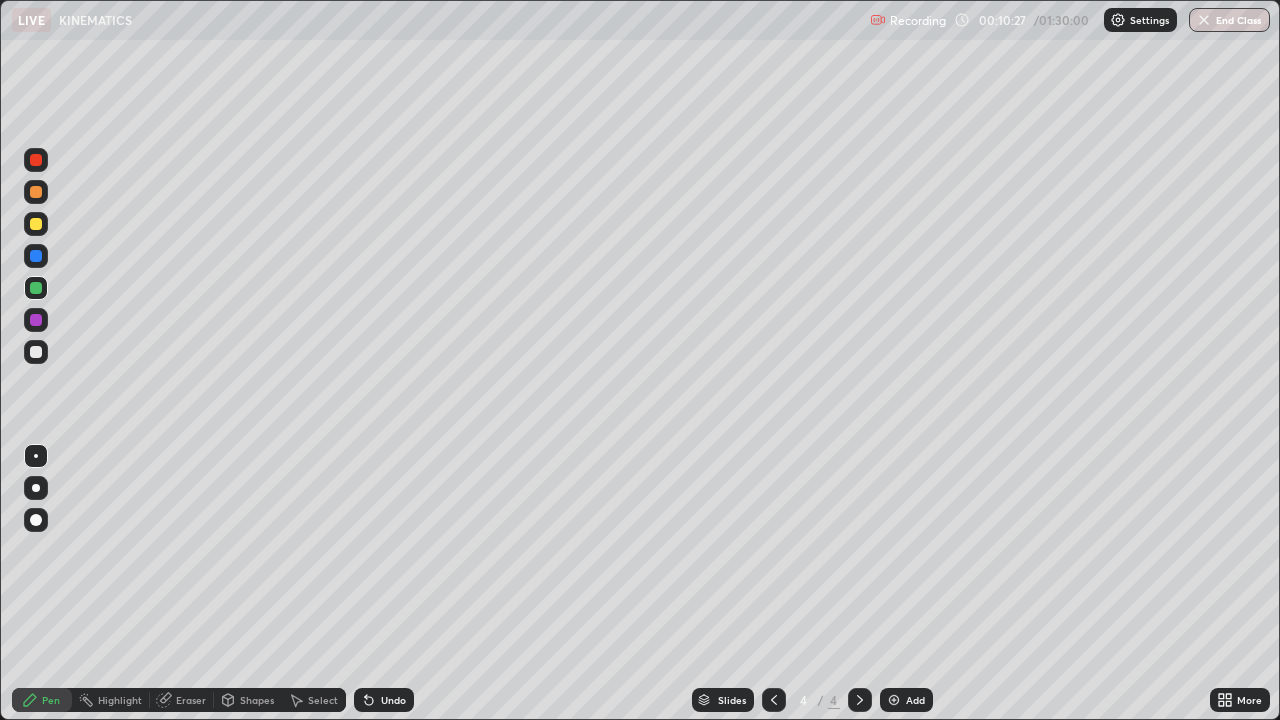 click on "Undo" at bounding box center (384, 700) 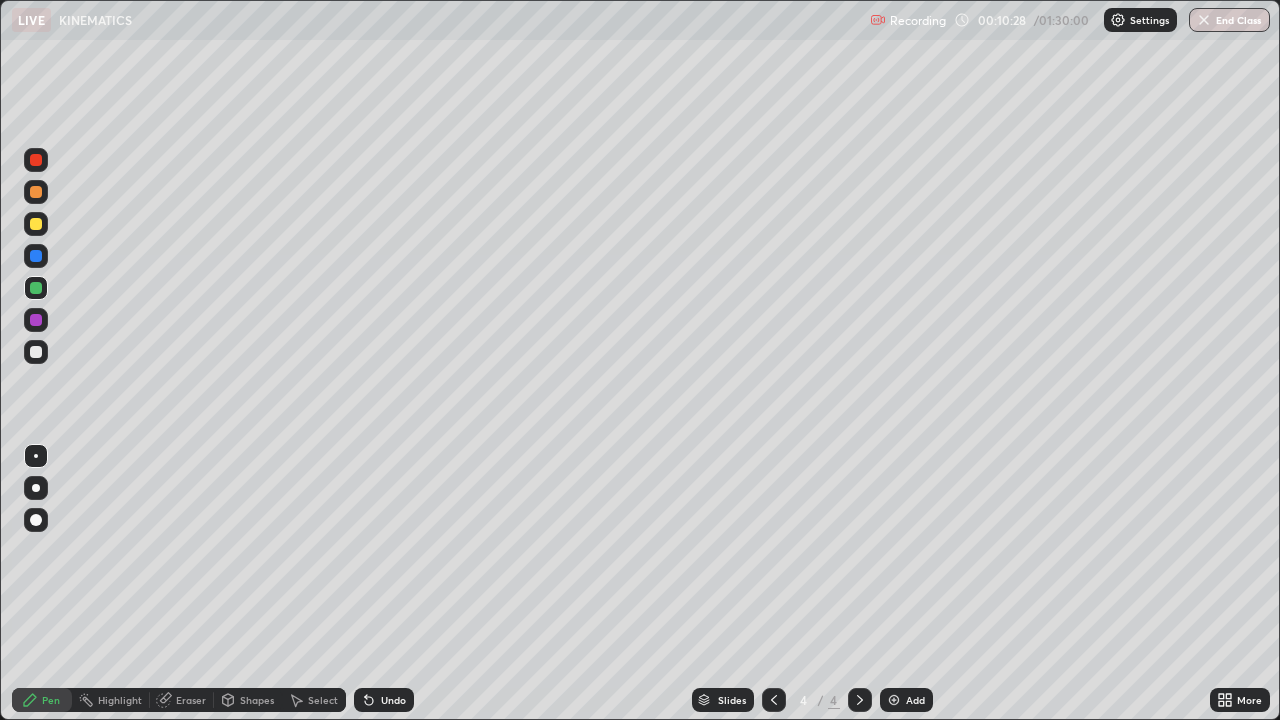 click on "Undo" at bounding box center (393, 700) 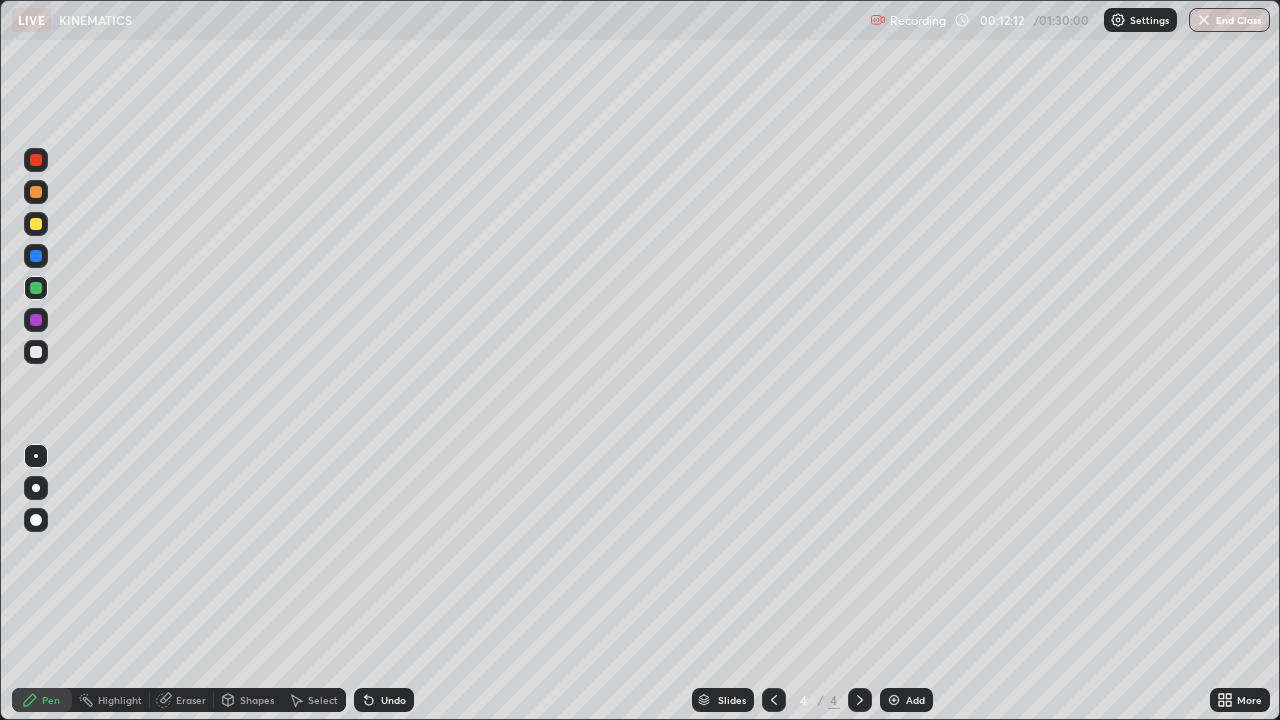 click on "Select" at bounding box center [323, 700] 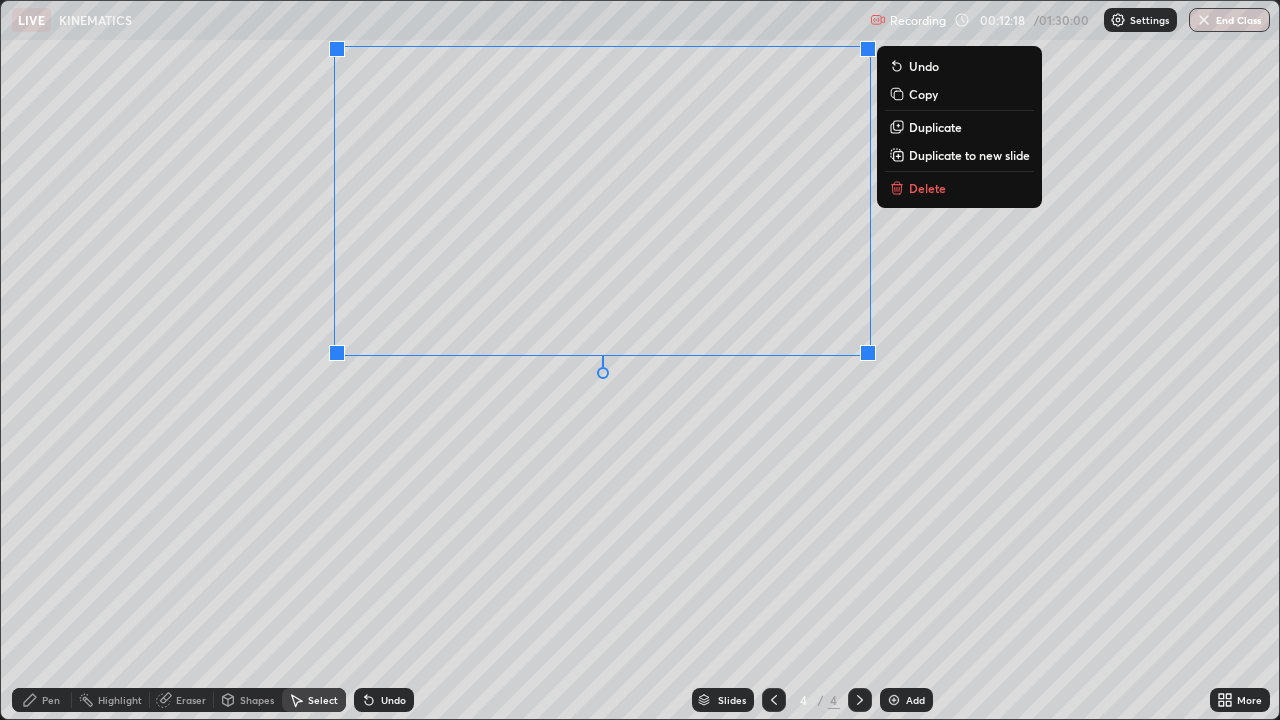 click on "0 ° Undo Copy Duplicate Duplicate to new slide Delete" at bounding box center (640, 360) 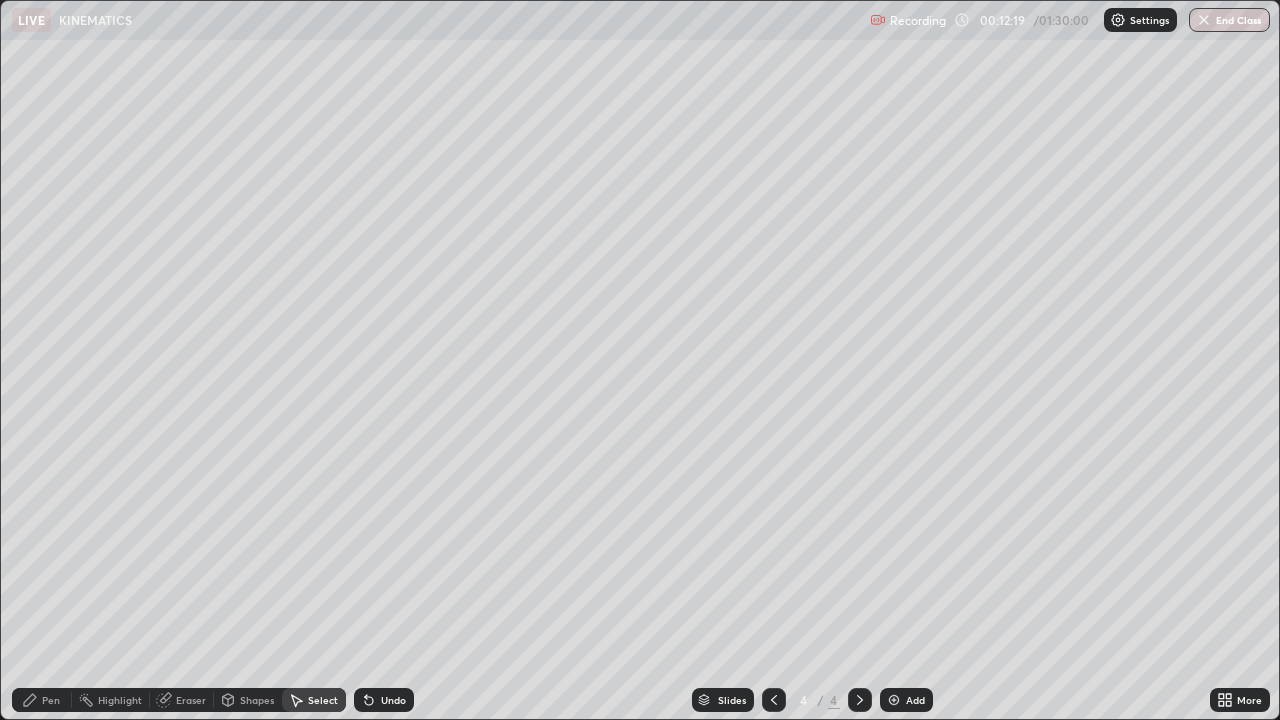 click on "Pen" at bounding box center [42, 700] 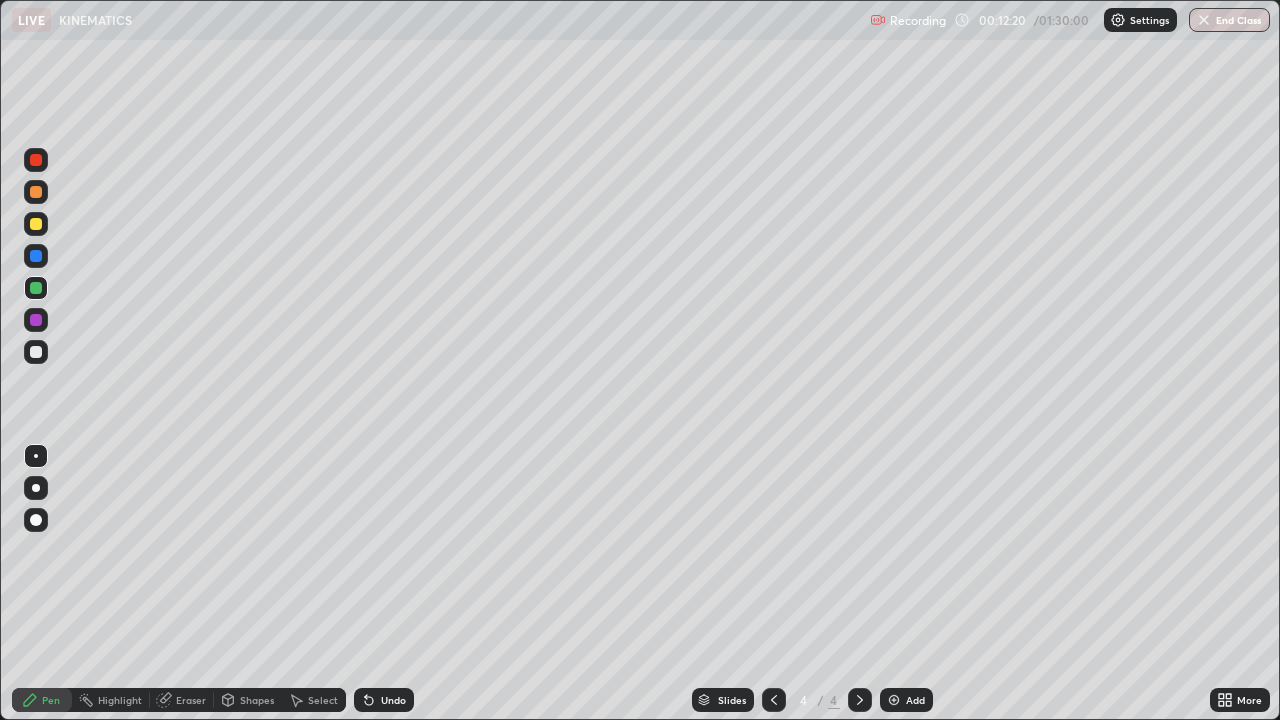 click at bounding box center (36, 224) 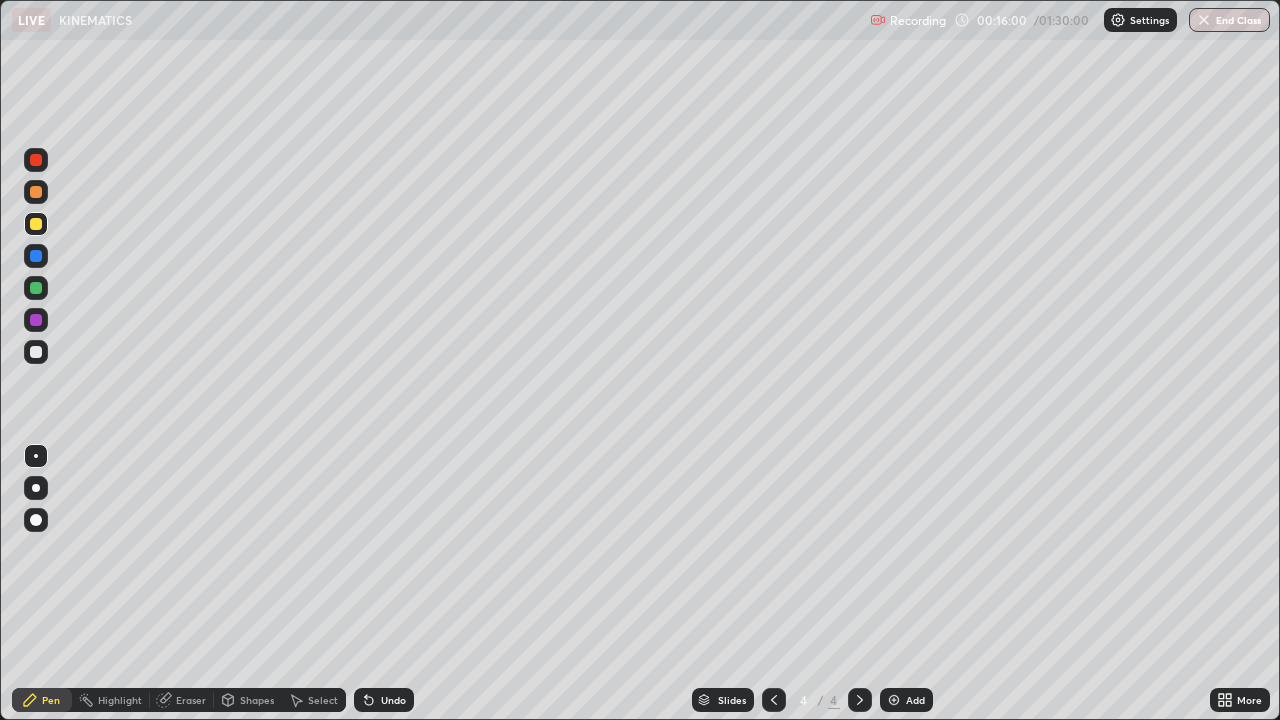 click at bounding box center (36, 320) 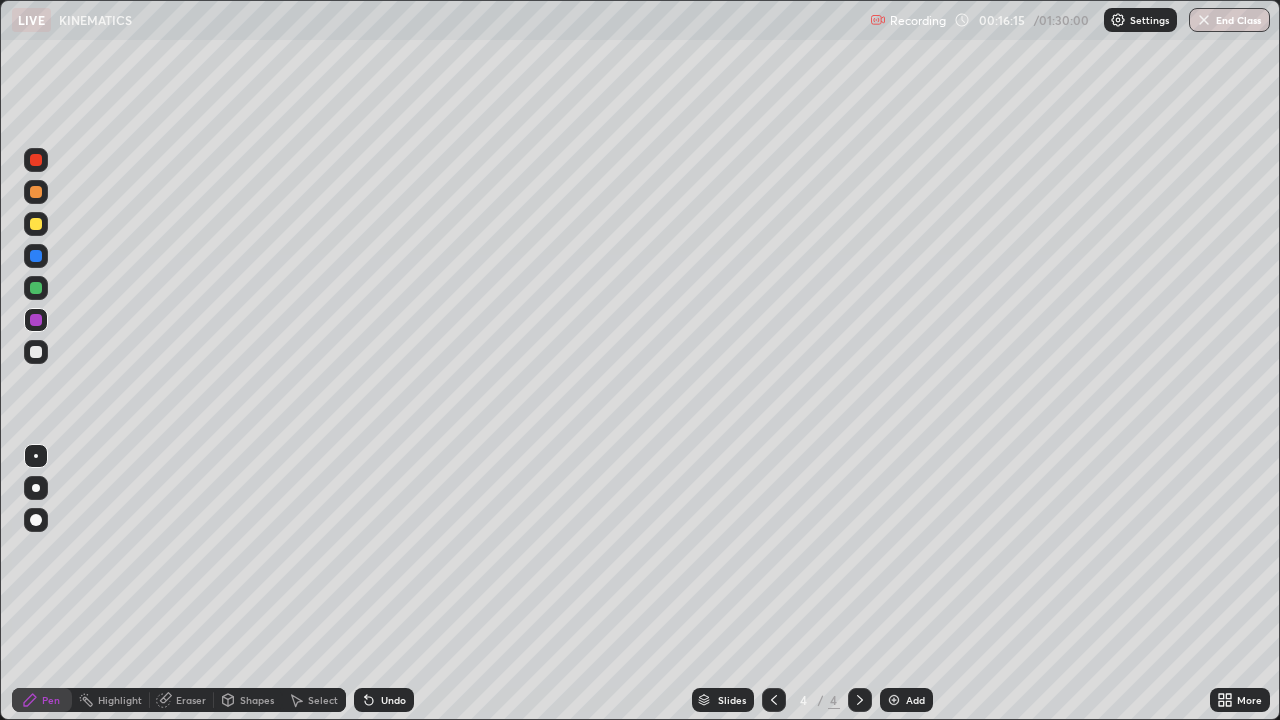 click on "Undo" at bounding box center (384, 700) 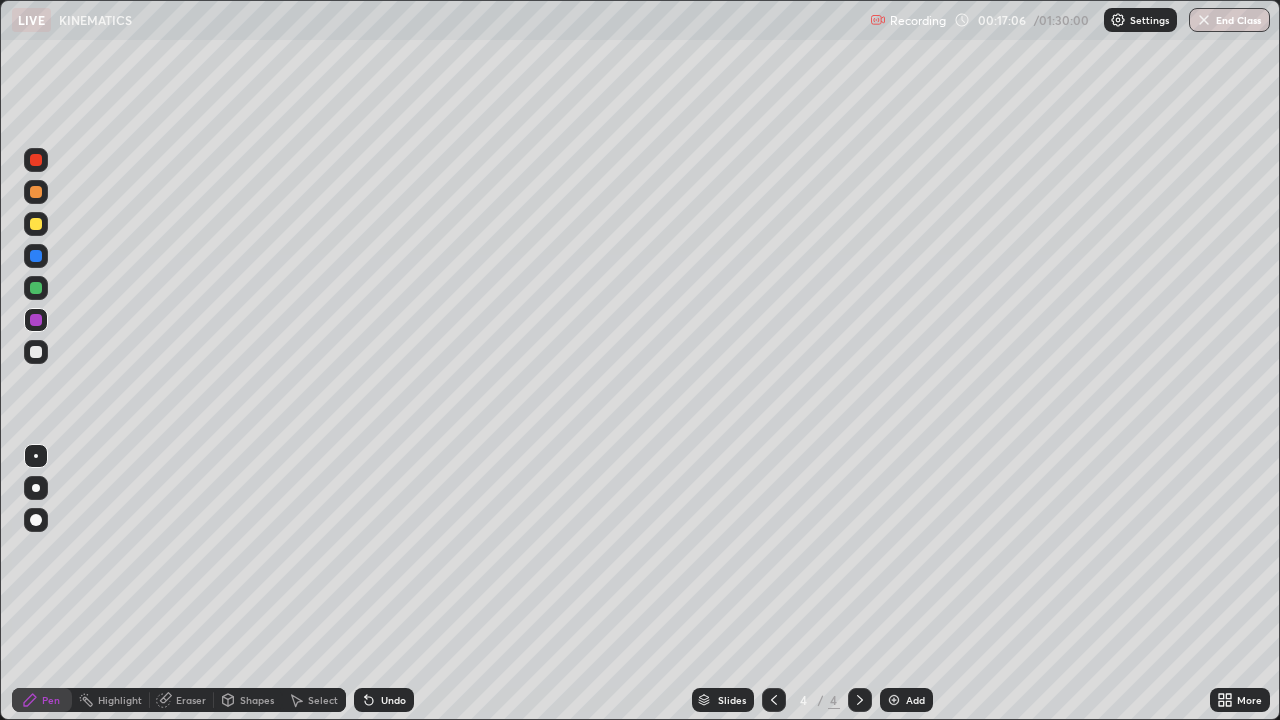 click at bounding box center (894, 700) 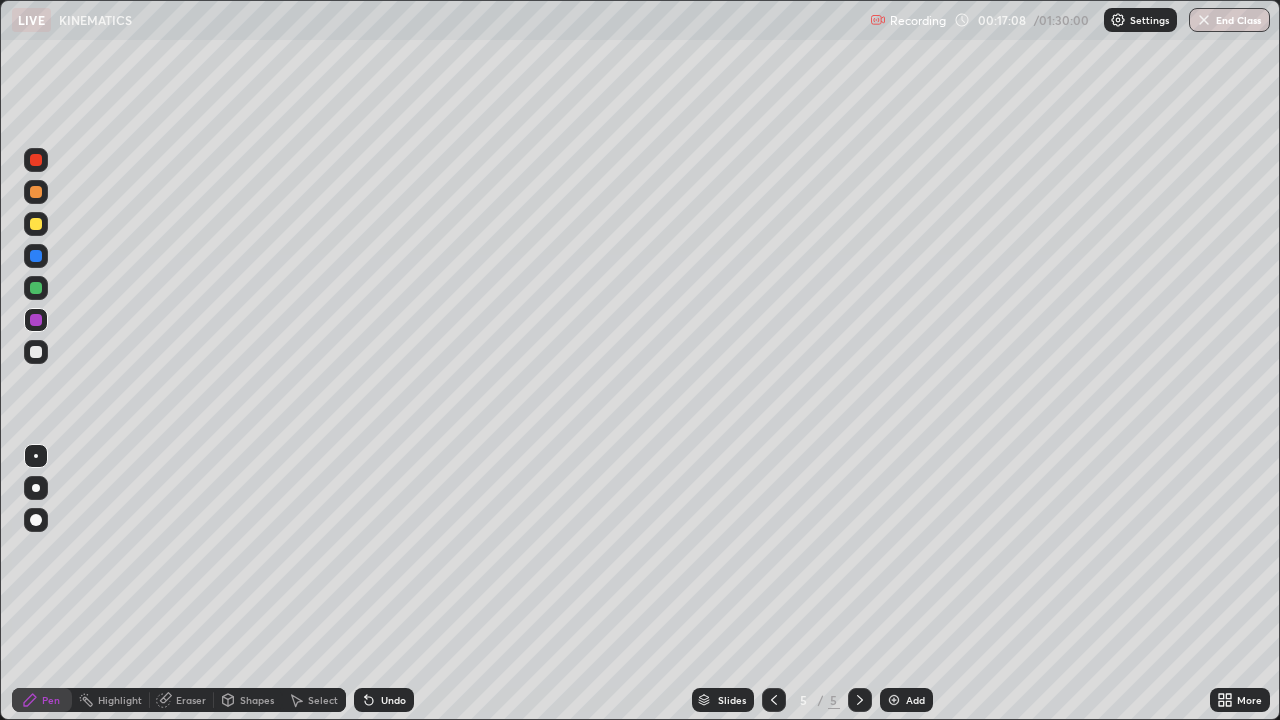 click at bounding box center (36, 224) 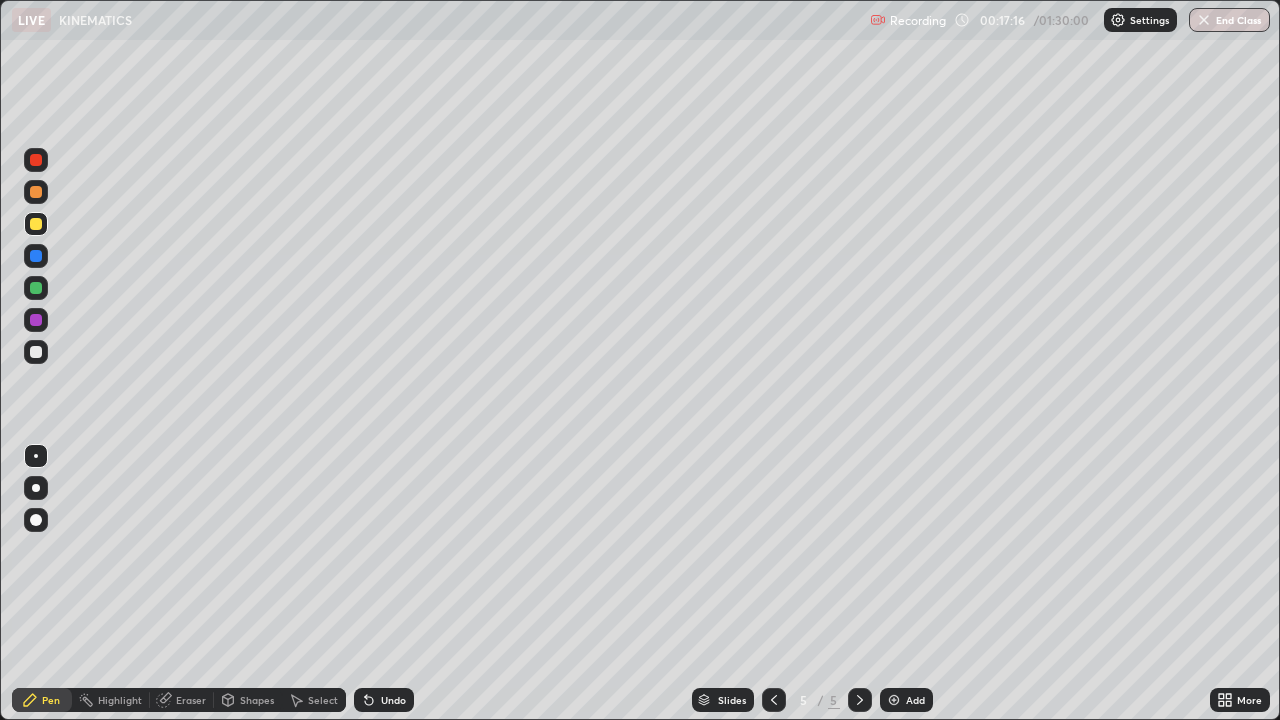 click at bounding box center (36, 288) 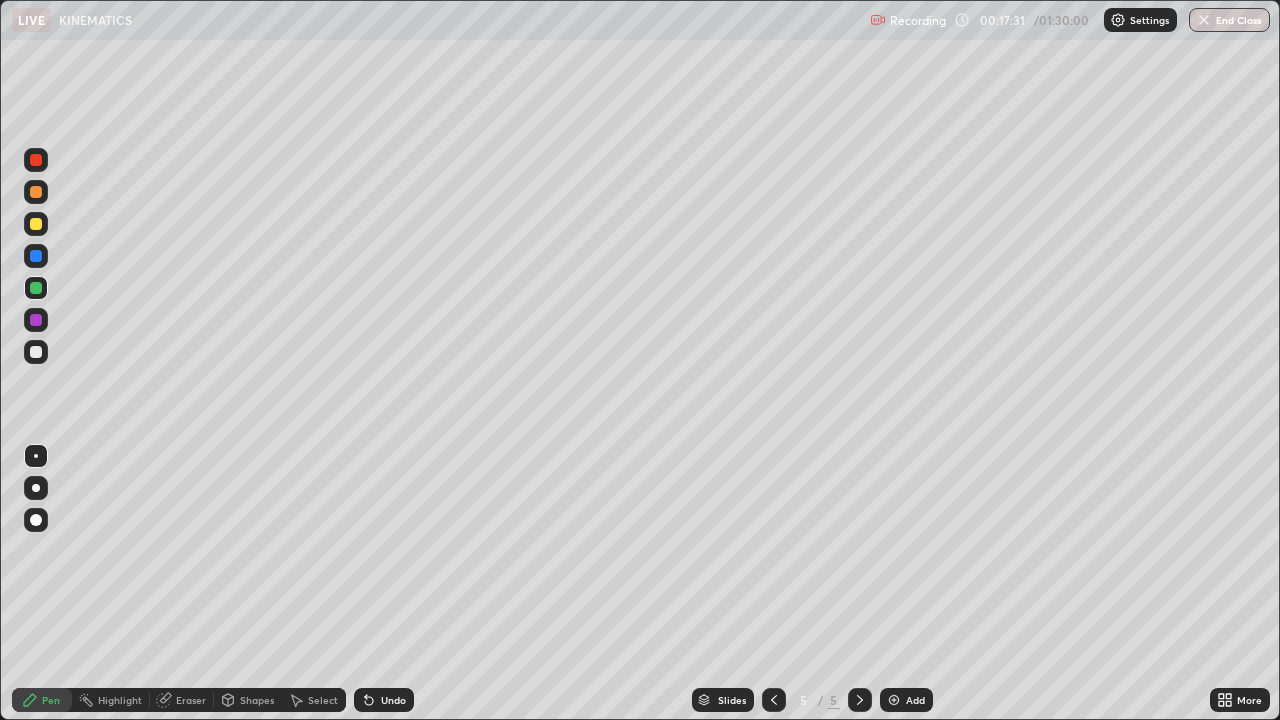 click on "Undo" at bounding box center [384, 700] 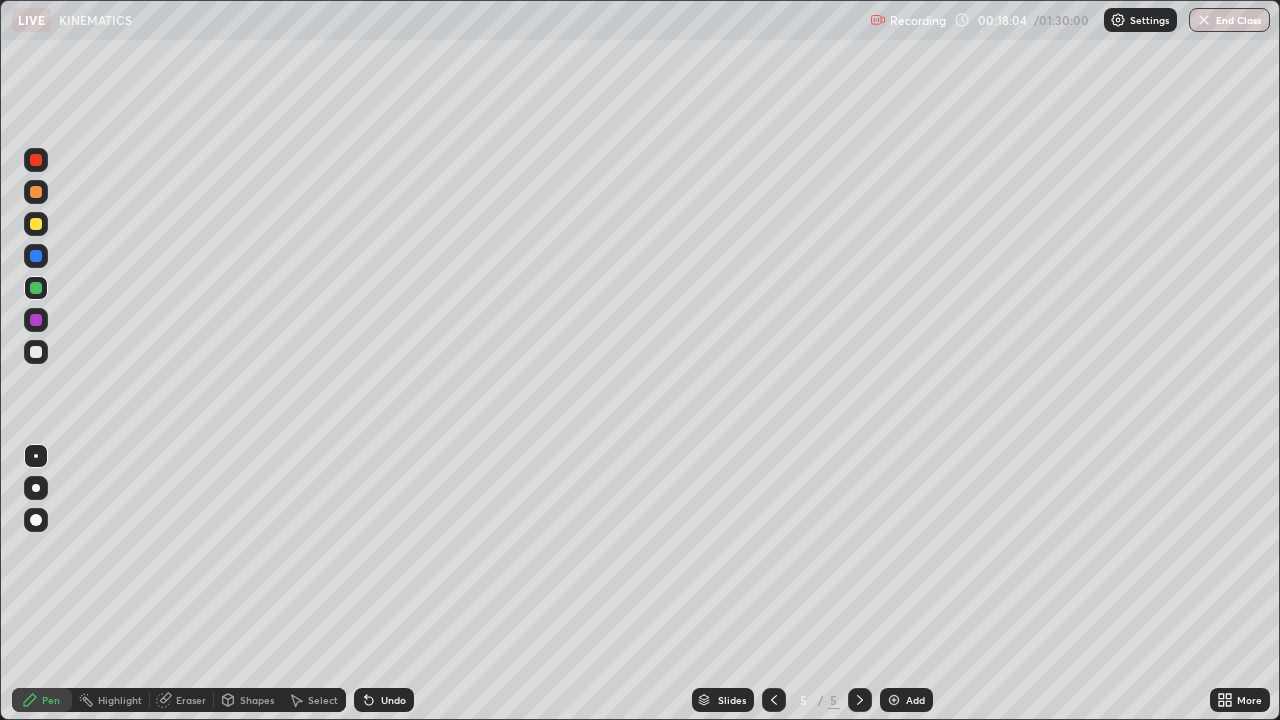 click at bounding box center [36, 320] 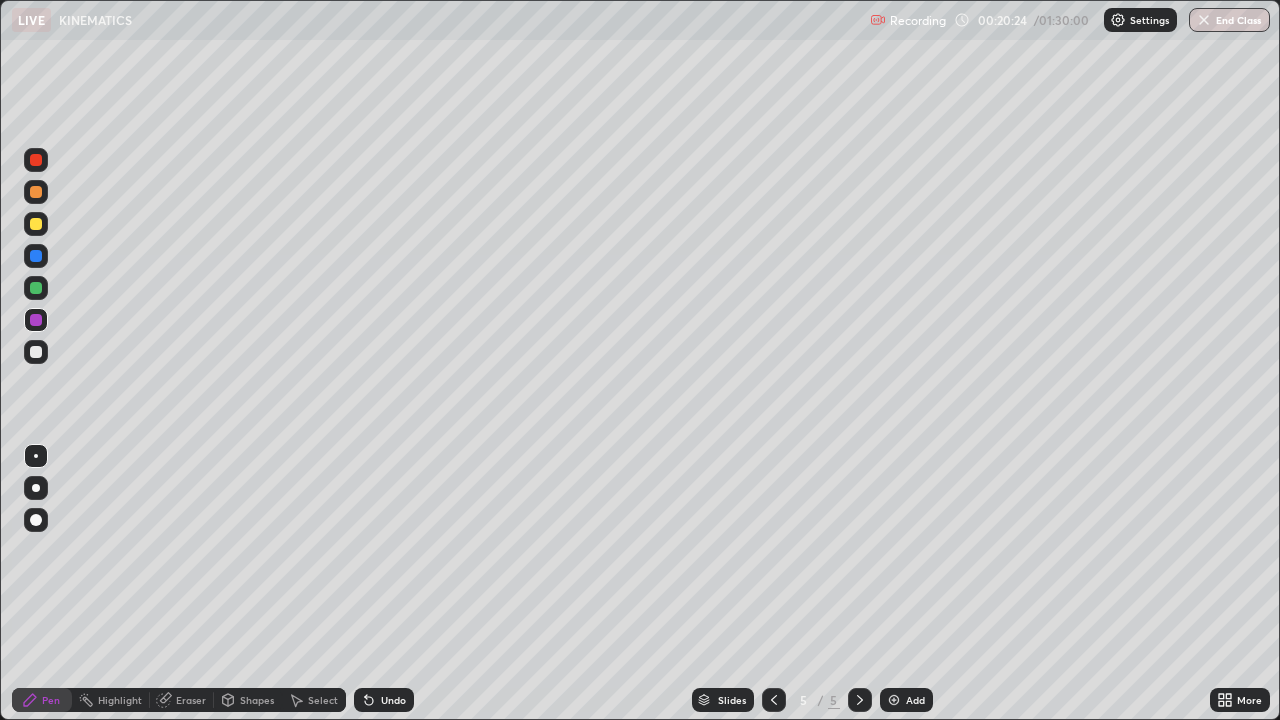 click at bounding box center (36, 224) 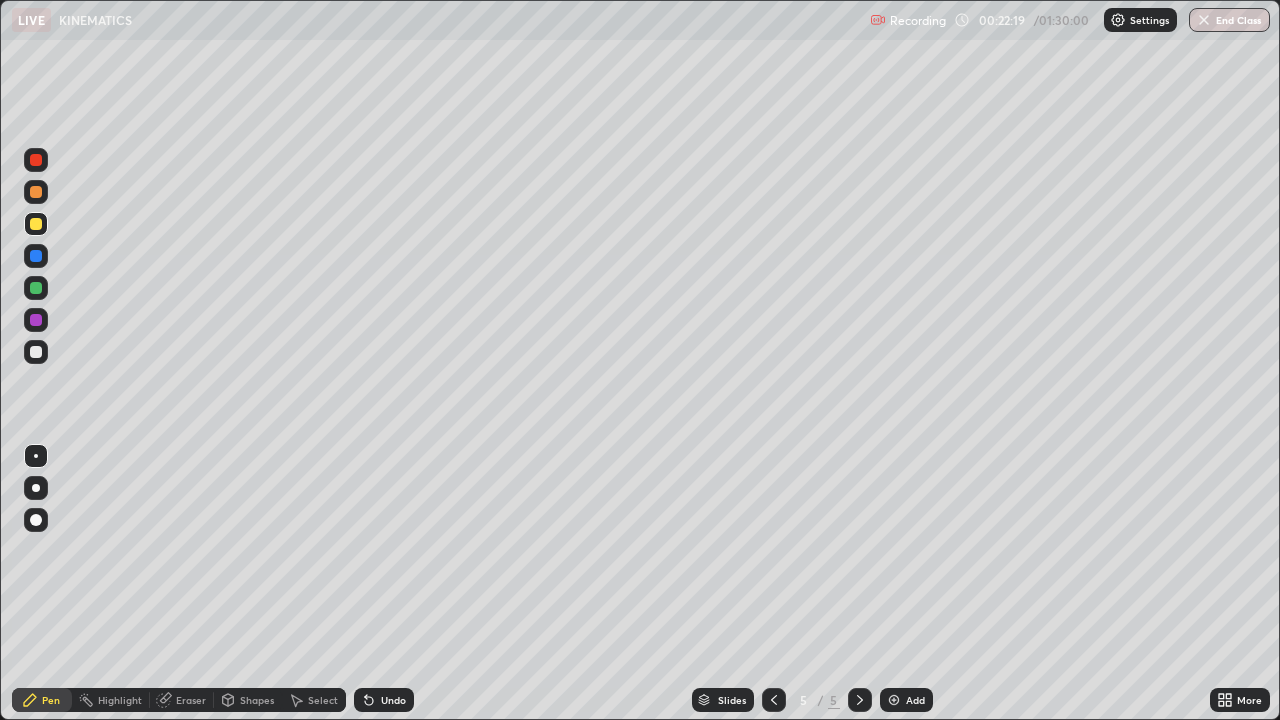 click 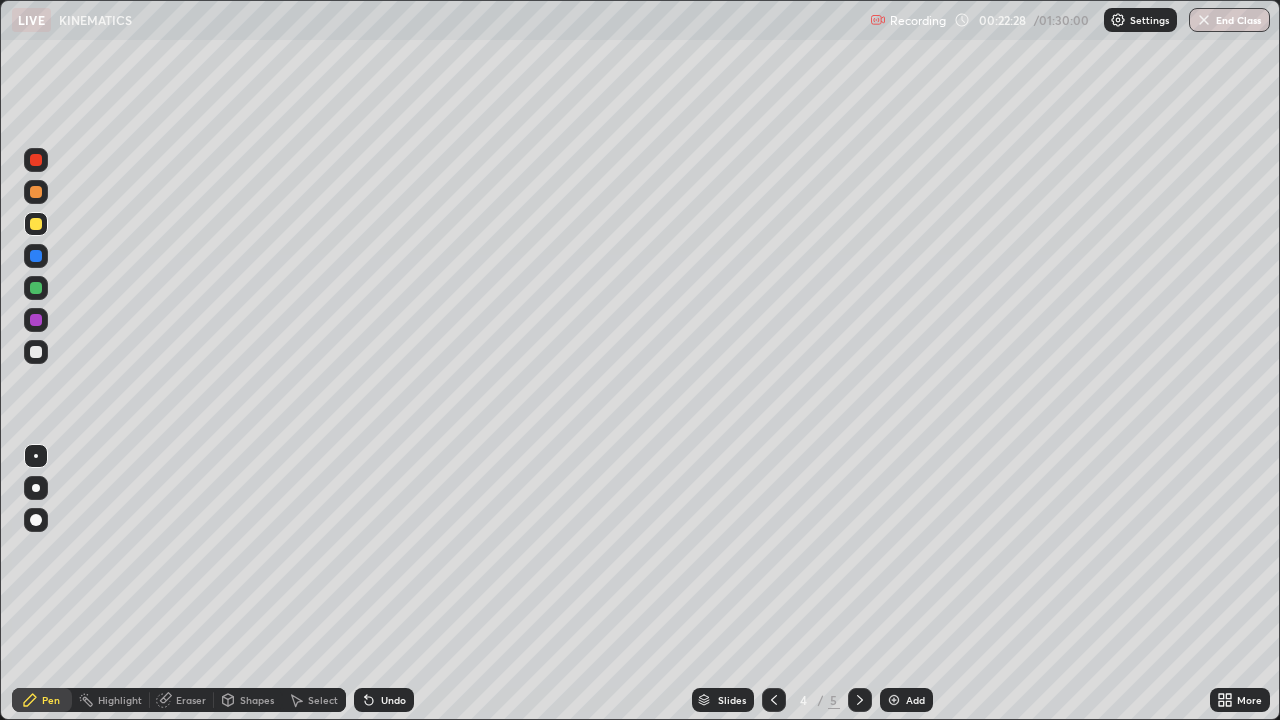 click 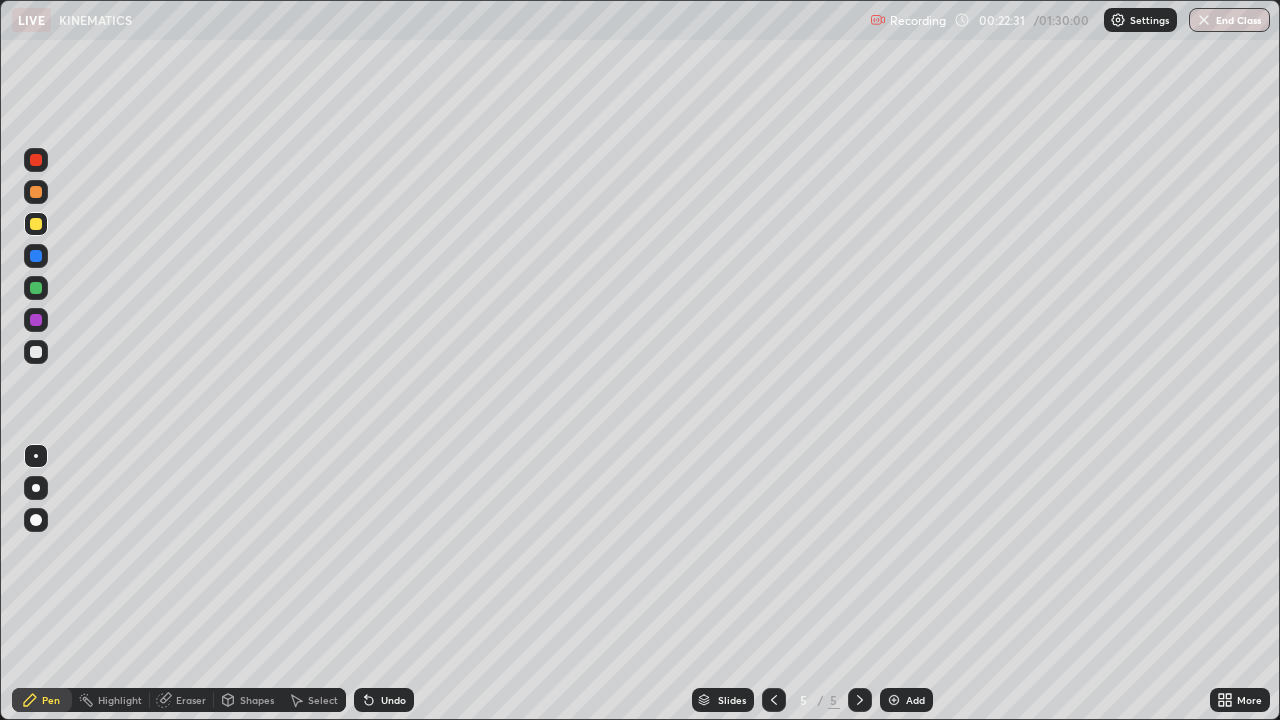 click at bounding box center (774, 700) 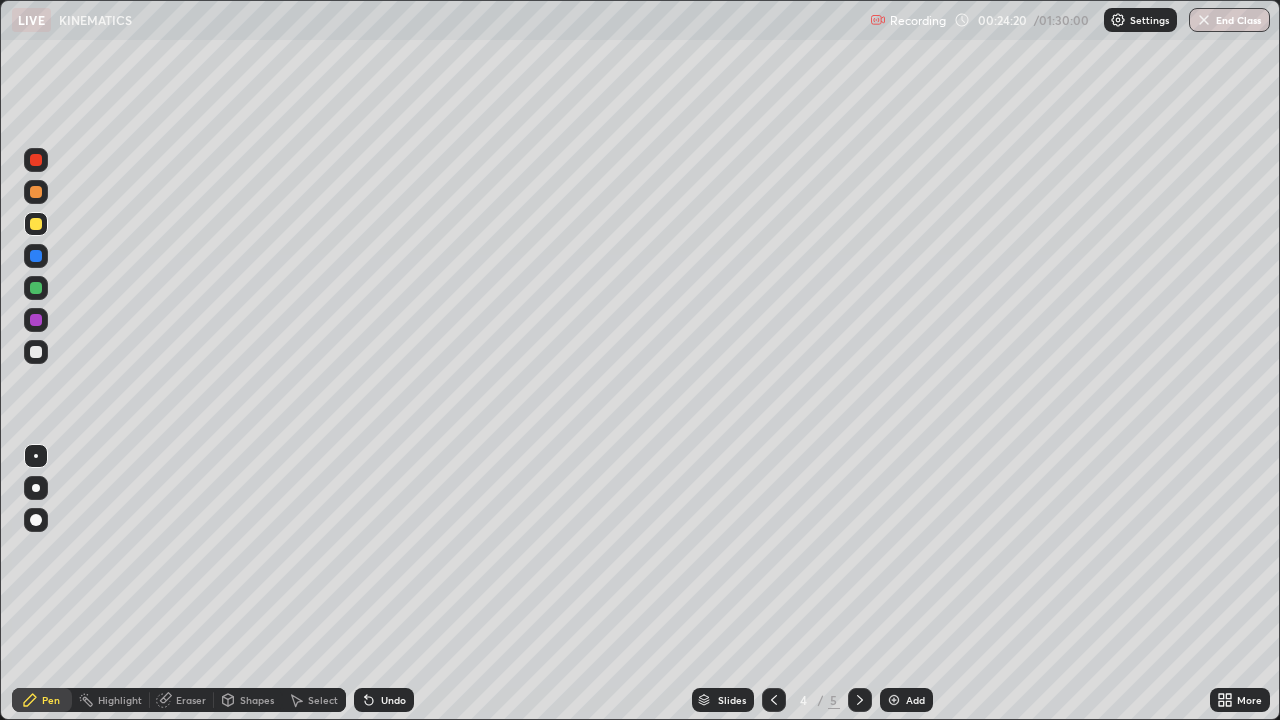 click at bounding box center (860, 700) 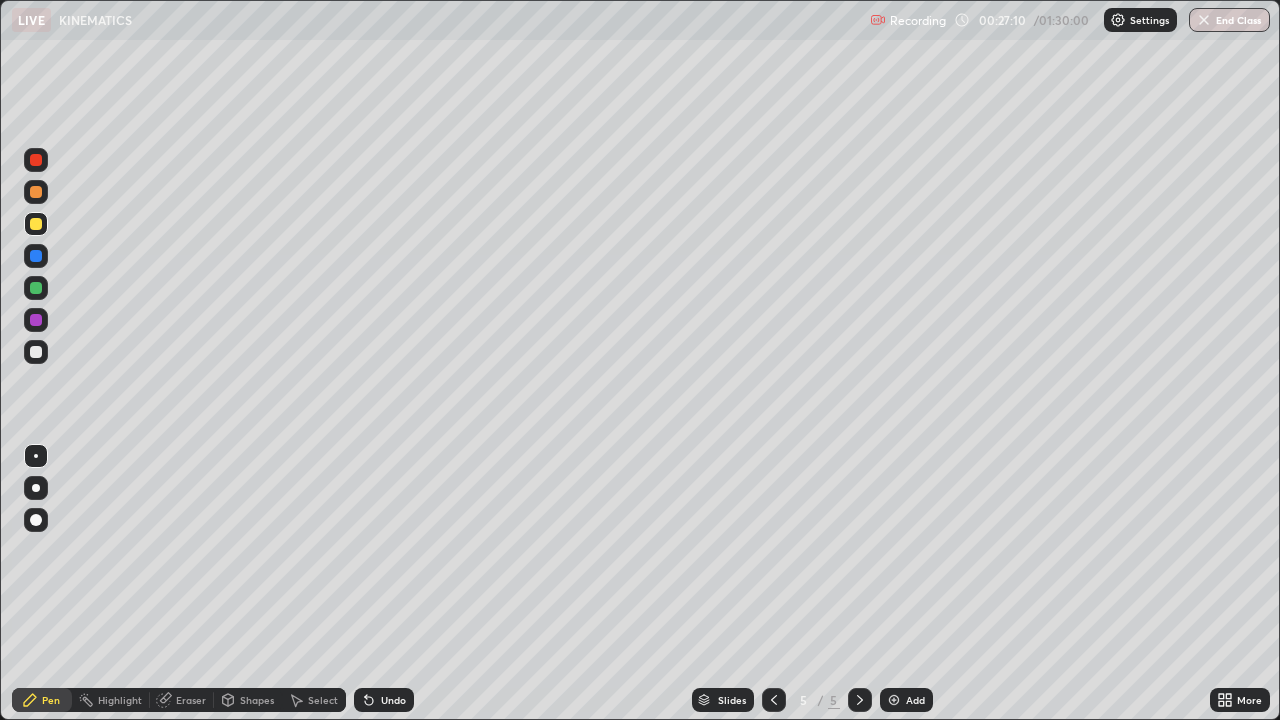 click on "Add" at bounding box center (906, 700) 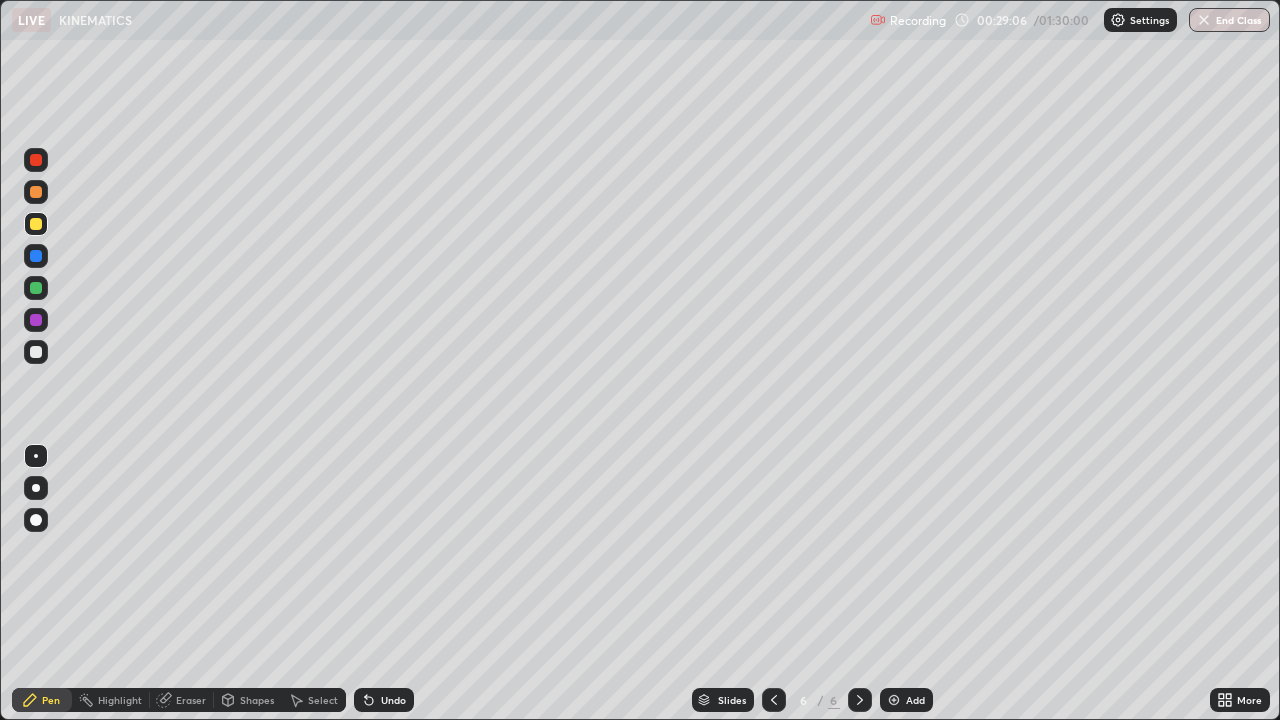 click at bounding box center [36, 160] 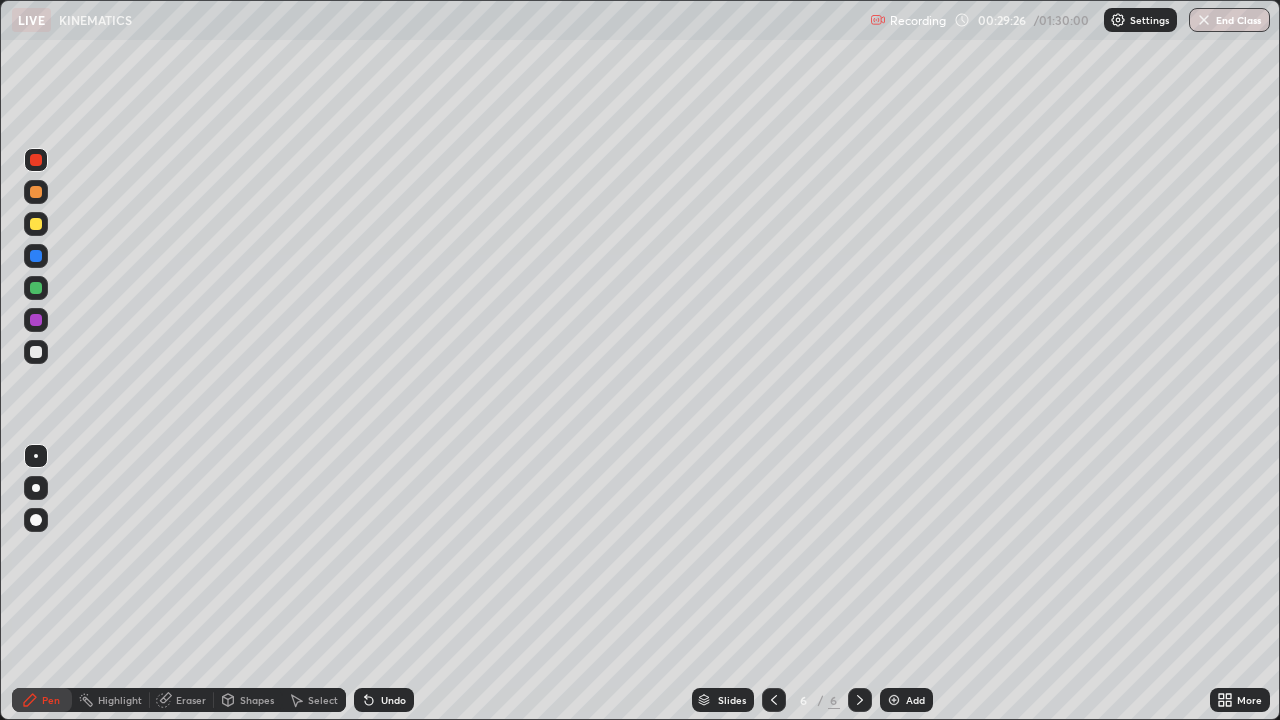 click at bounding box center (36, 224) 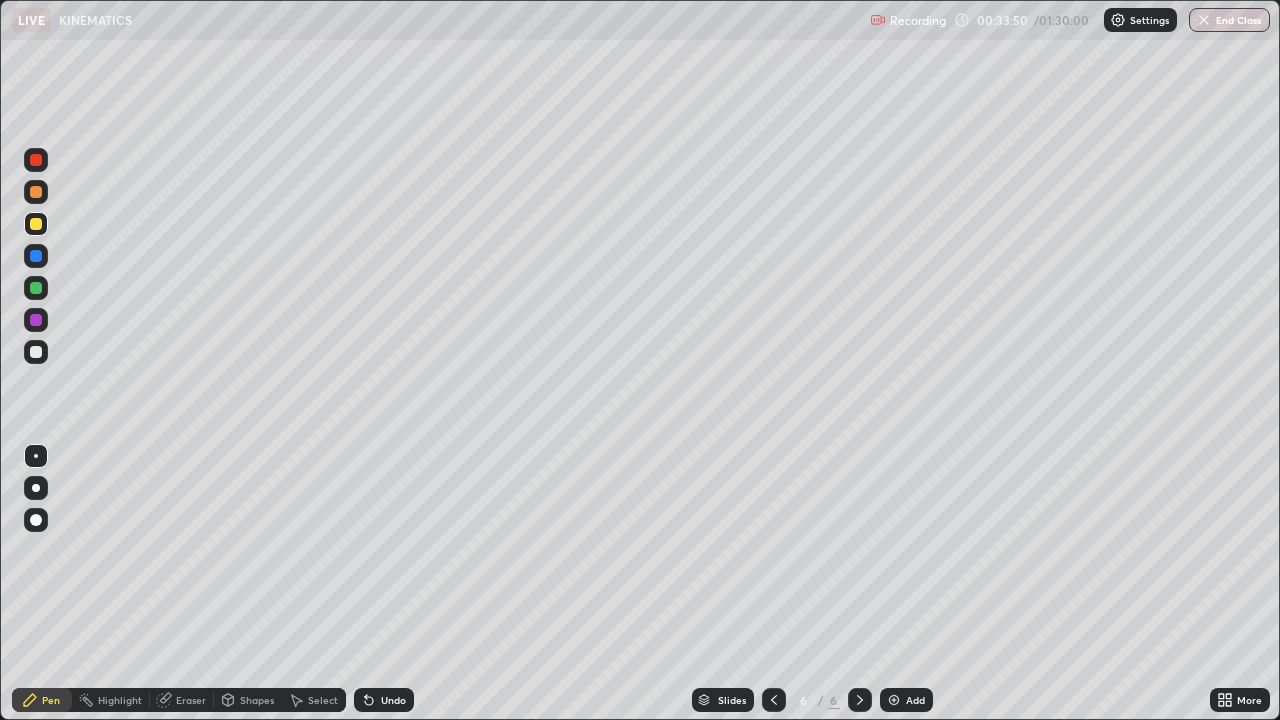 click at bounding box center (894, 700) 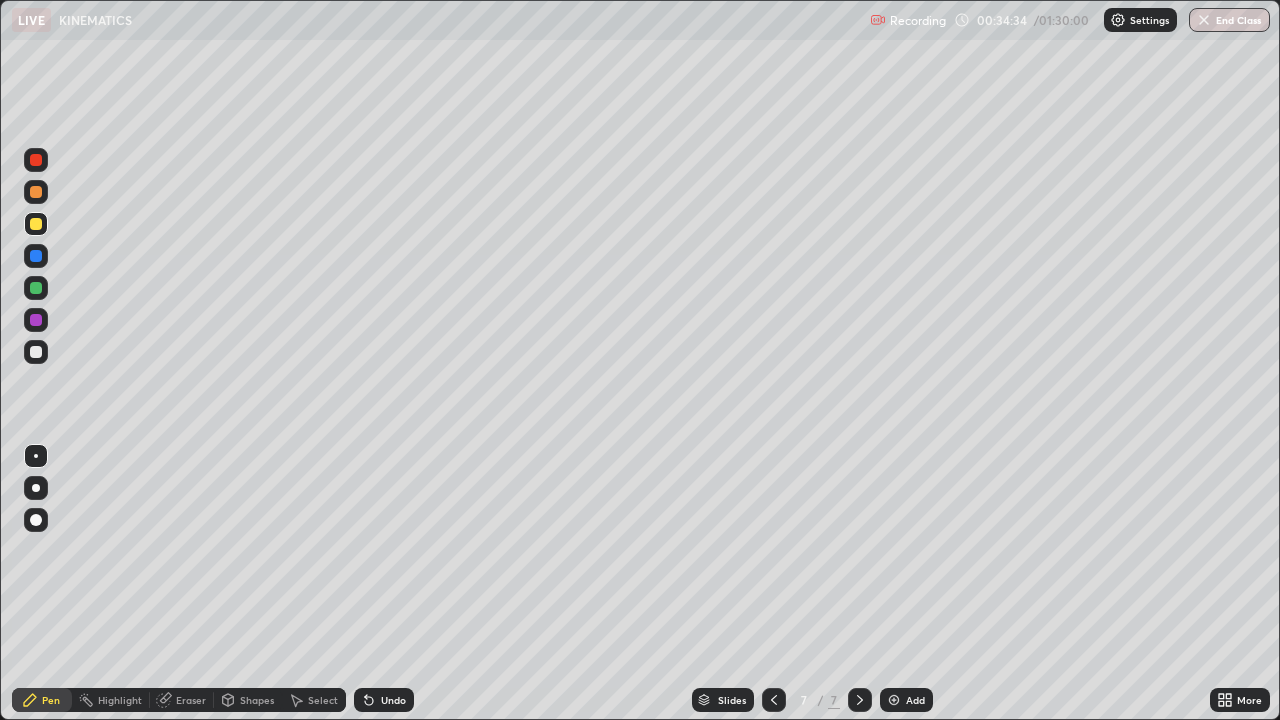 click at bounding box center (36, 288) 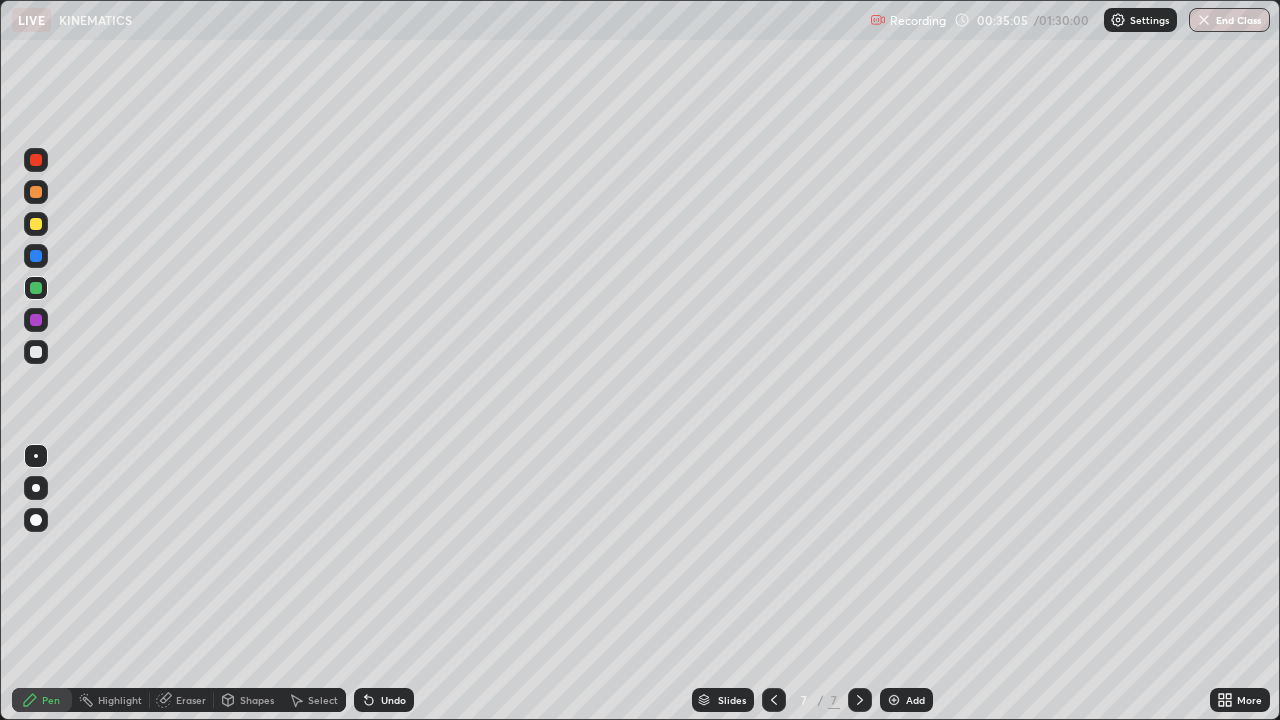 click at bounding box center (36, 224) 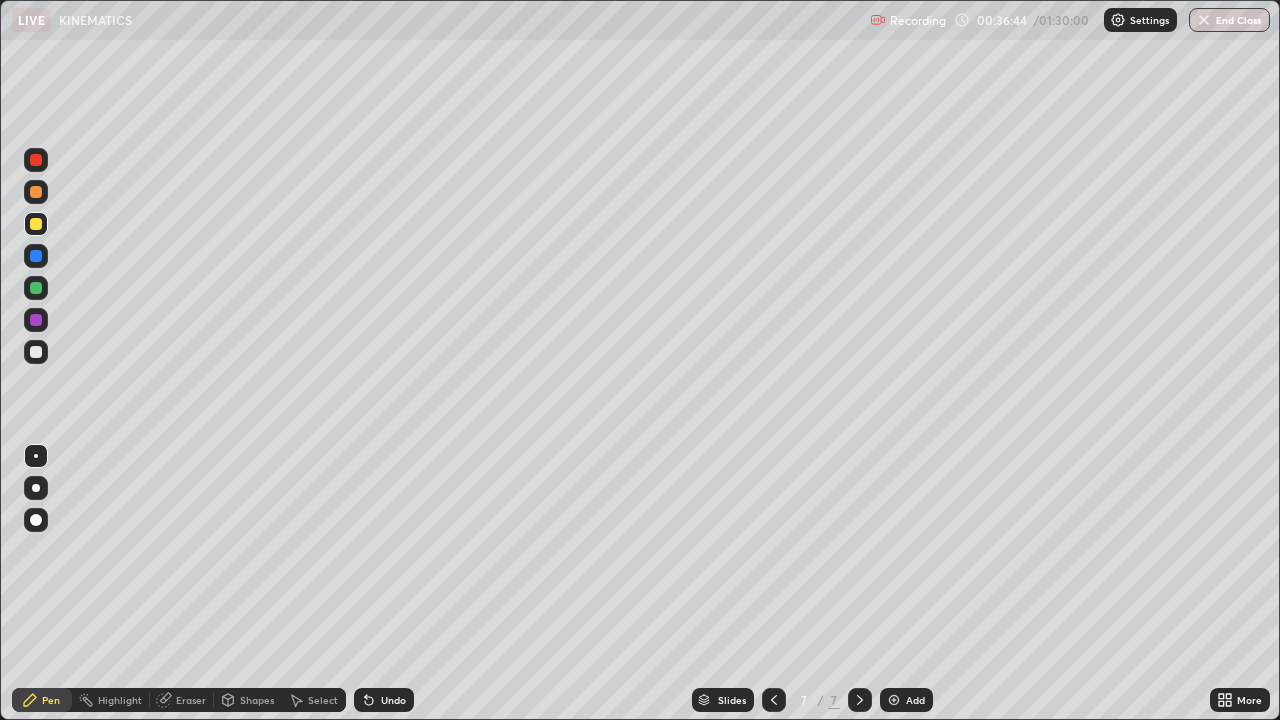 click 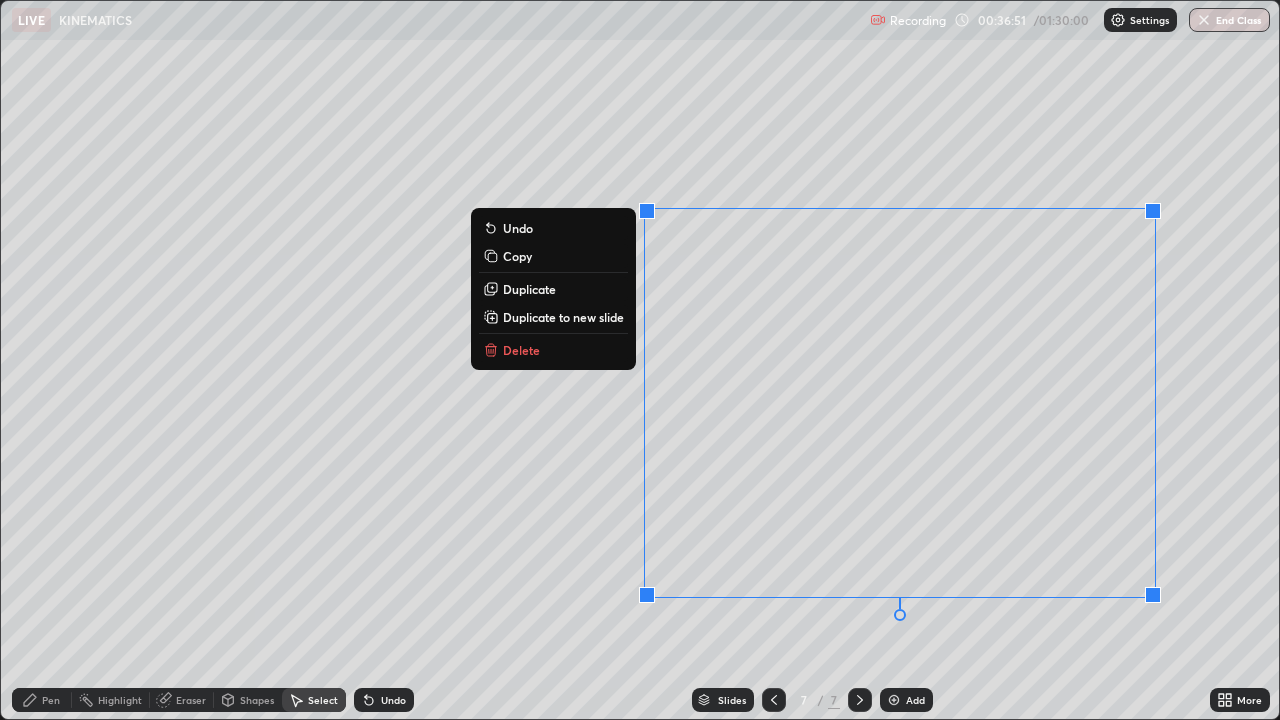 click on "Delete" at bounding box center [553, 350] 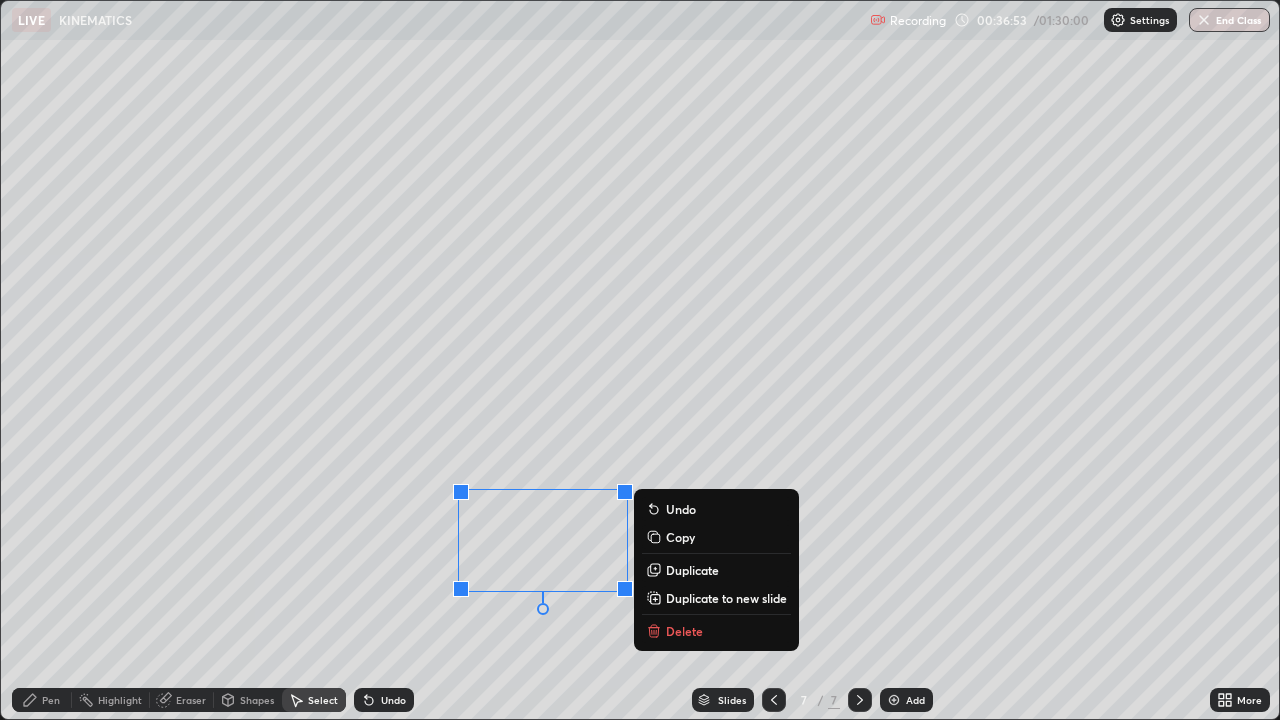 click on "Delete" at bounding box center [684, 631] 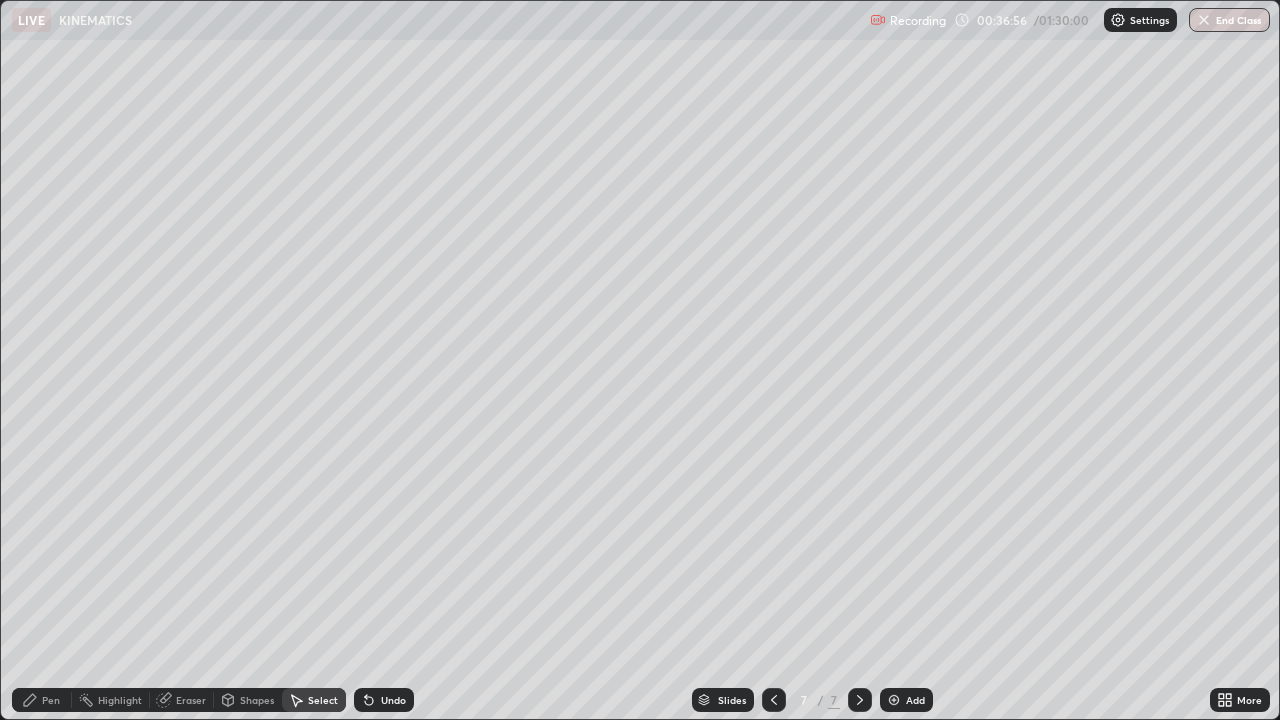 click on "Shapes" at bounding box center [248, 700] 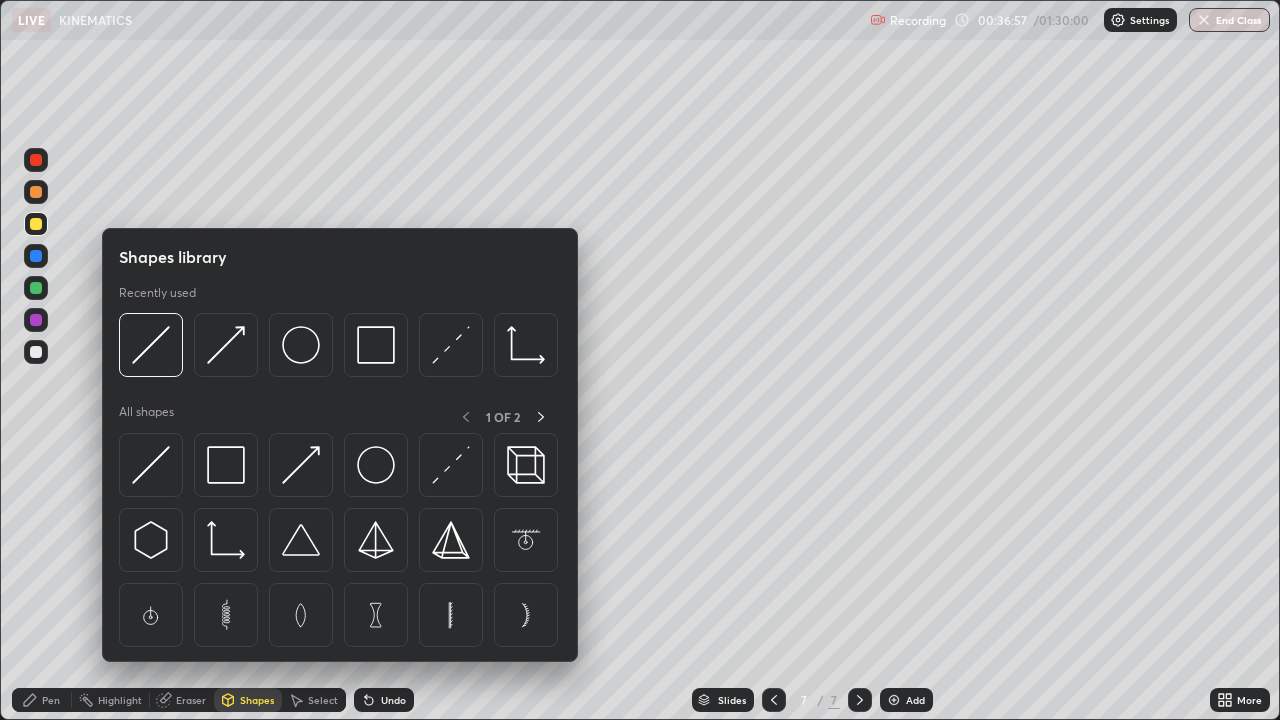 click on "Eraser" at bounding box center [191, 700] 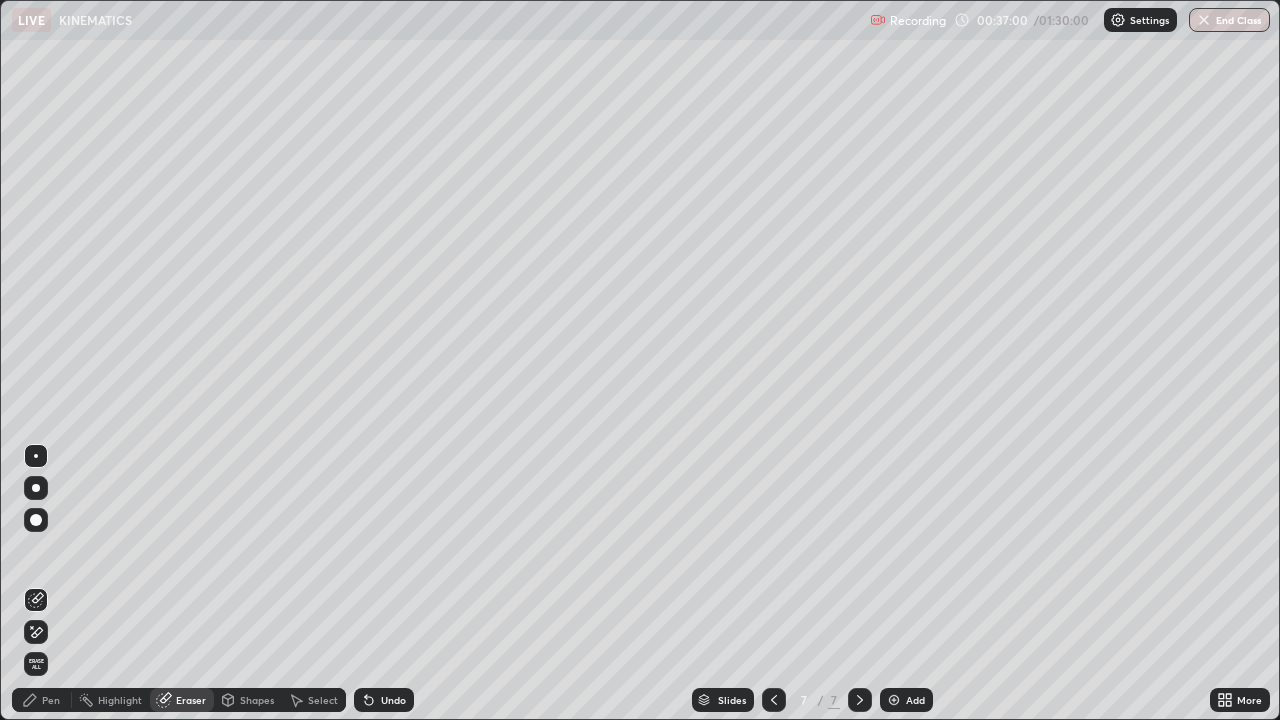 click on "Pen" at bounding box center [51, 700] 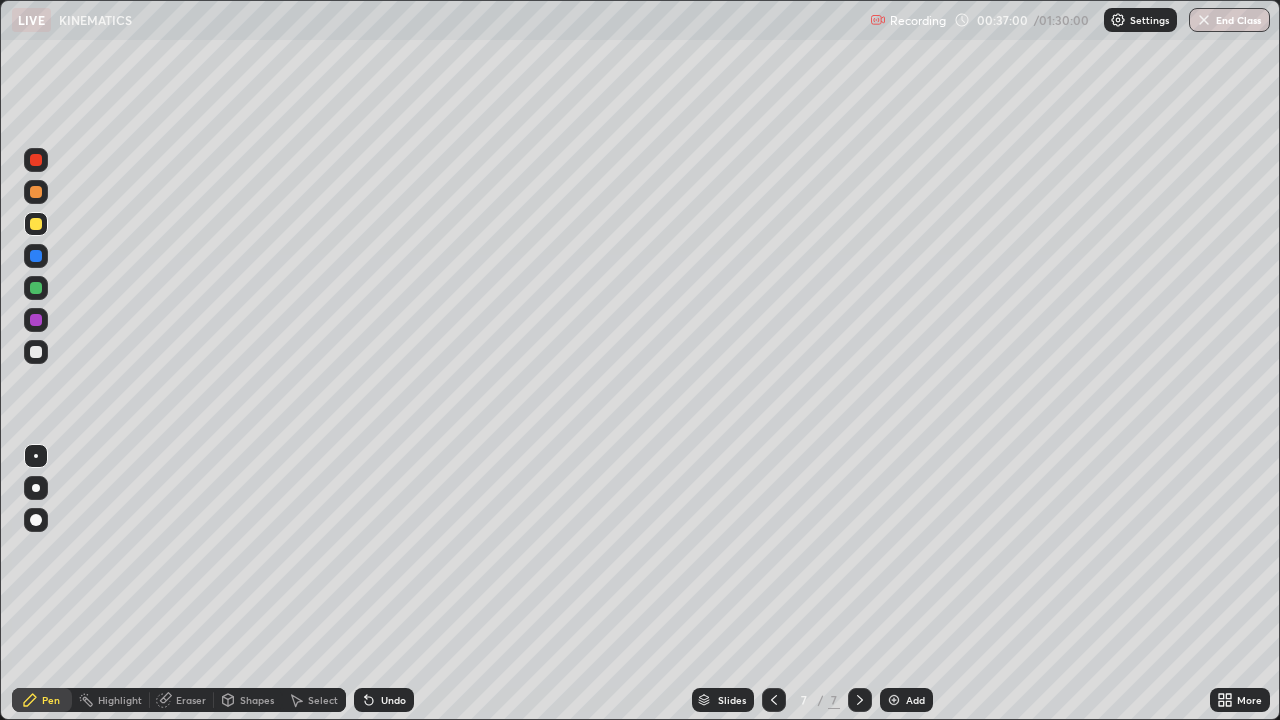click at bounding box center (36, 288) 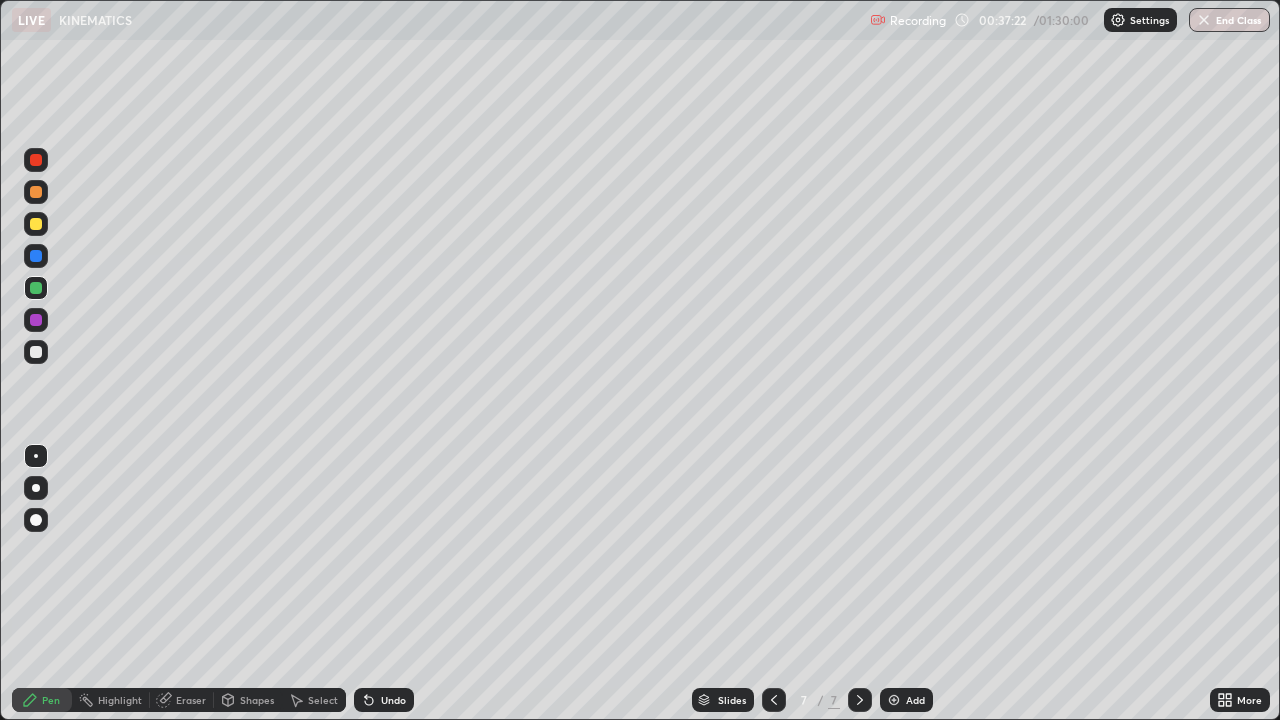 click at bounding box center [36, 224] 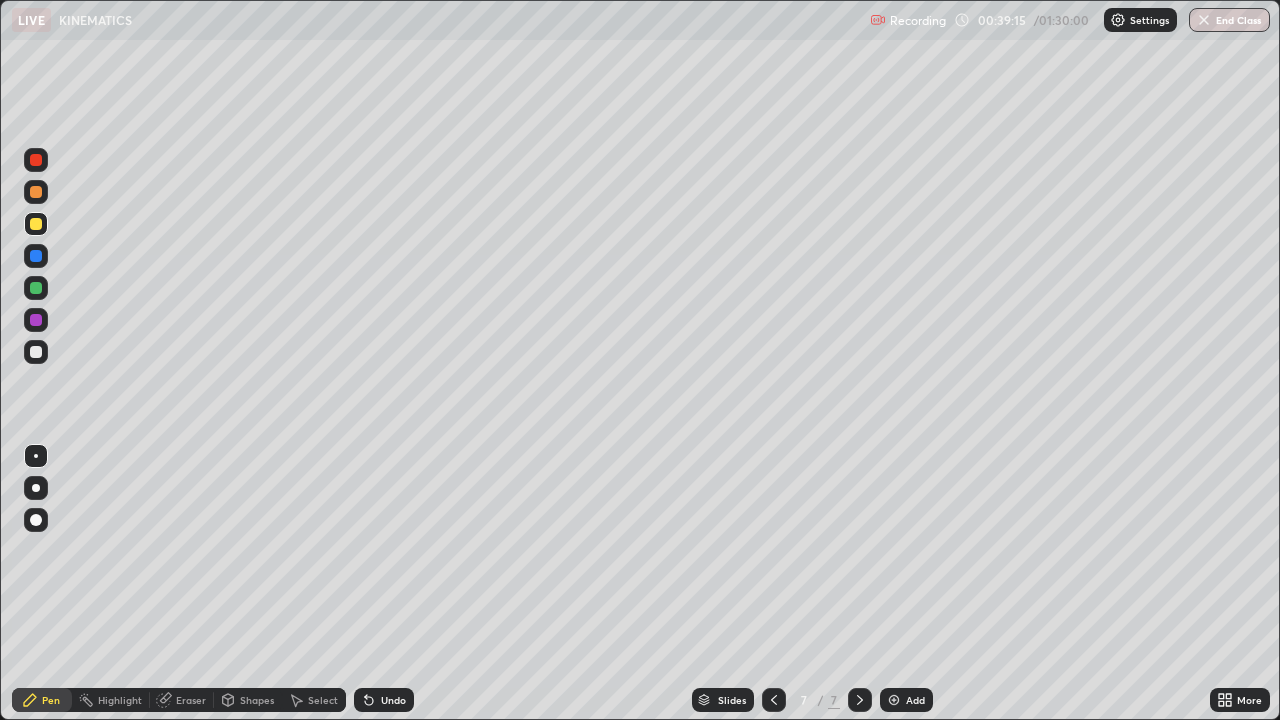 click on "Select" at bounding box center [323, 700] 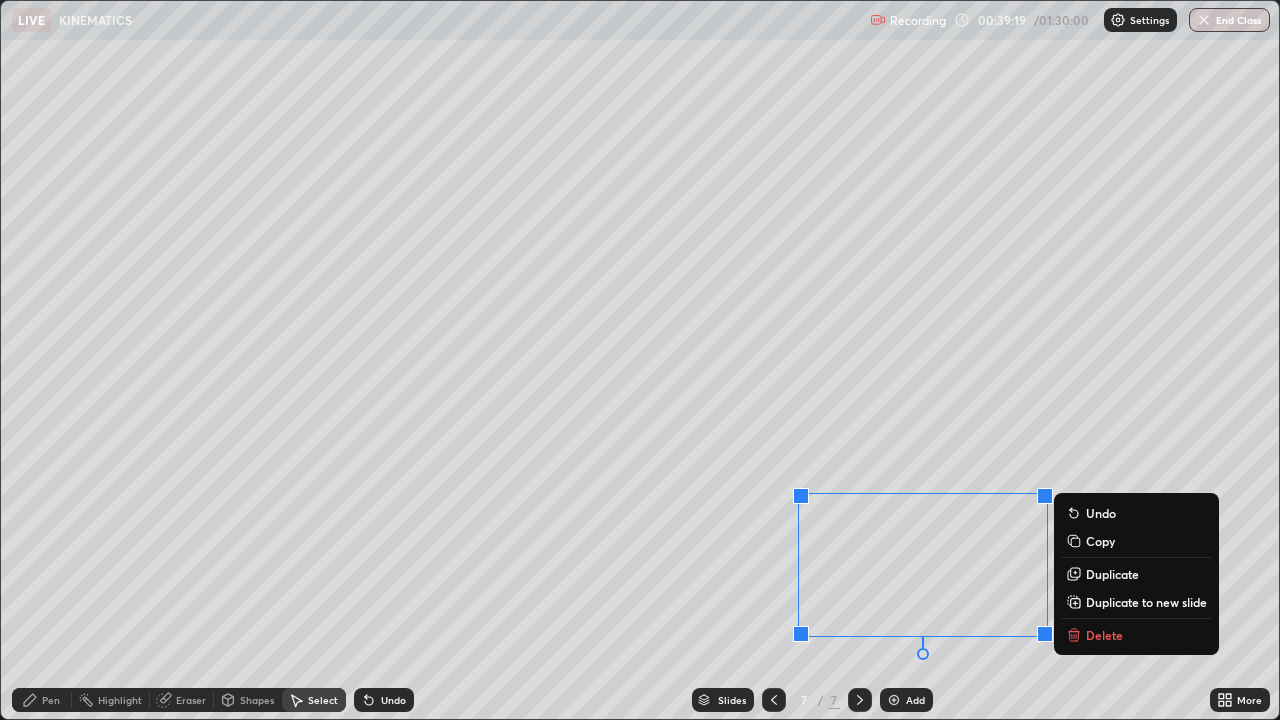 click 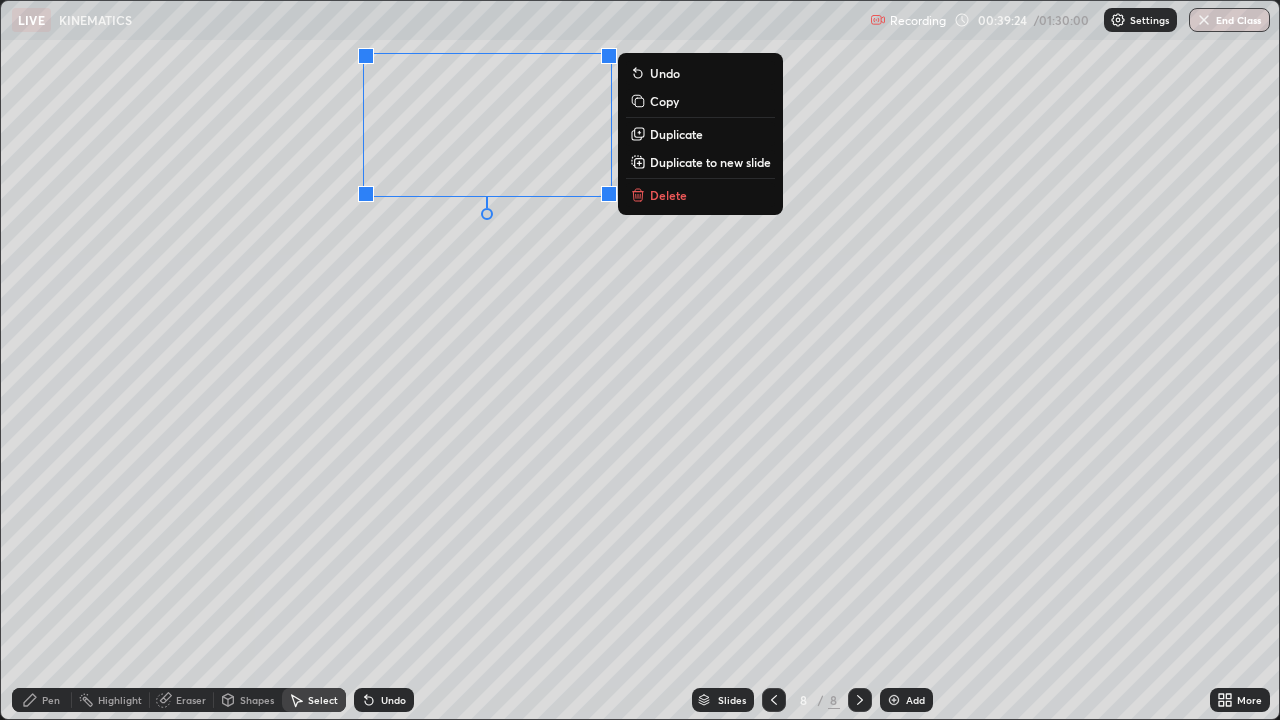 click on "Pen" at bounding box center [51, 700] 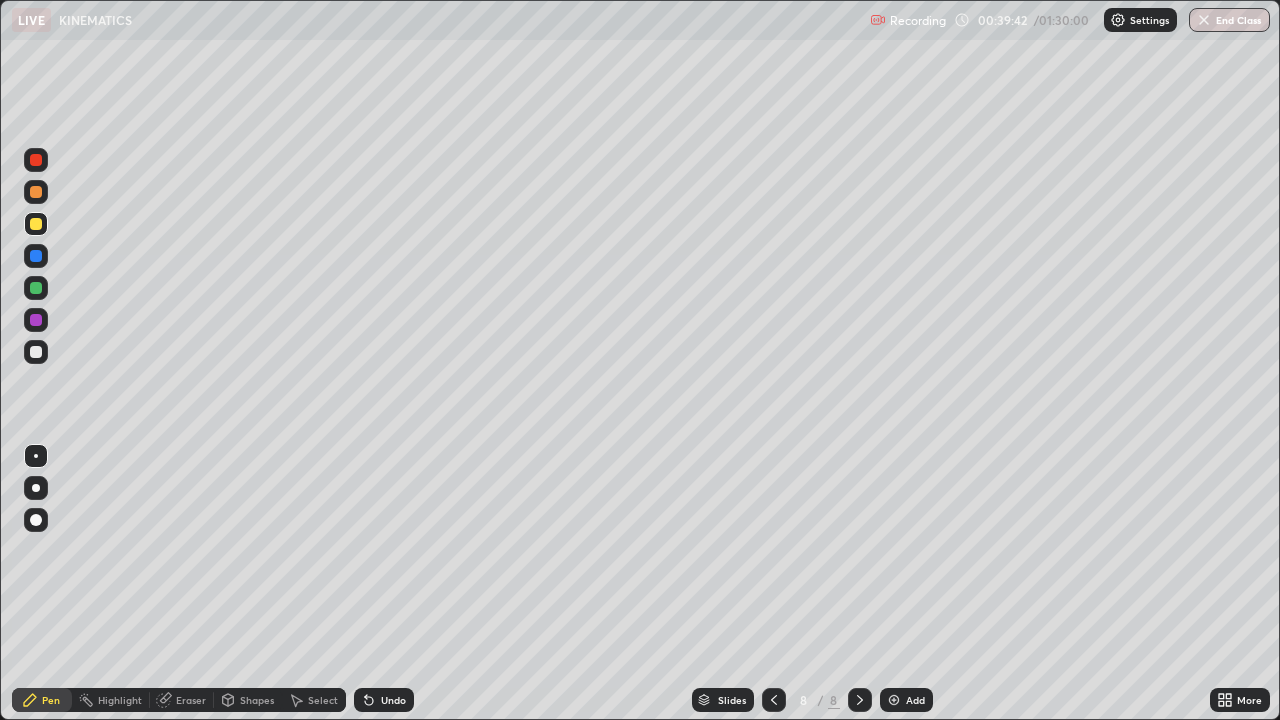 click on "Undo" at bounding box center (393, 700) 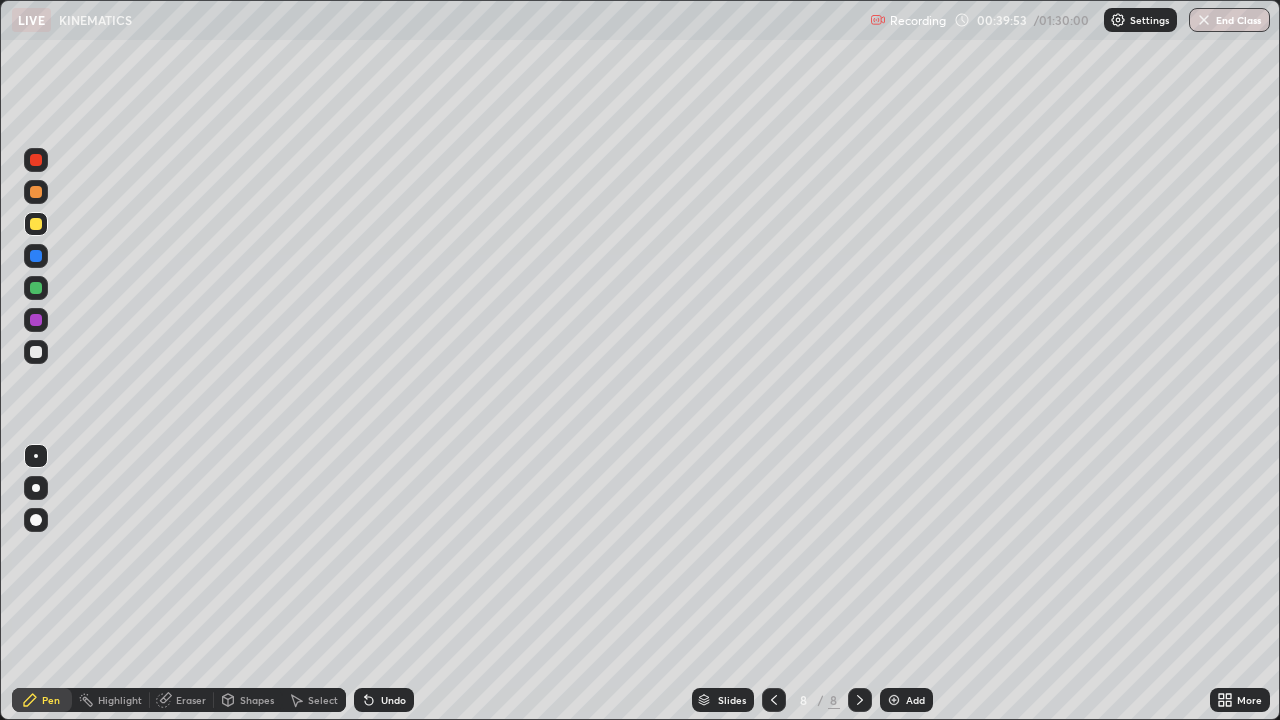 click at bounding box center [36, 256] 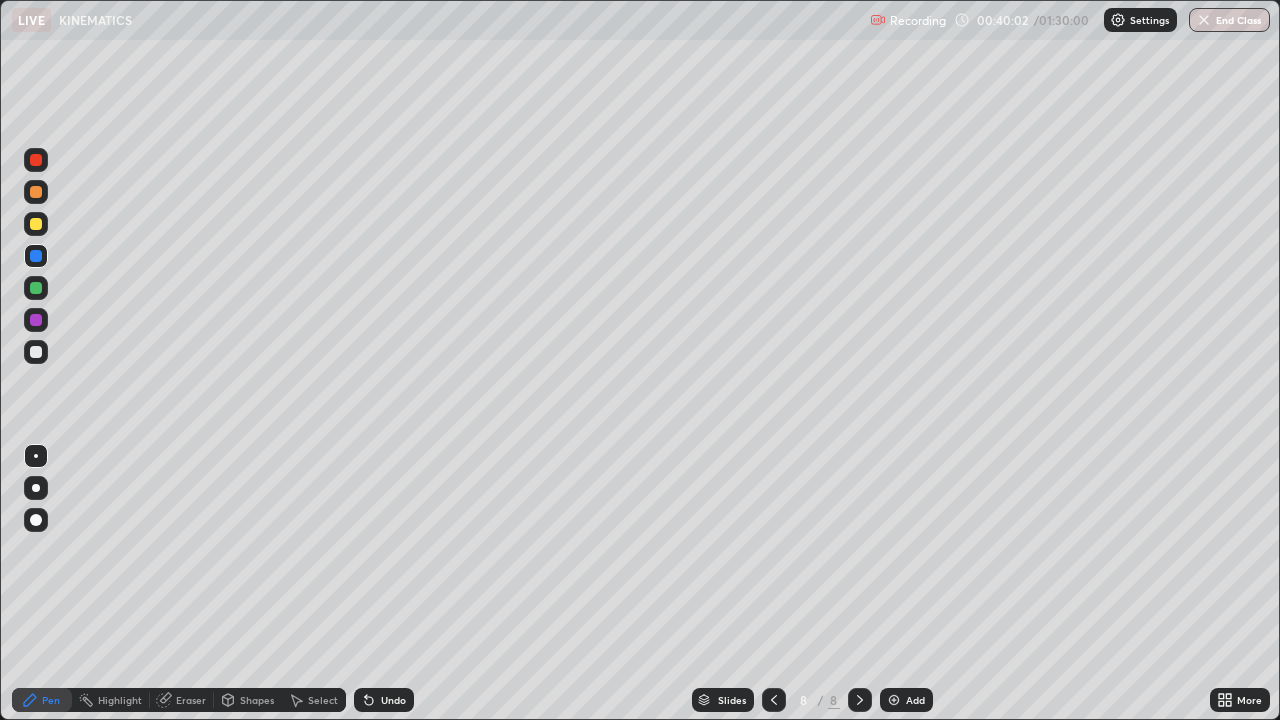 click at bounding box center (36, 224) 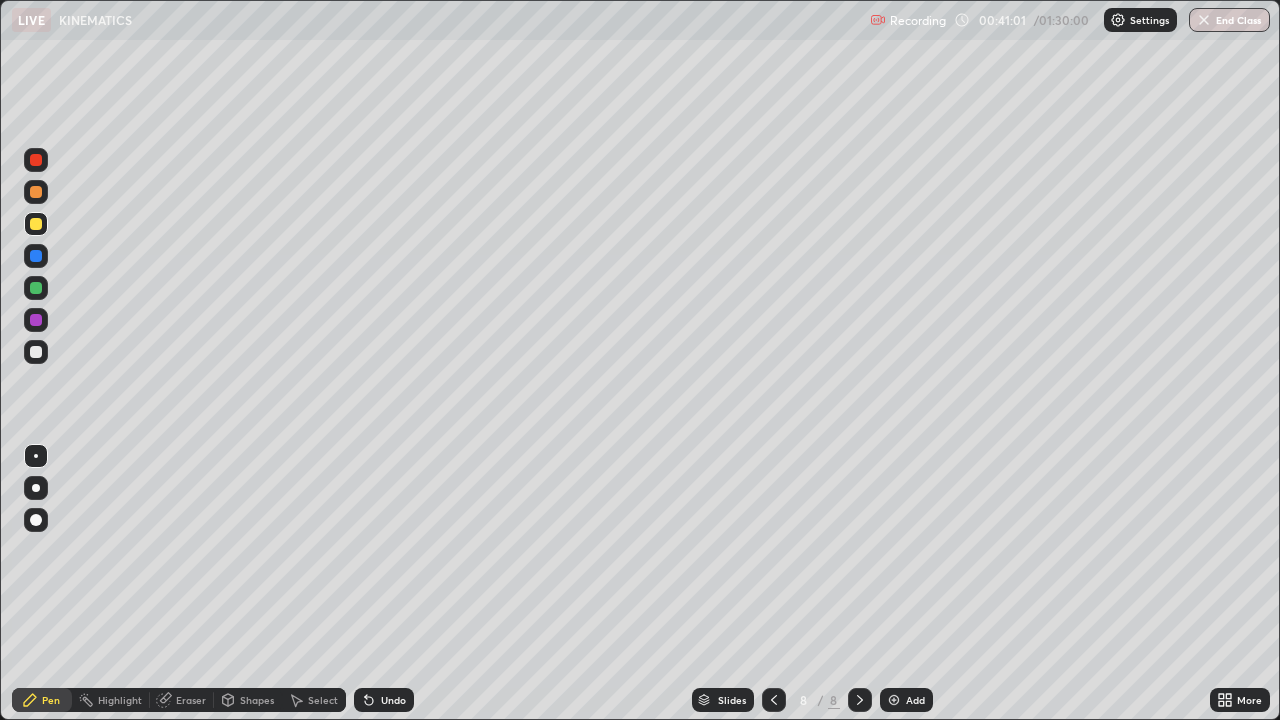 click 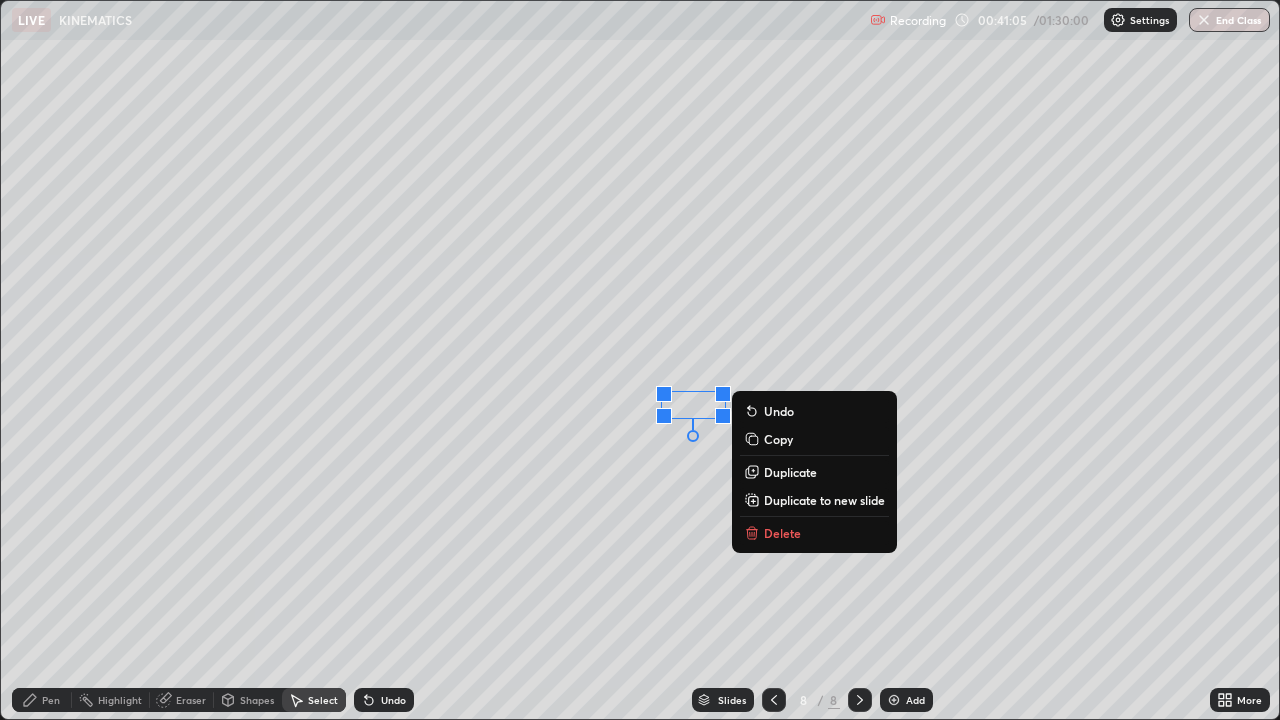 click on "Pen" at bounding box center [51, 700] 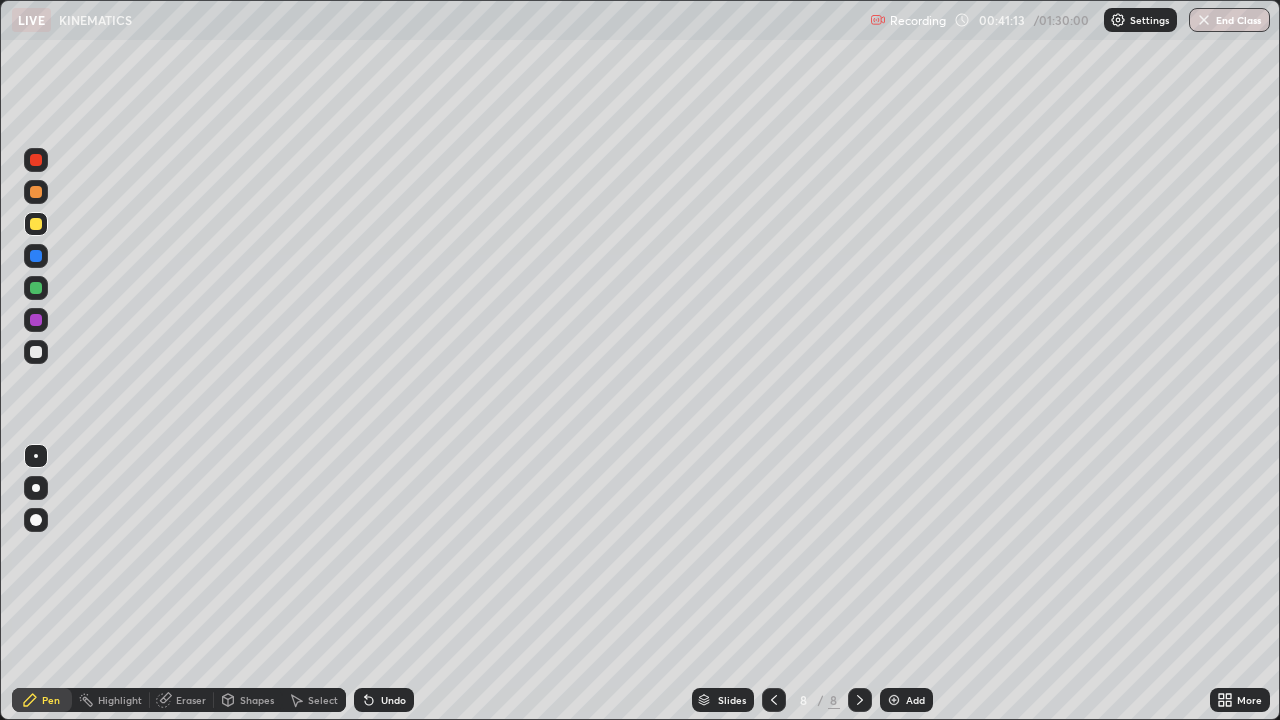 click at bounding box center [774, 700] 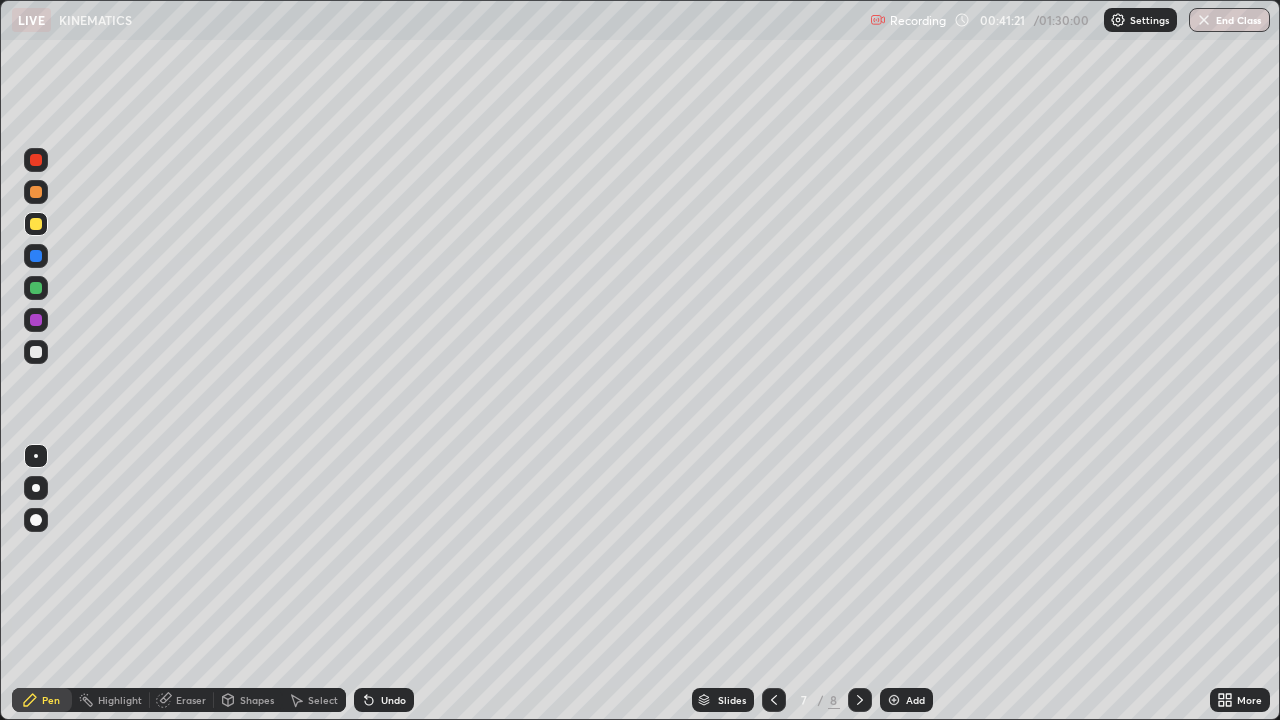 click 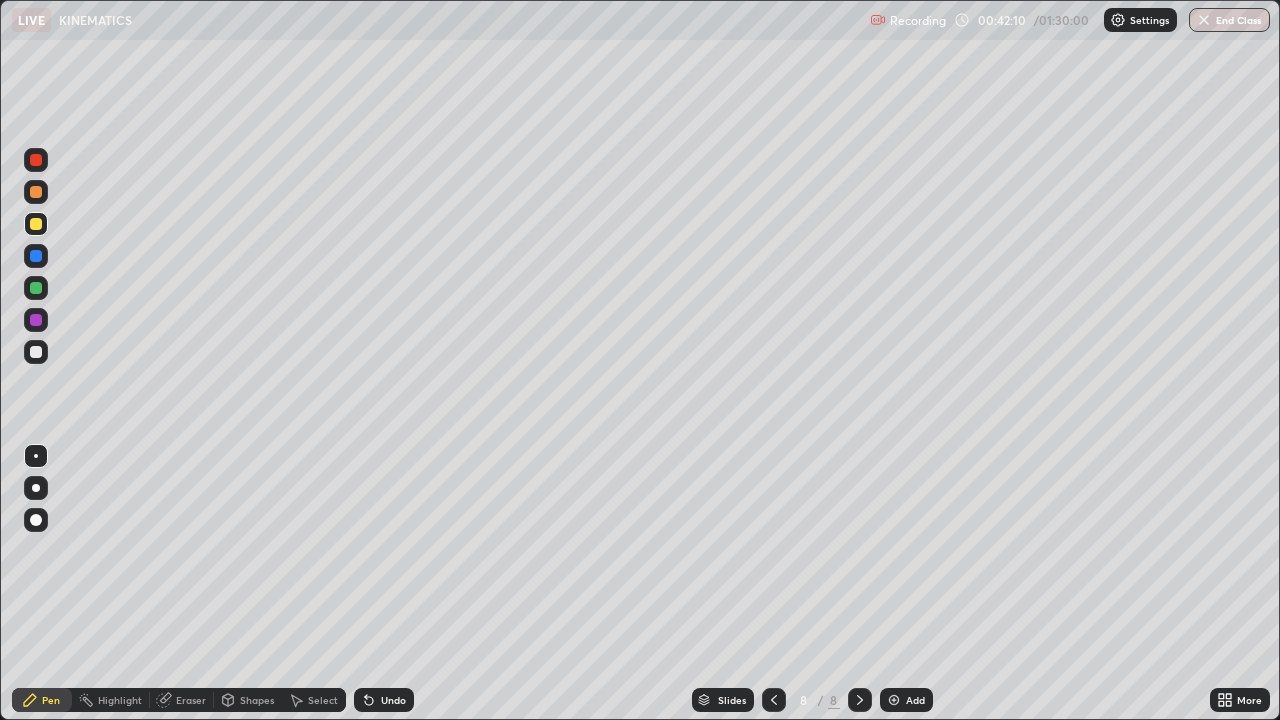click at bounding box center [774, 700] 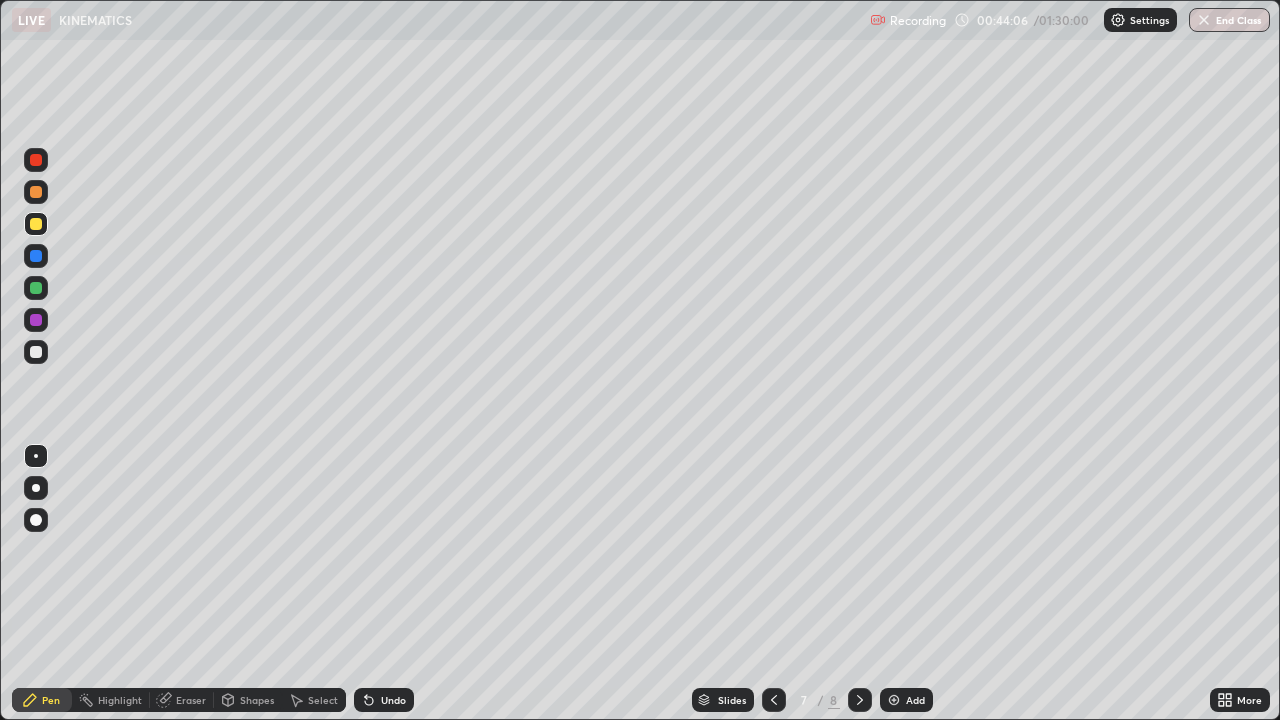 click 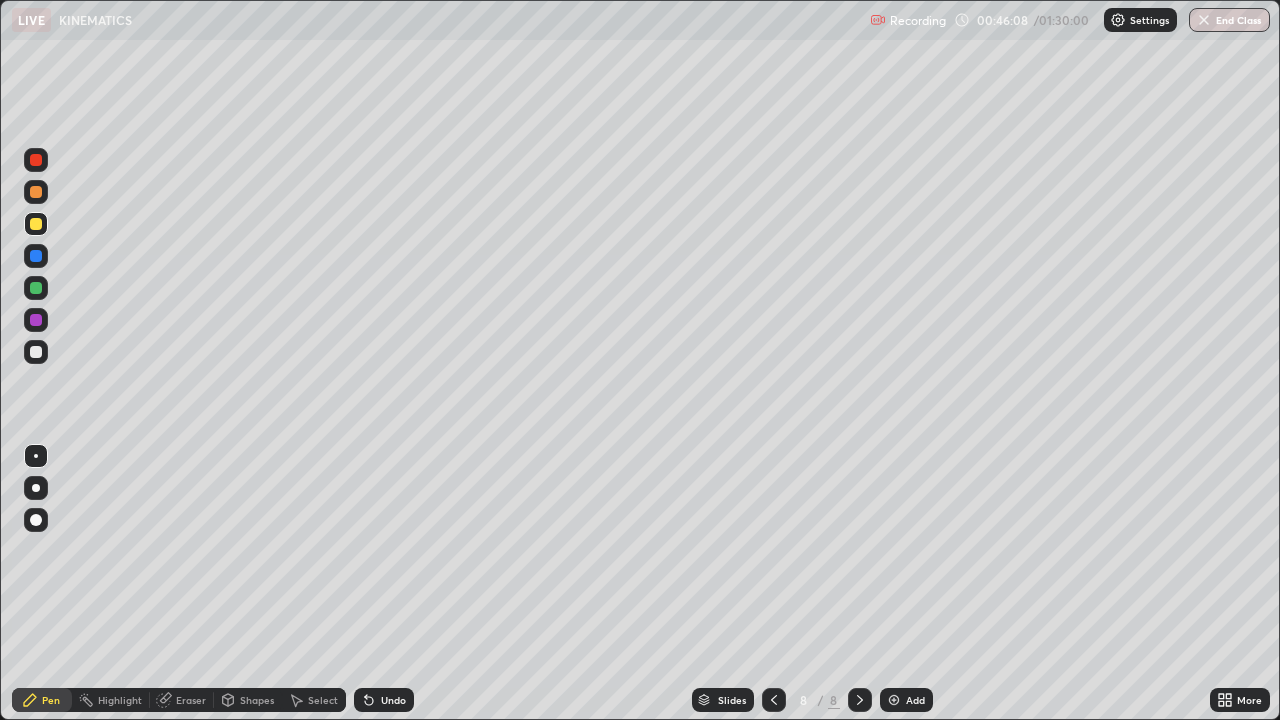 click at bounding box center (894, 700) 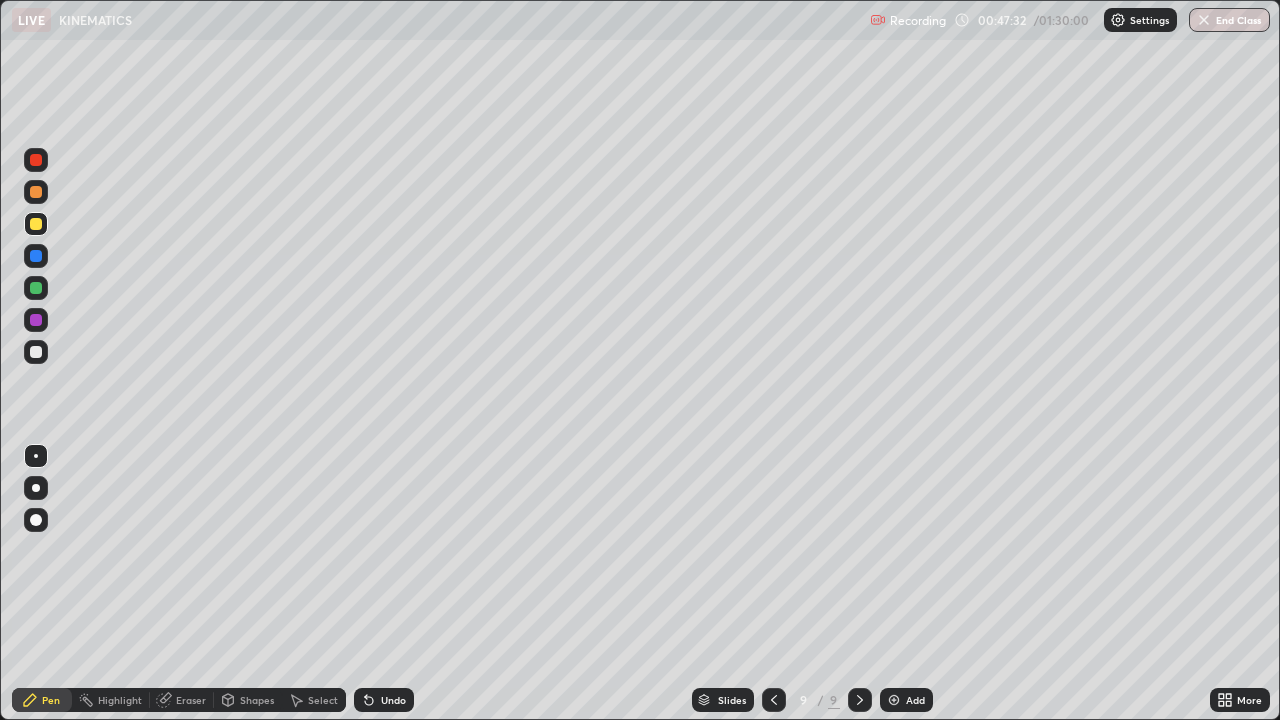 click at bounding box center (36, 320) 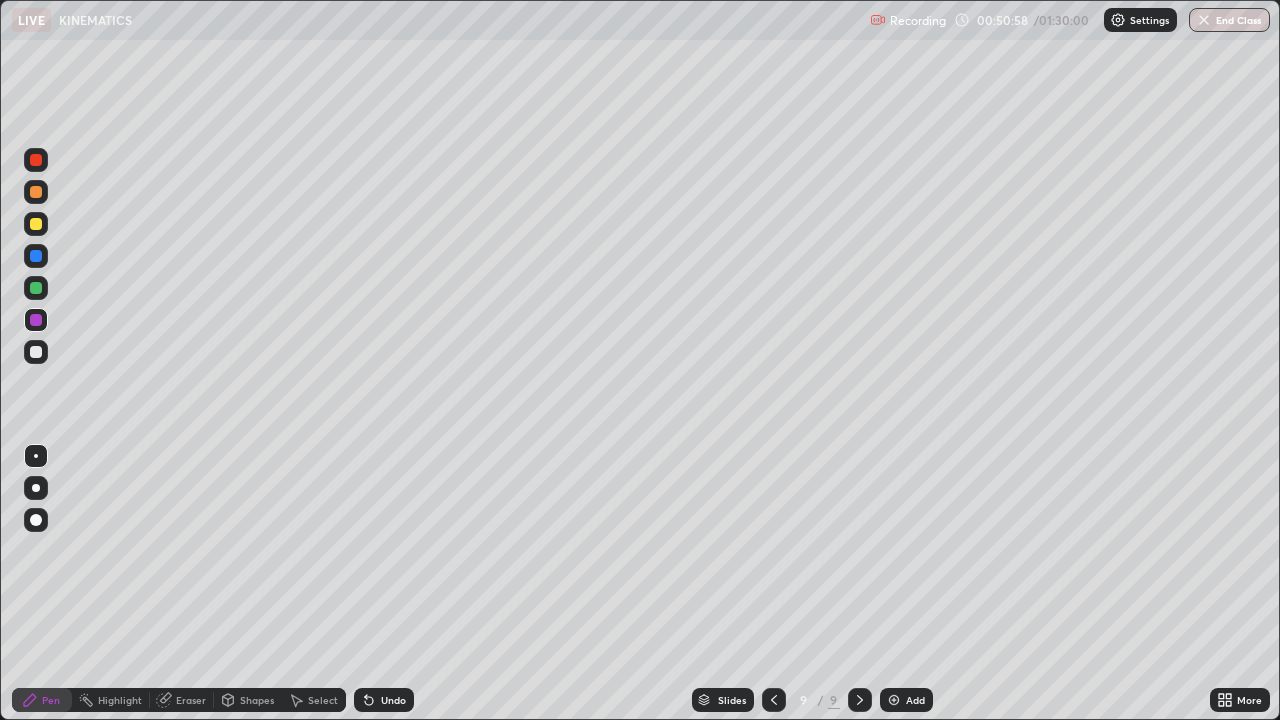 click at bounding box center (36, 352) 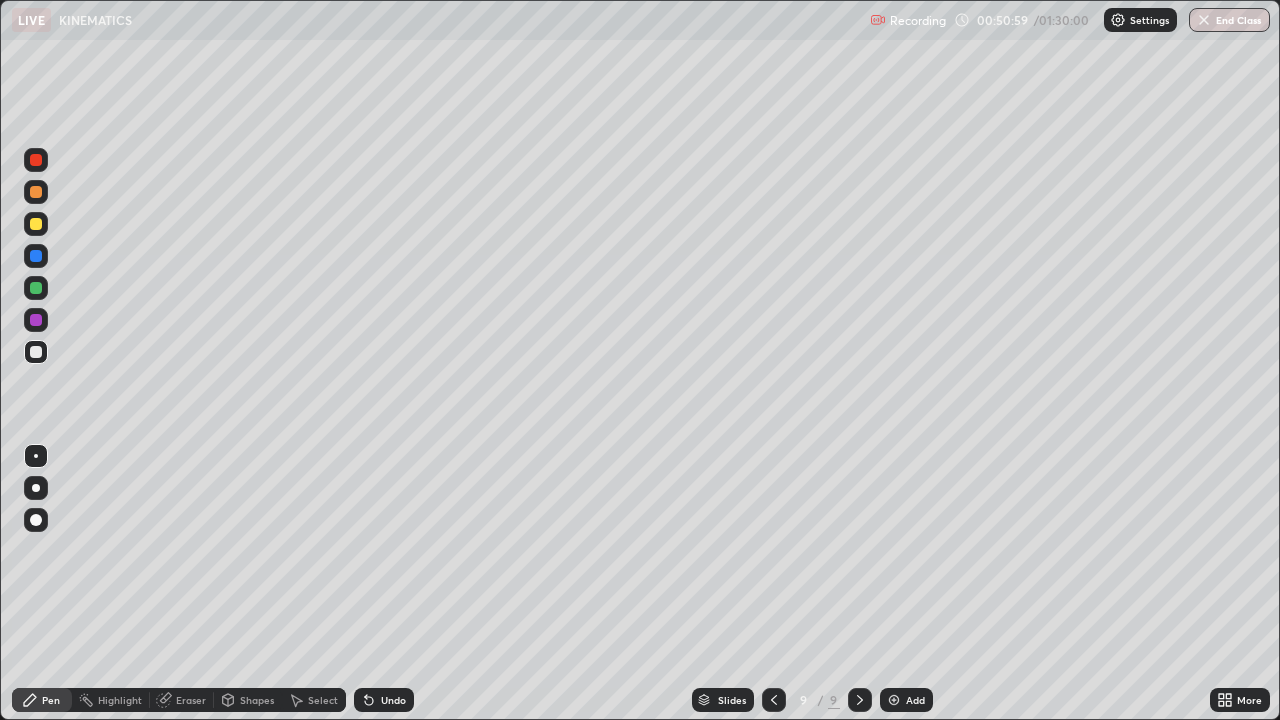 click at bounding box center (36, 352) 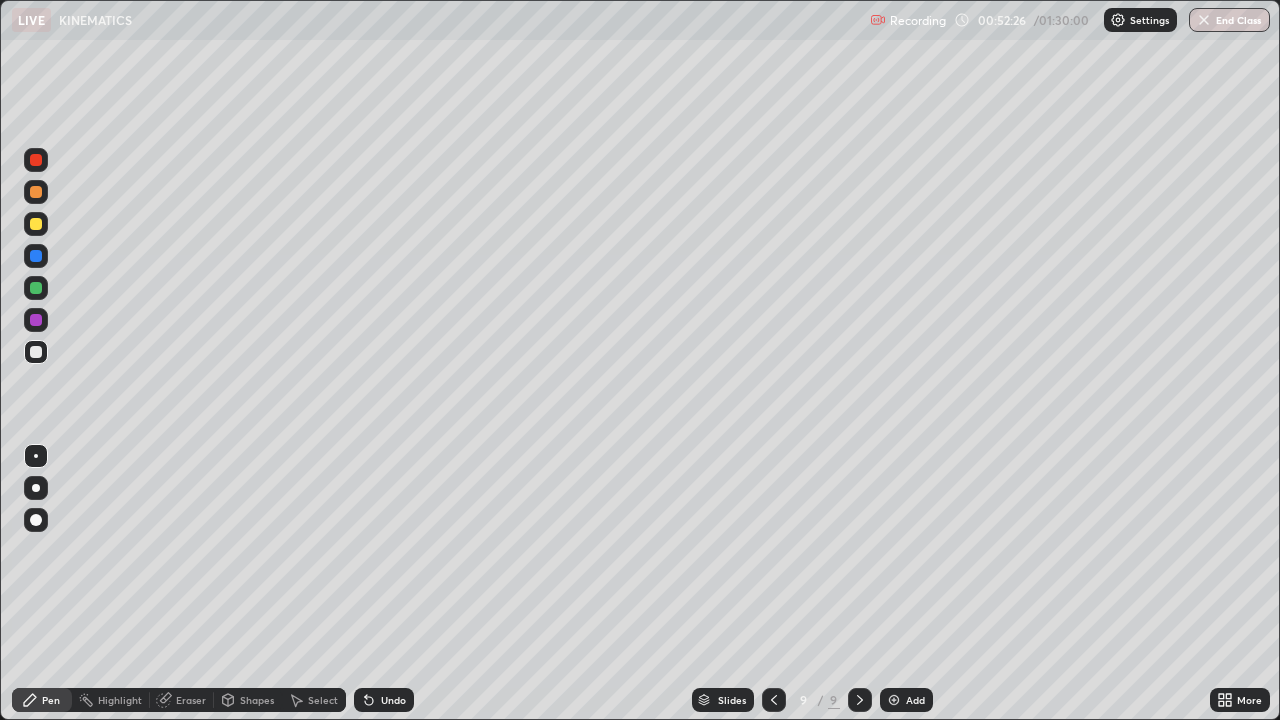 click at bounding box center [36, 224] 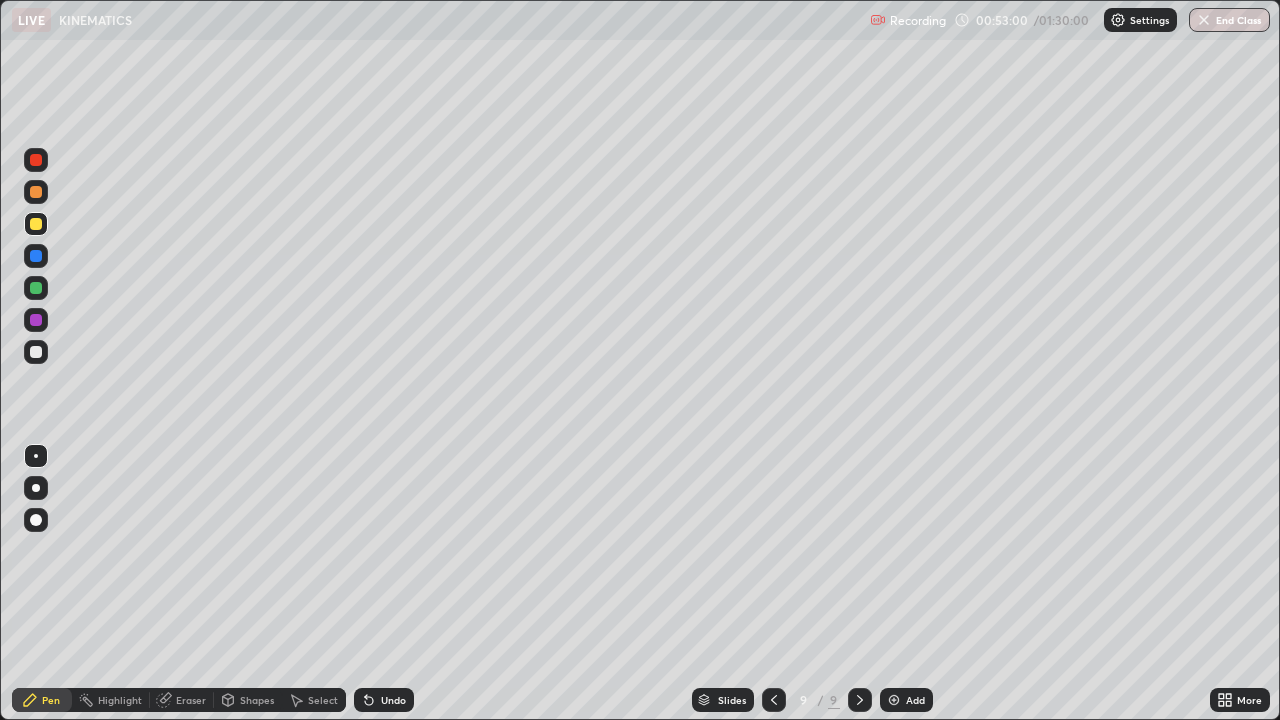 click at bounding box center (894, 700) 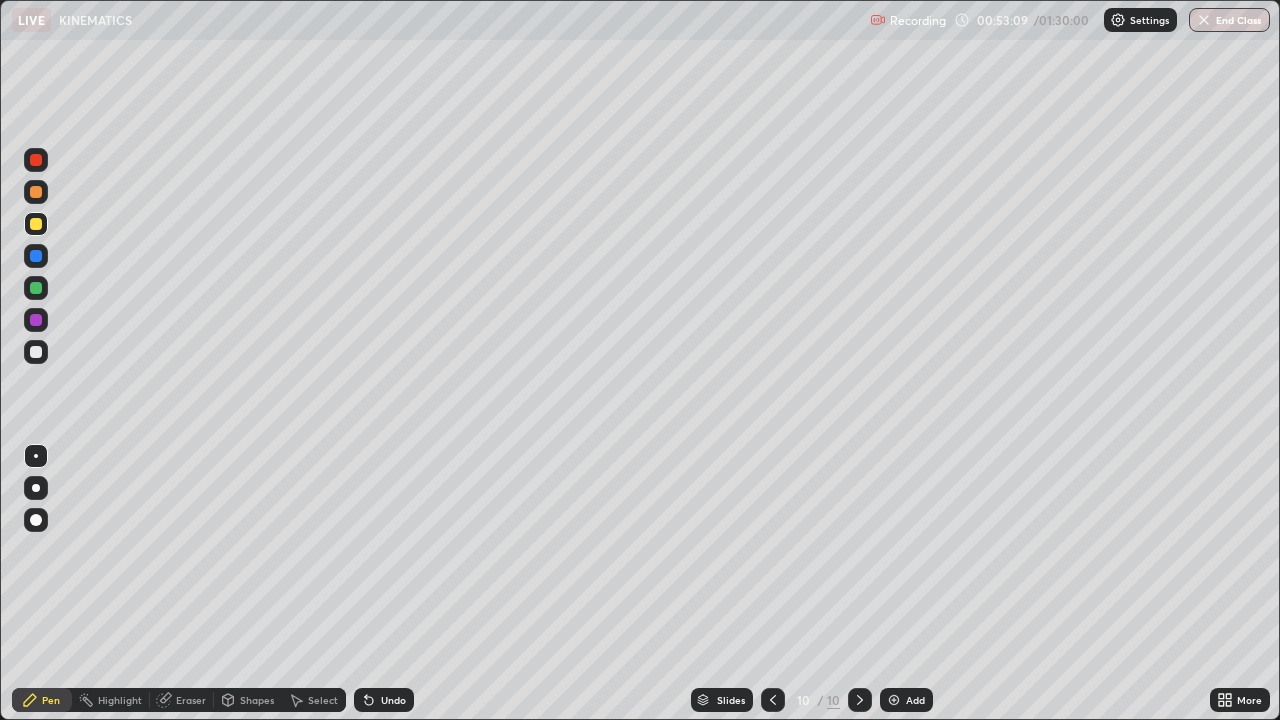 click 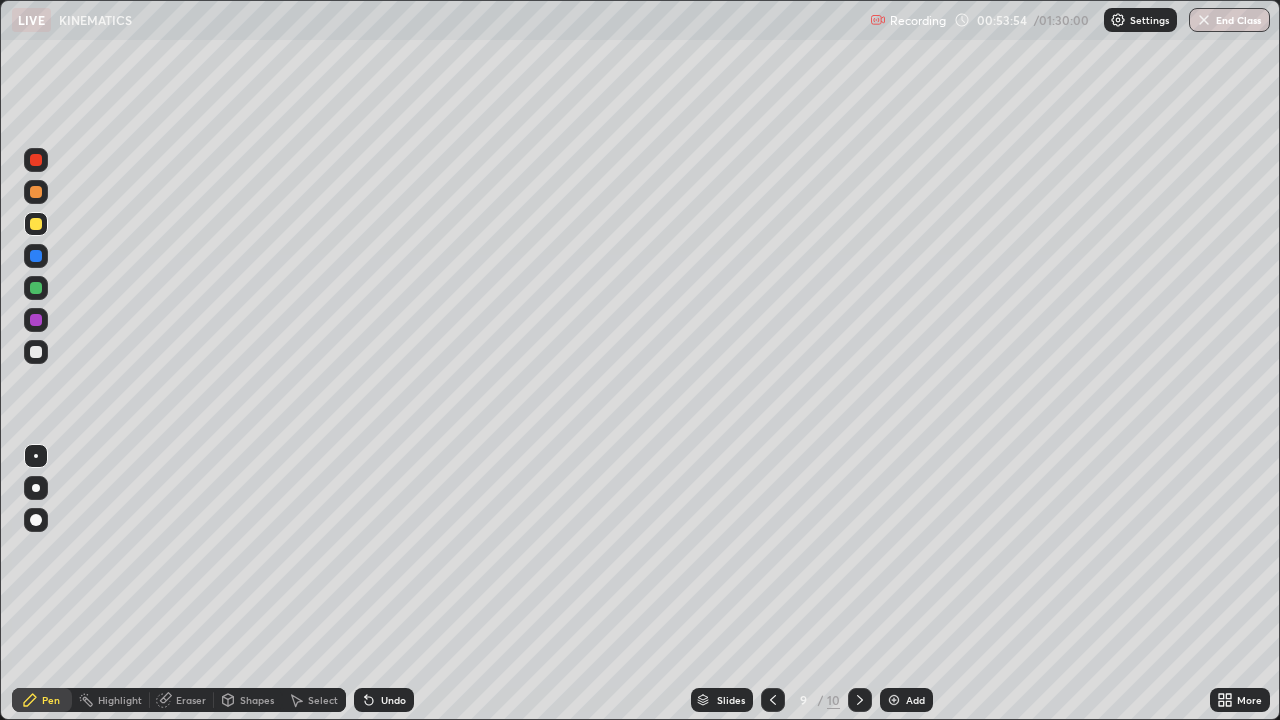 click 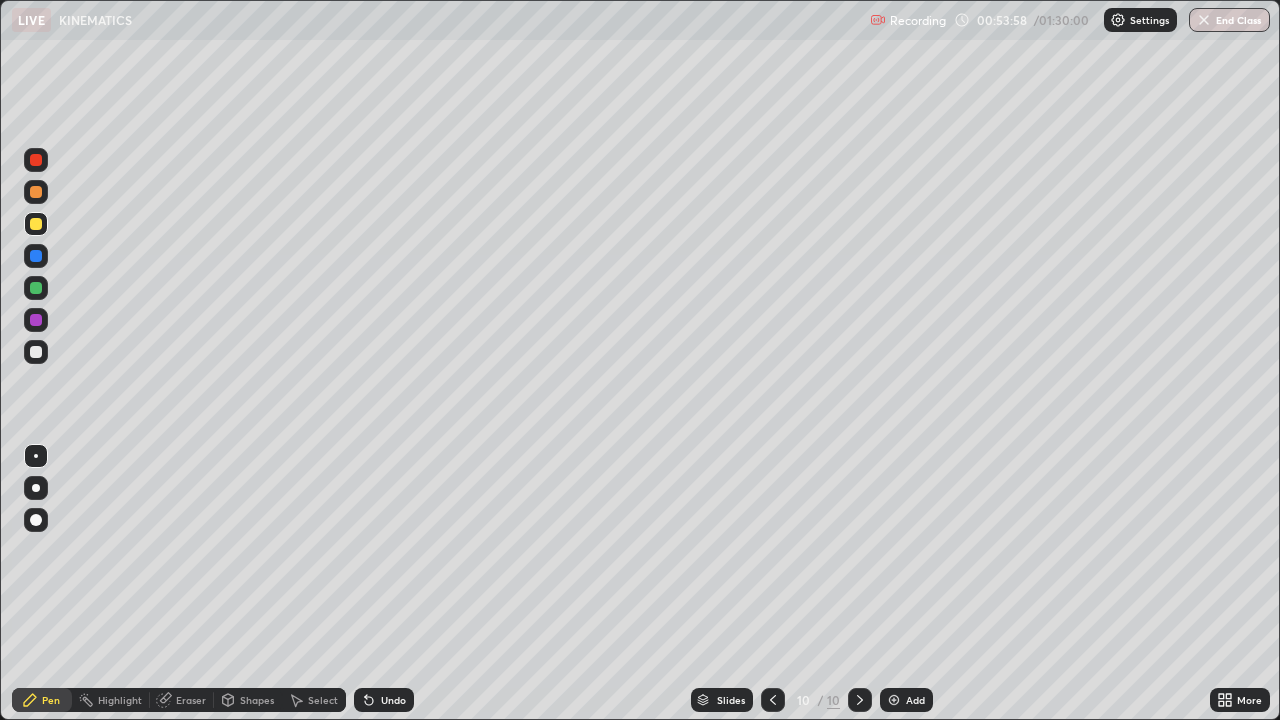 click 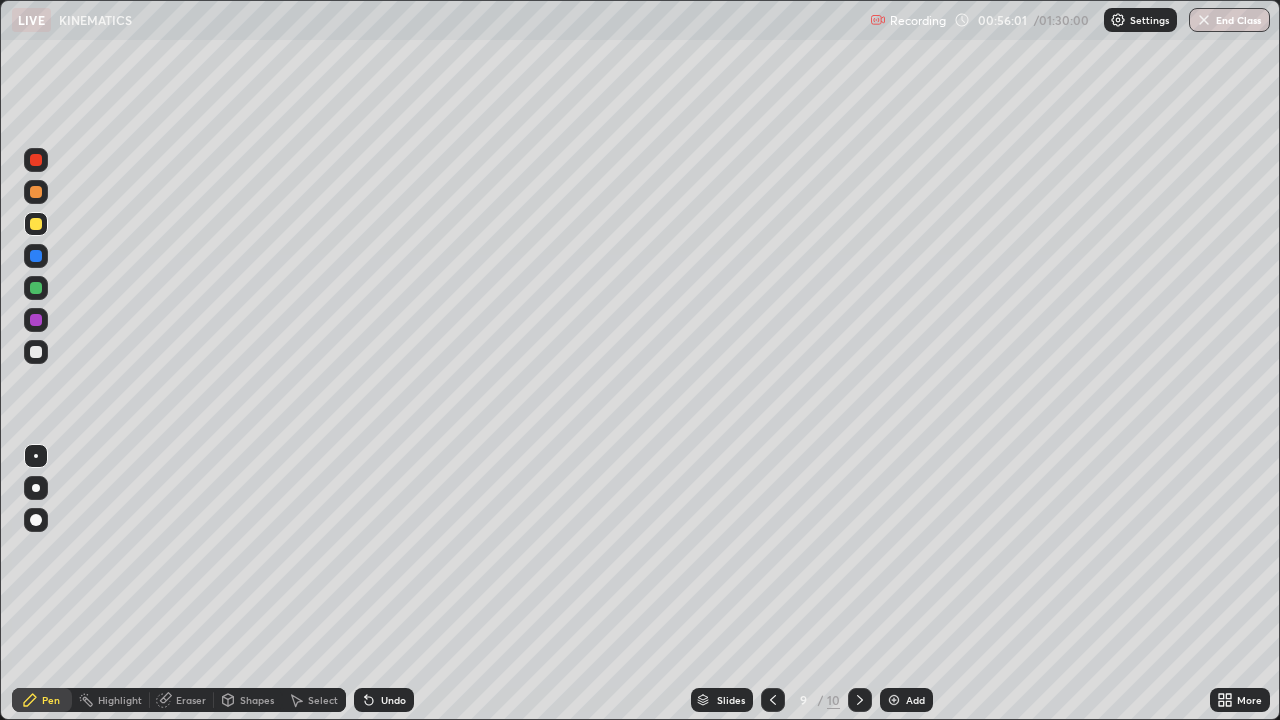 click on "Add" at bounding box center (915, 700) 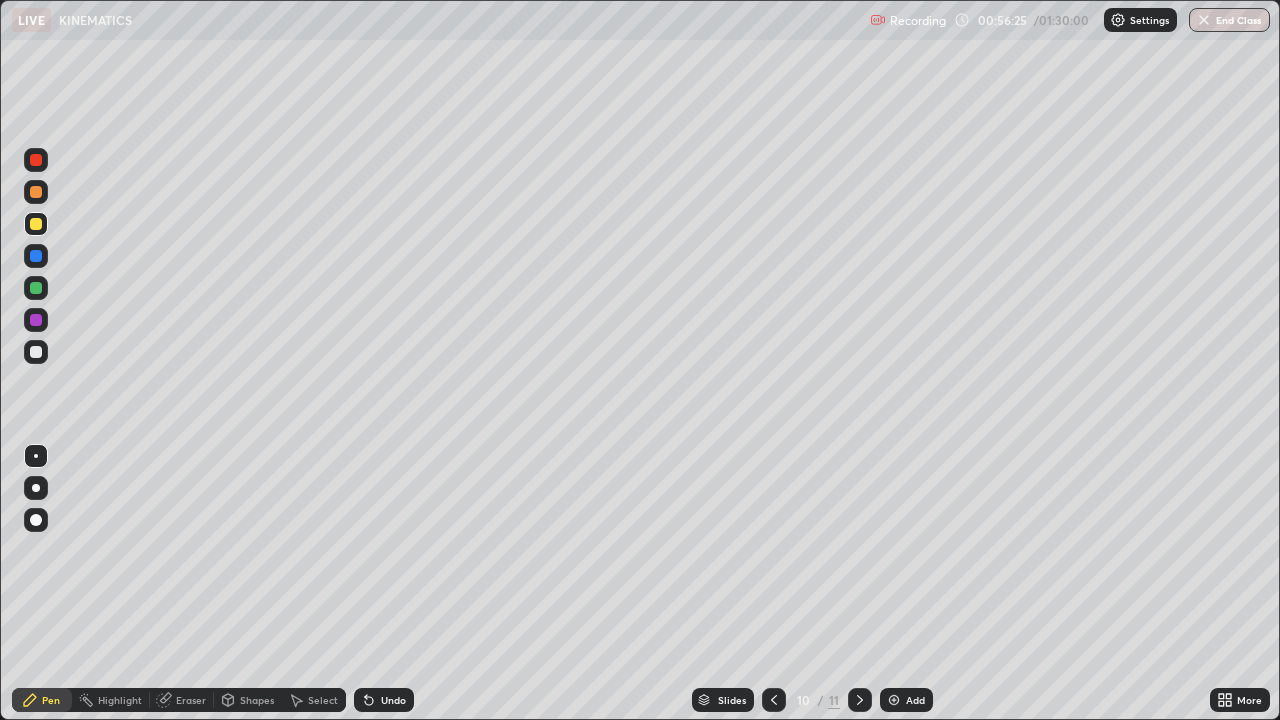 click at bounding box center [36, 320] 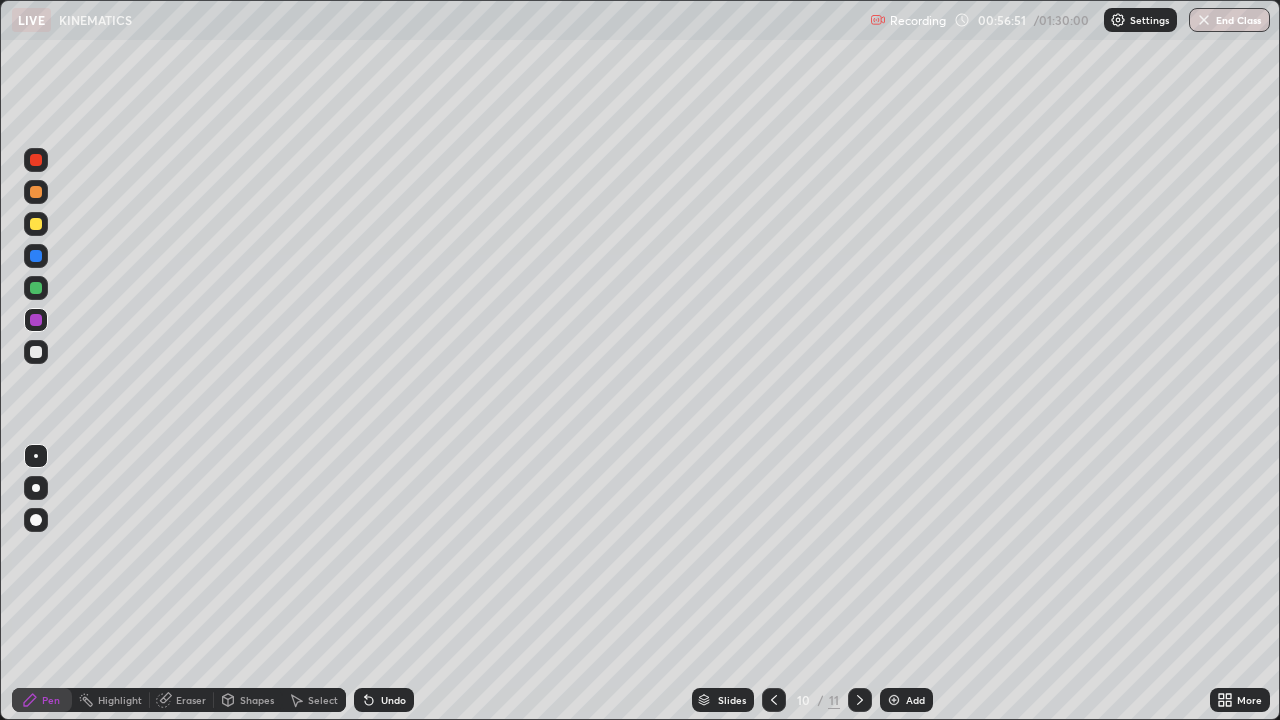 click at bounding box center (36, 224) 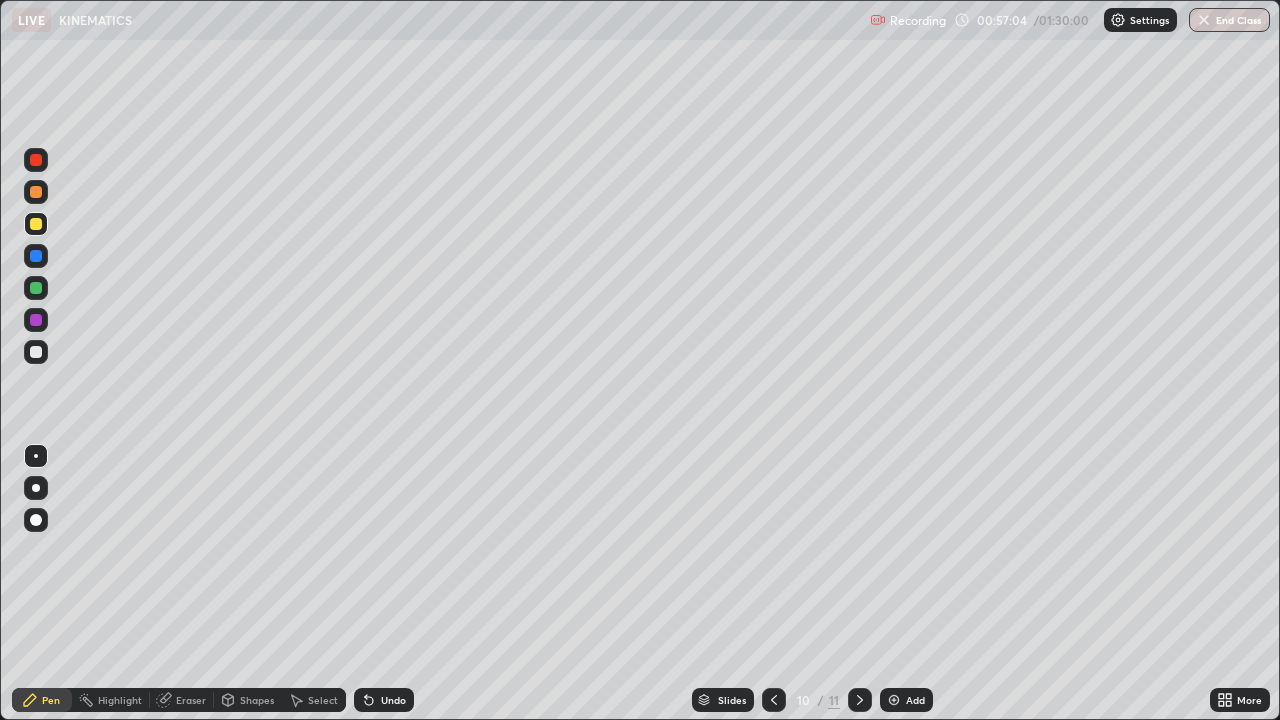 click at bounding box center (36, 160) 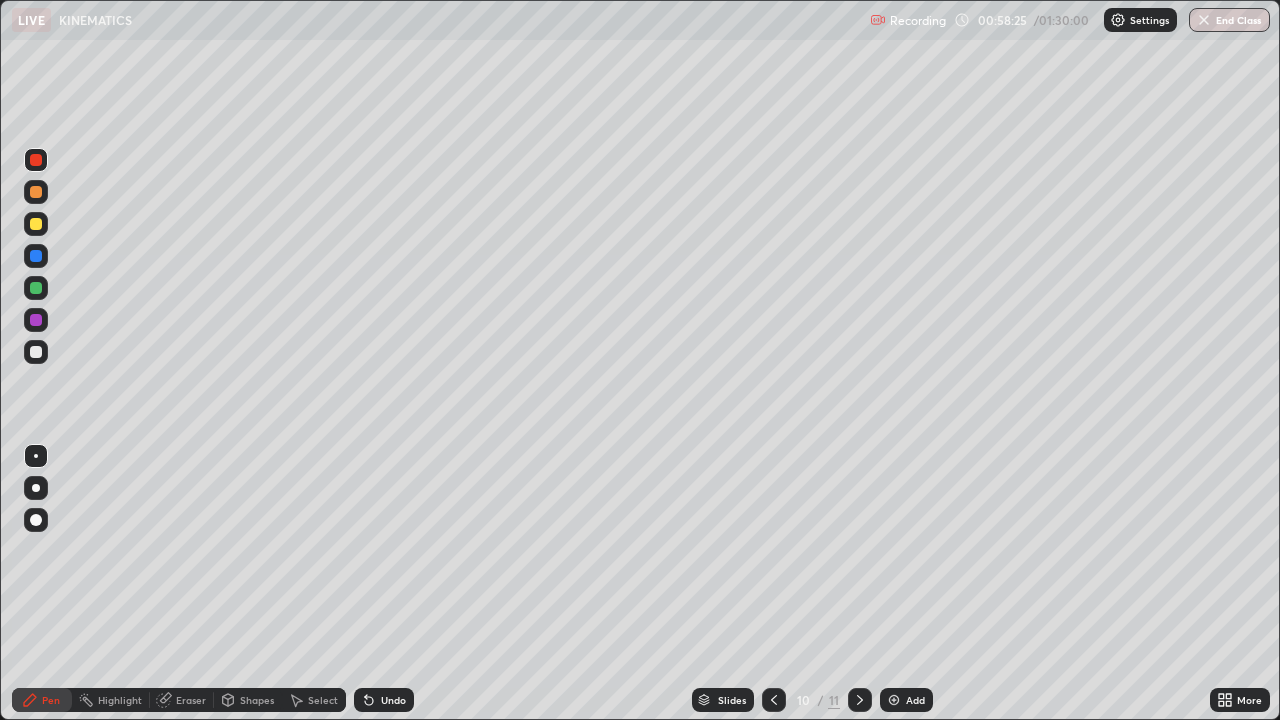 click at bounding box center [36, 224] 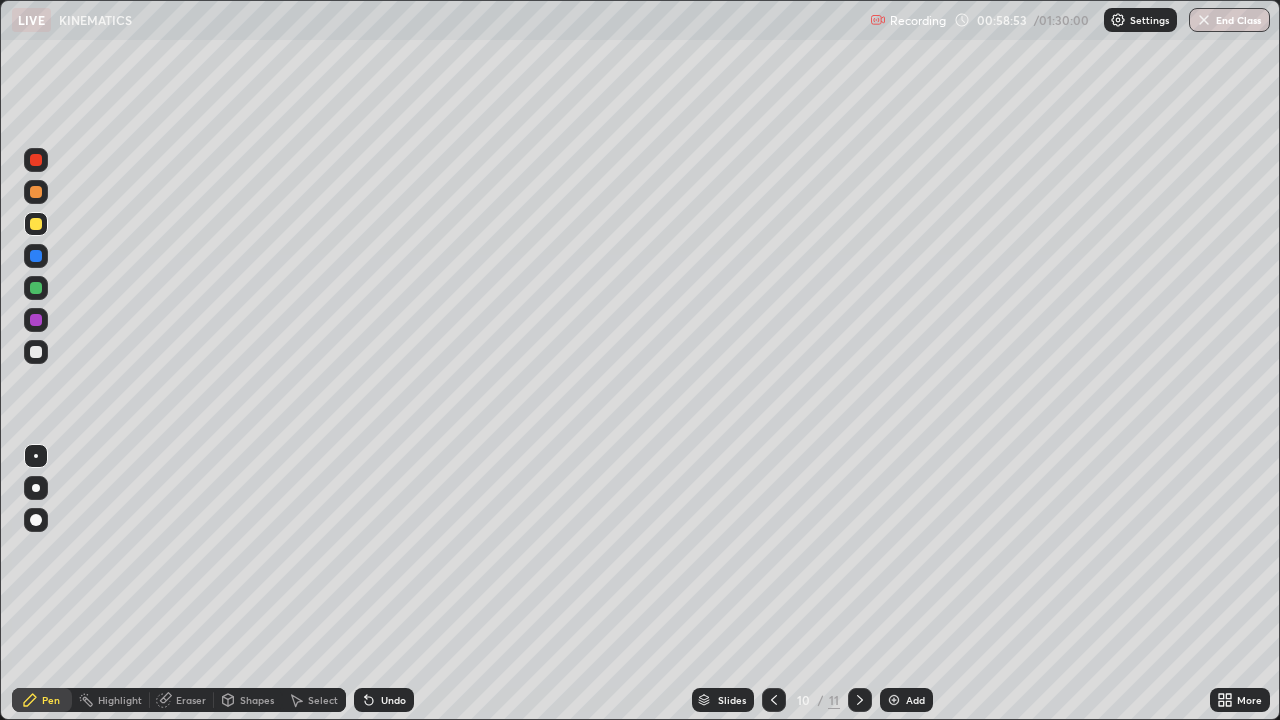 click at bounding box center [36, 320] 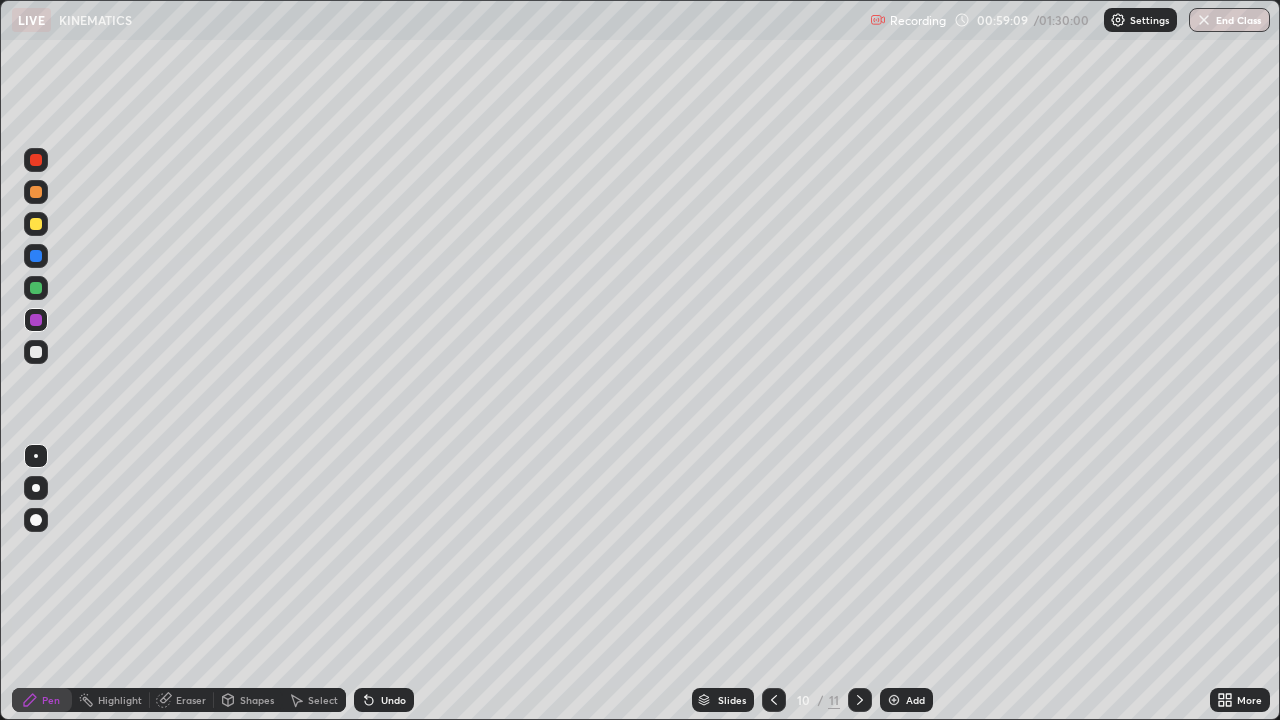click at bounding box center (36, 224) 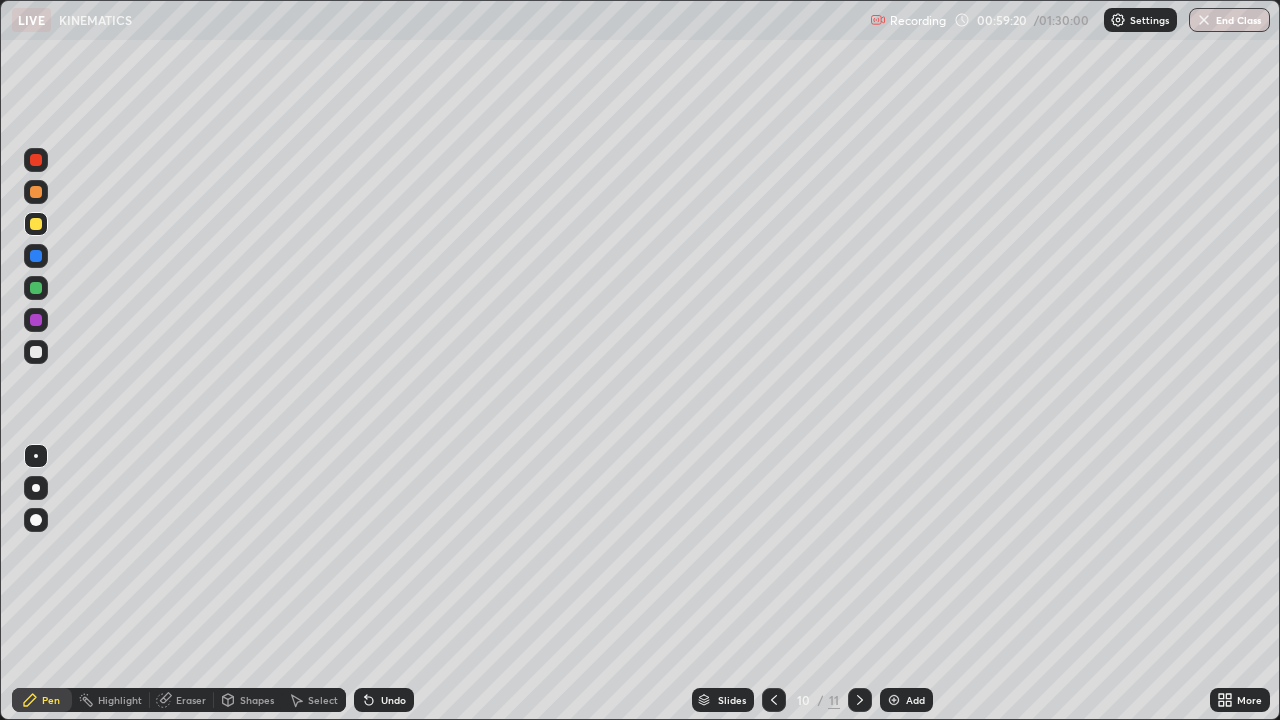 click on "Eraser" at bounding box center (182, 700) 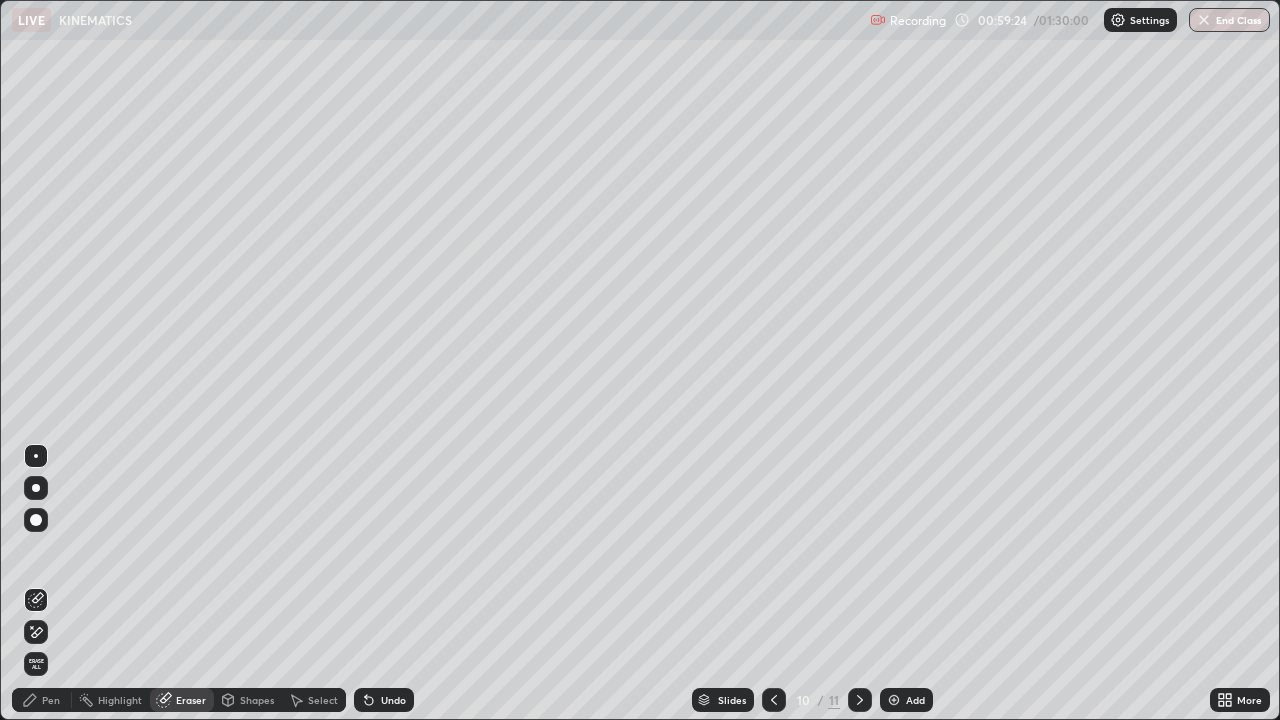click on "Pen" at bounding box center (42, 700) 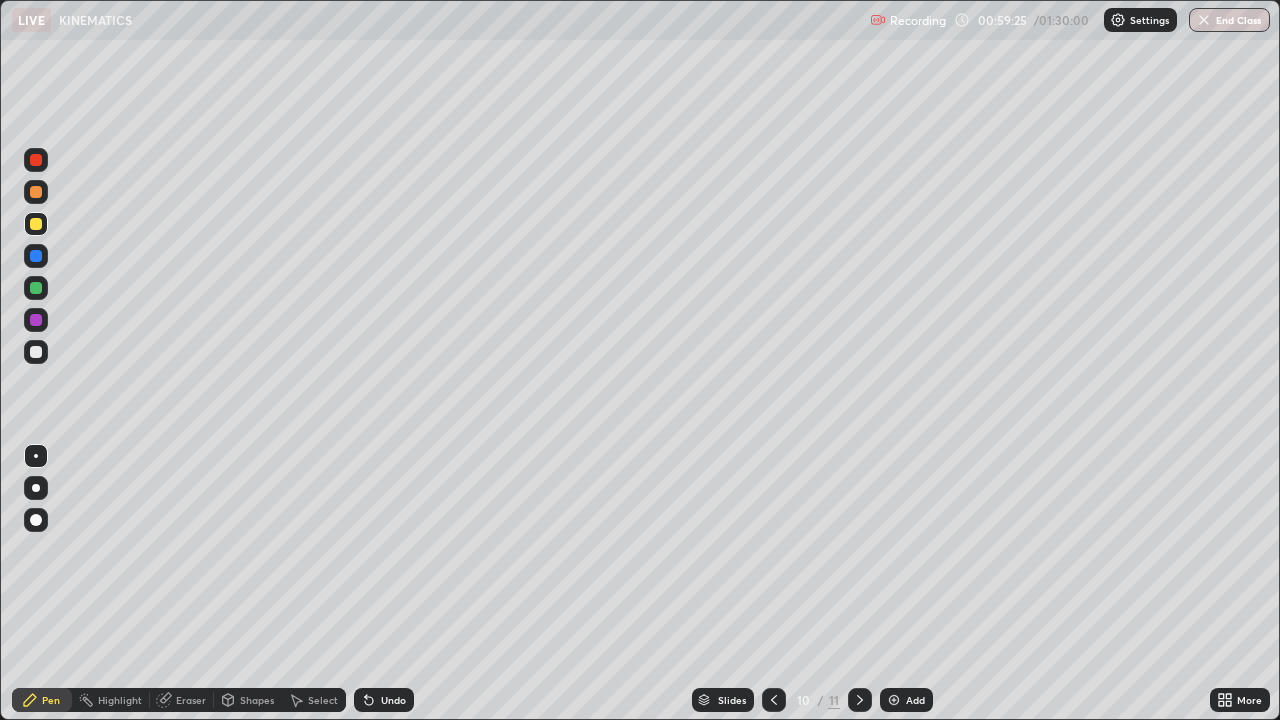 click at bounding box center [36, 320] 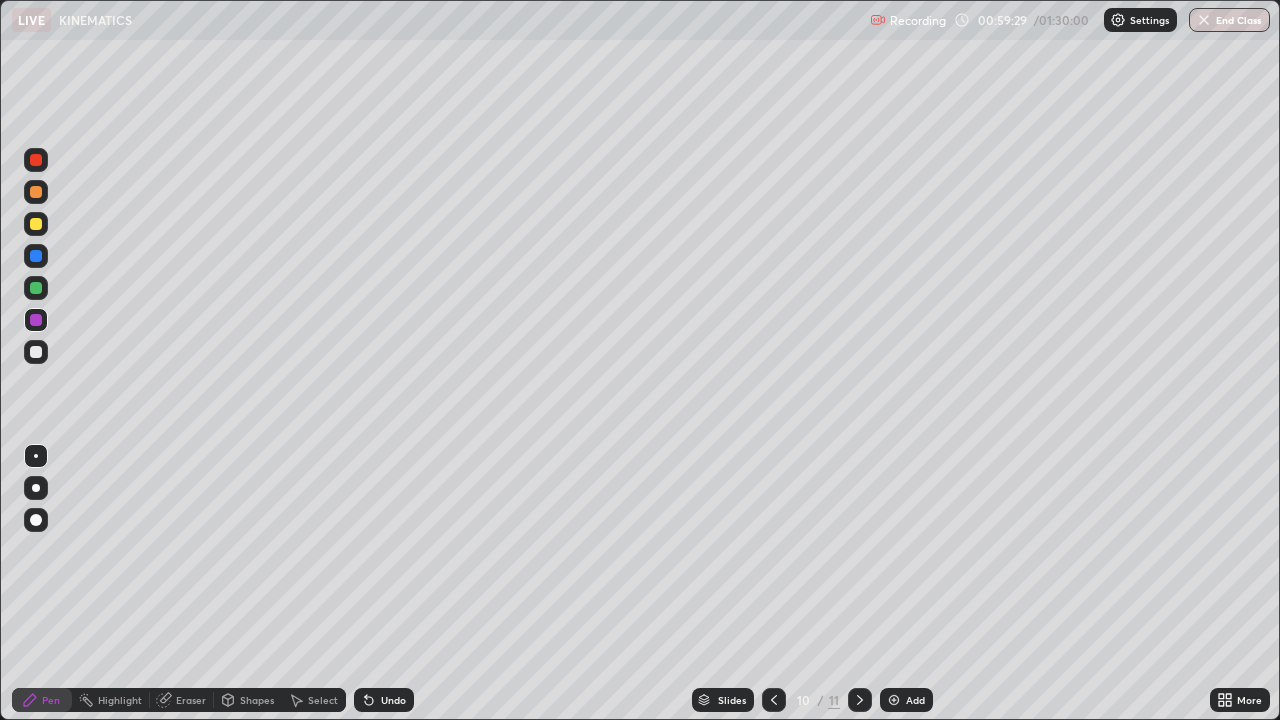 click at bounding box center (36, 224) 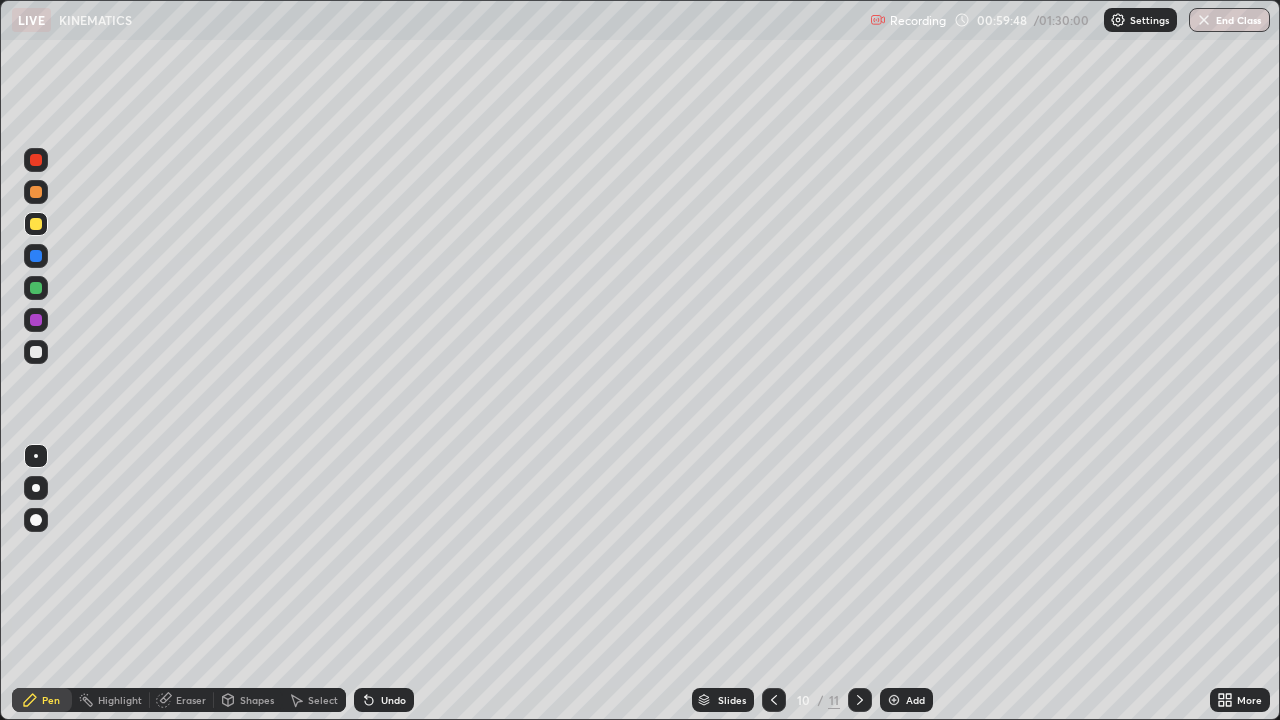 click on "Add" at bounding box center [906, 700] 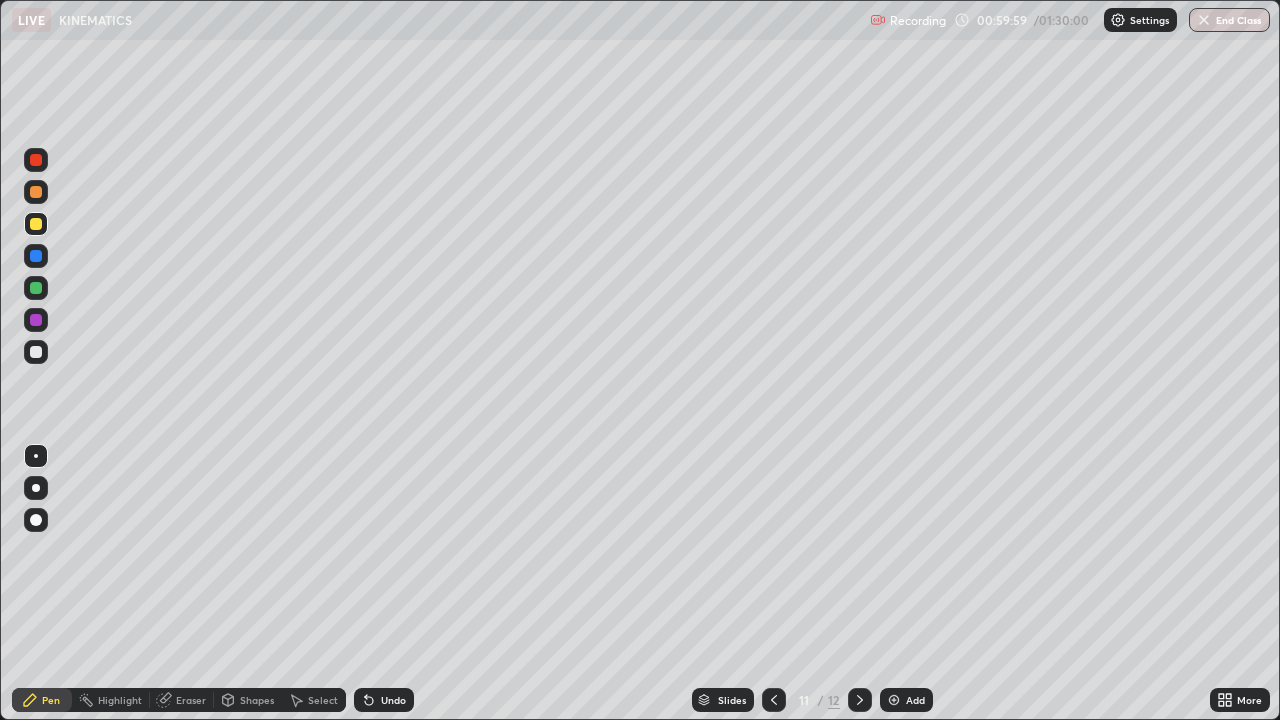 click at bounding box center [36, 224] 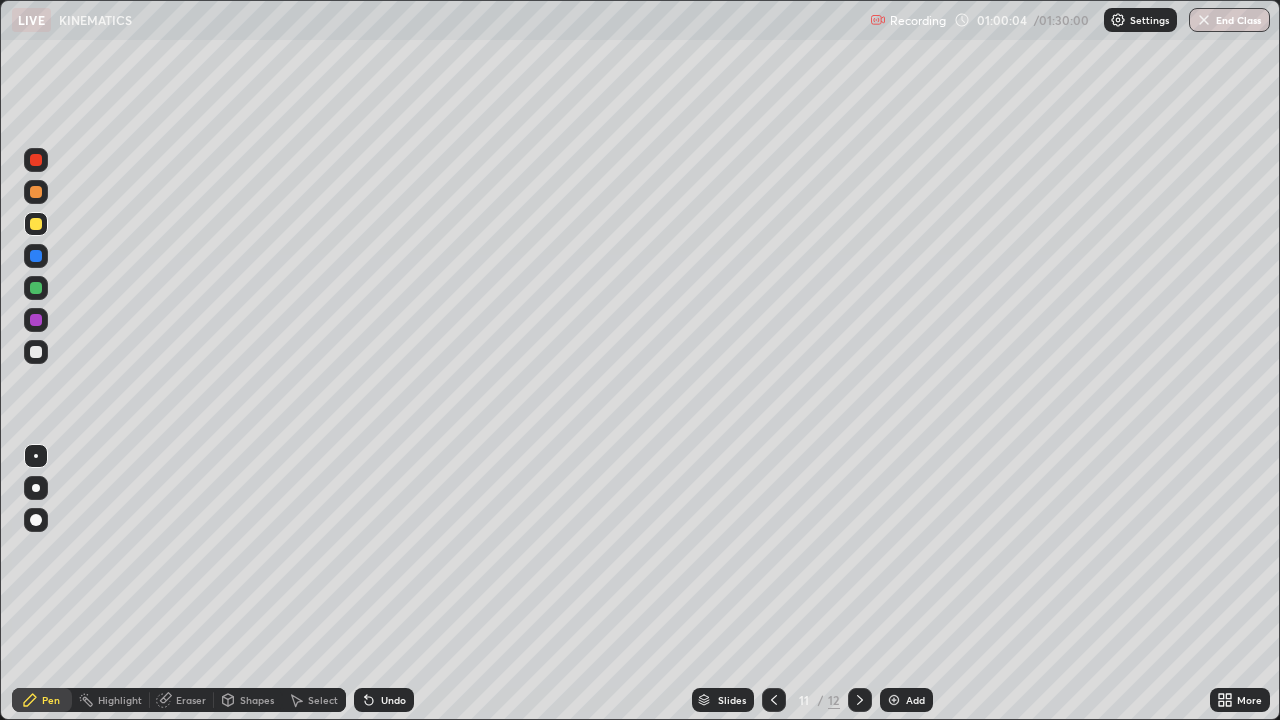 click at bounding box center (36, 352) 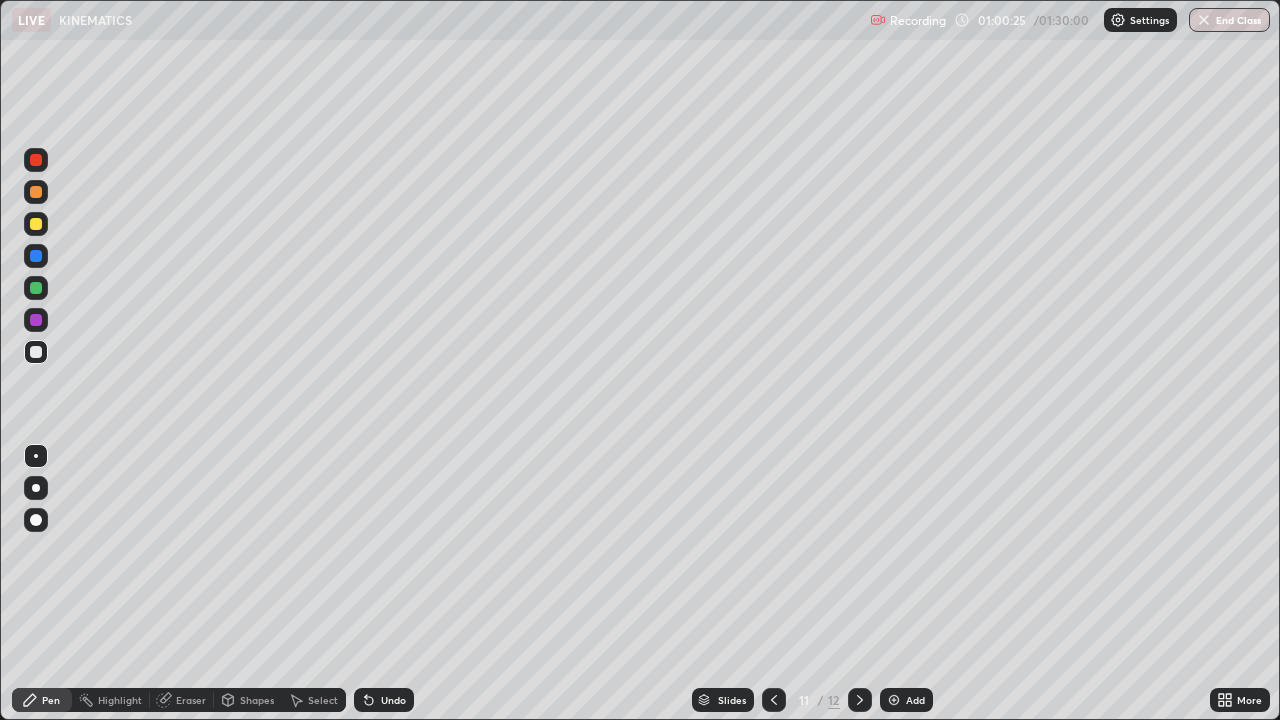 click at bounding box center (36, 256) 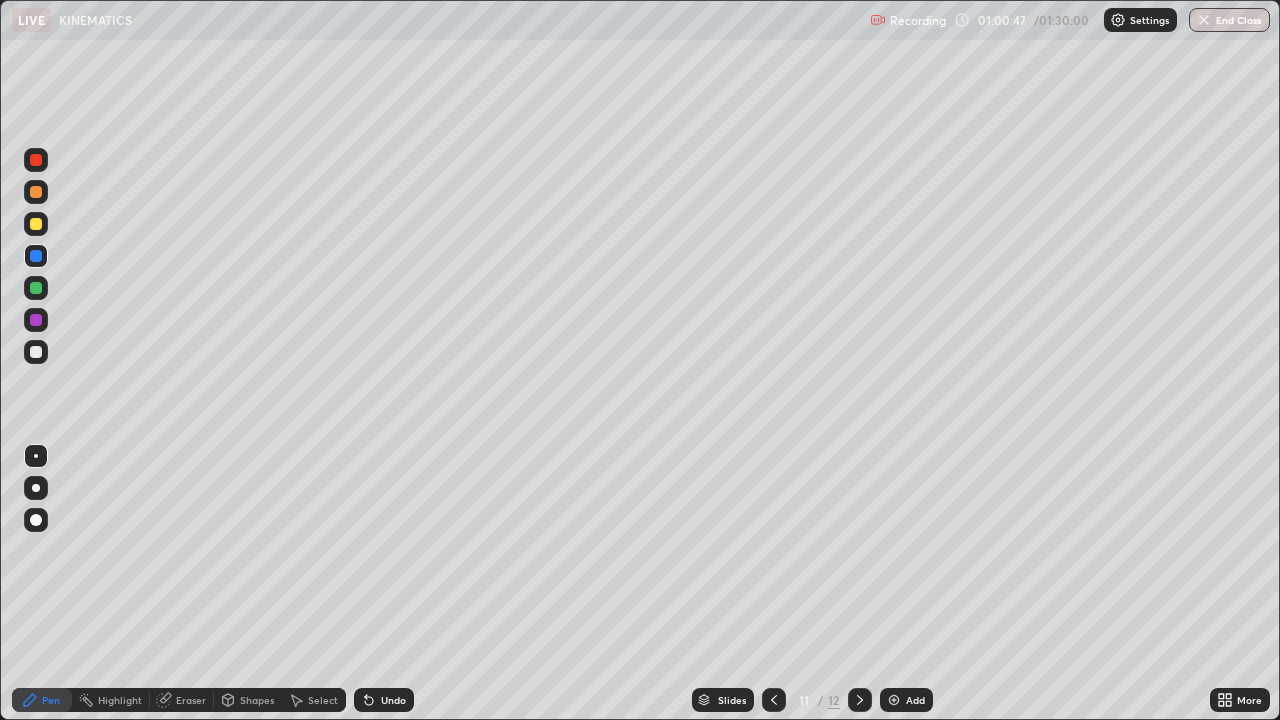 click at bounding box center [774, 700] 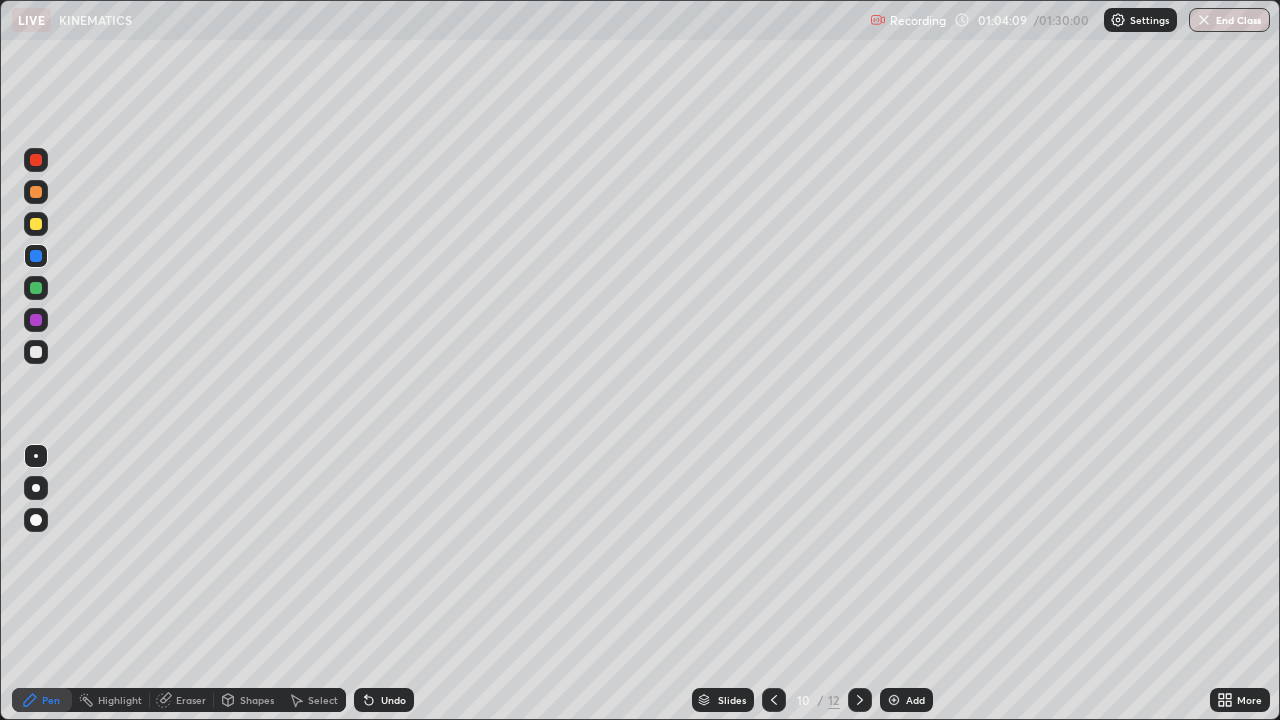 click 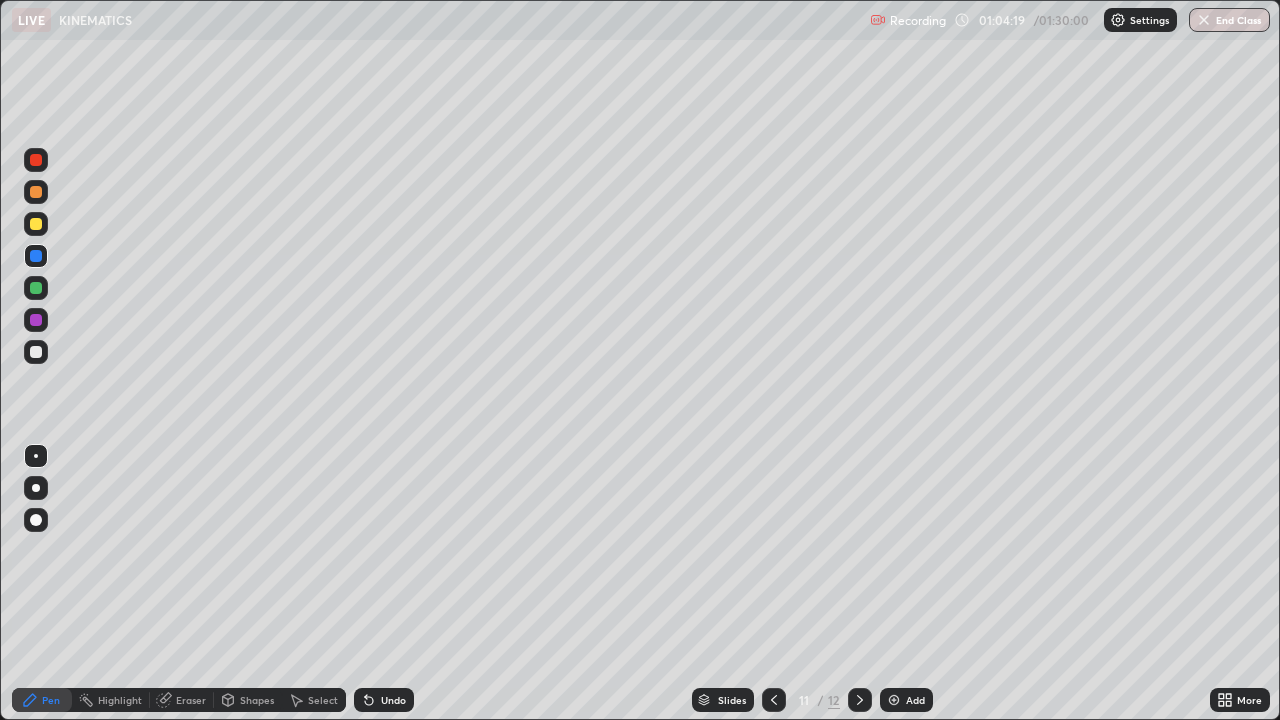 click at bounding box center [36, 224] 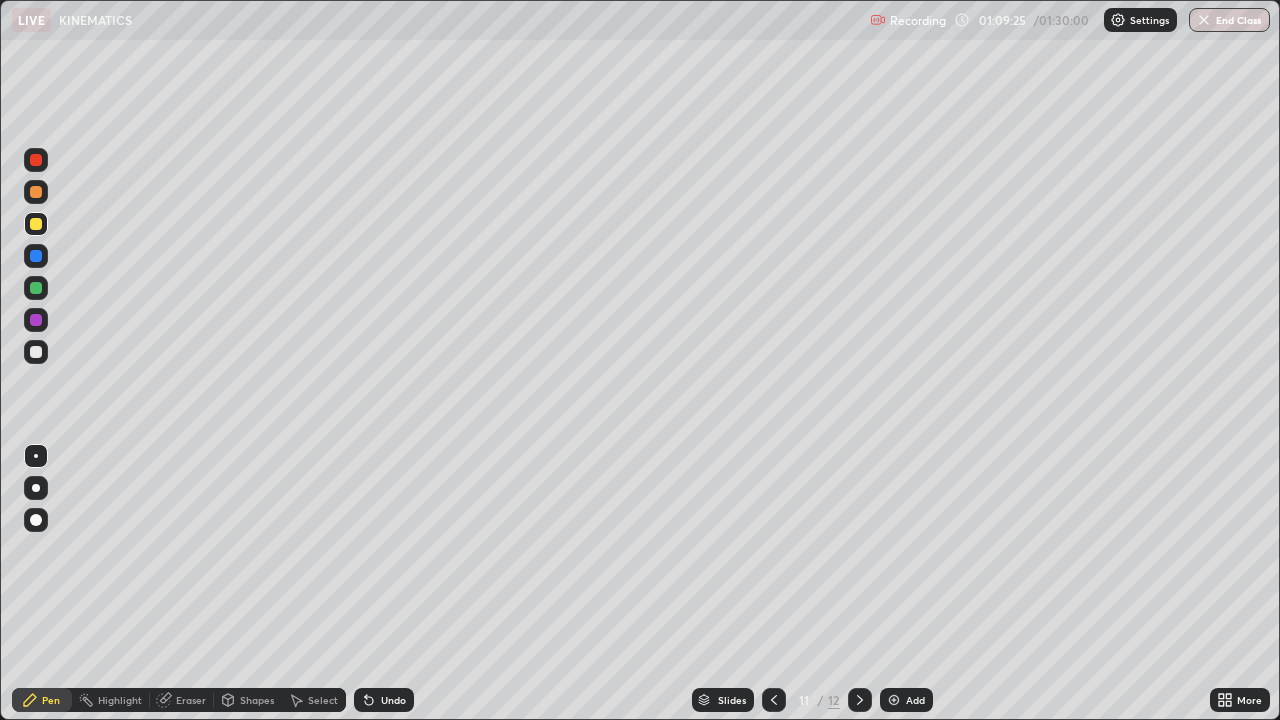 click on "Eraser" at bounding box center (191, 700) 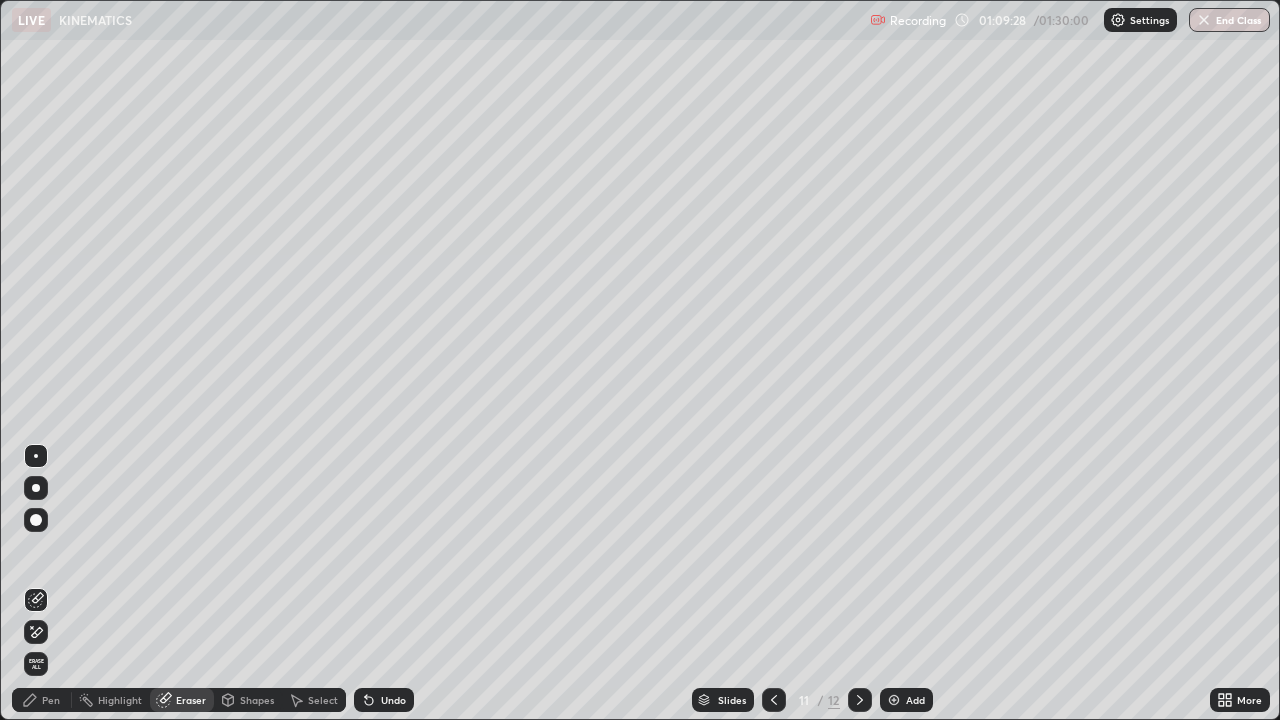 click on "Pen" at bounding box center [42, 700] 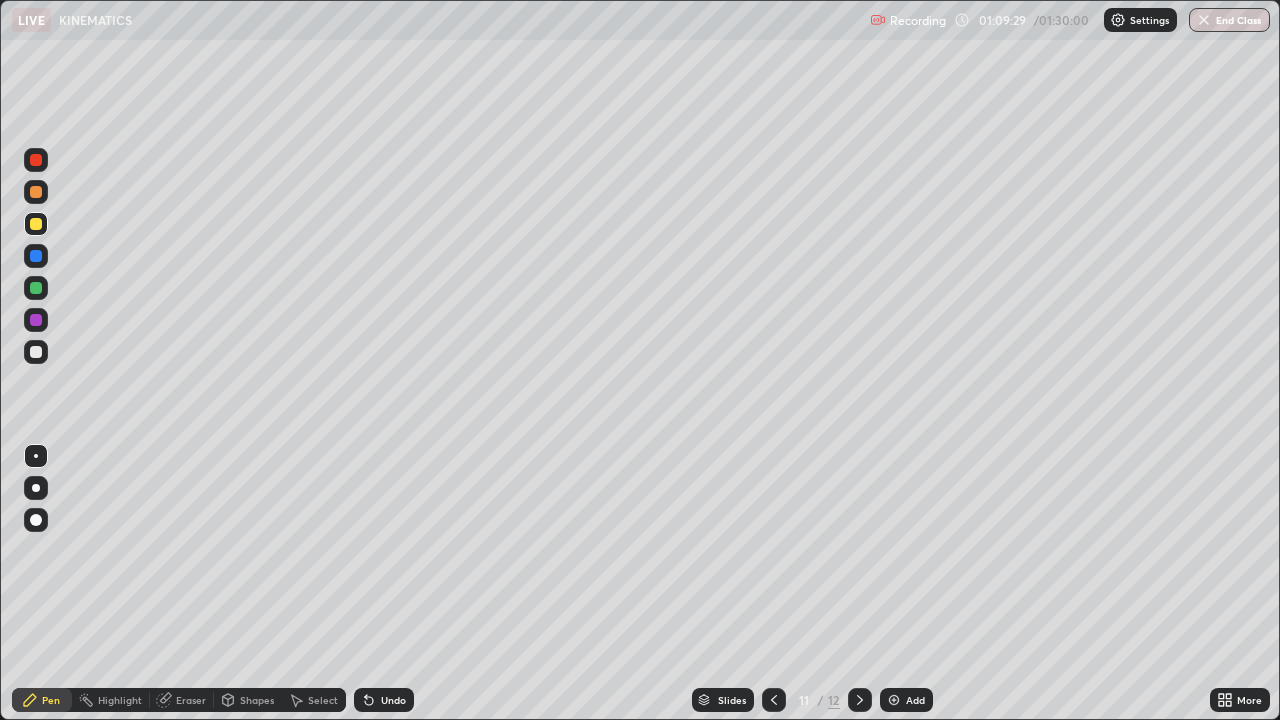 click at bounding box center [36, 320] 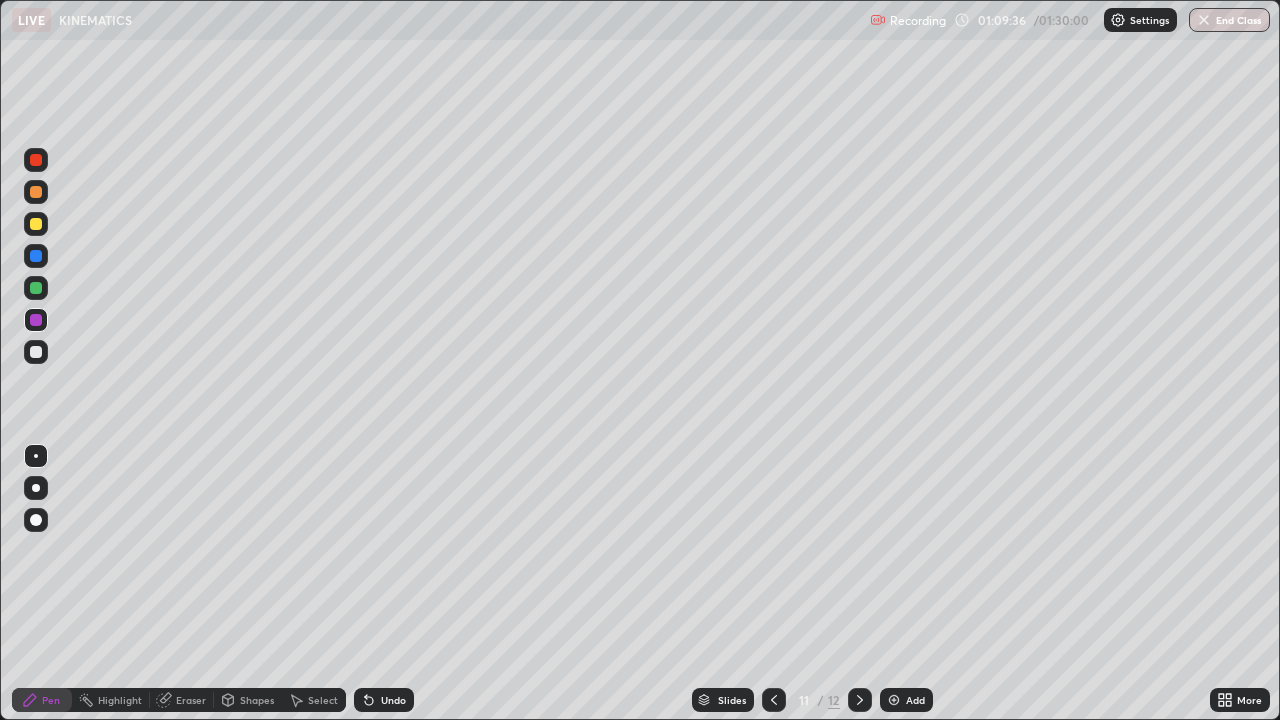 click on "Eraser" at bounding box center (191, 700) 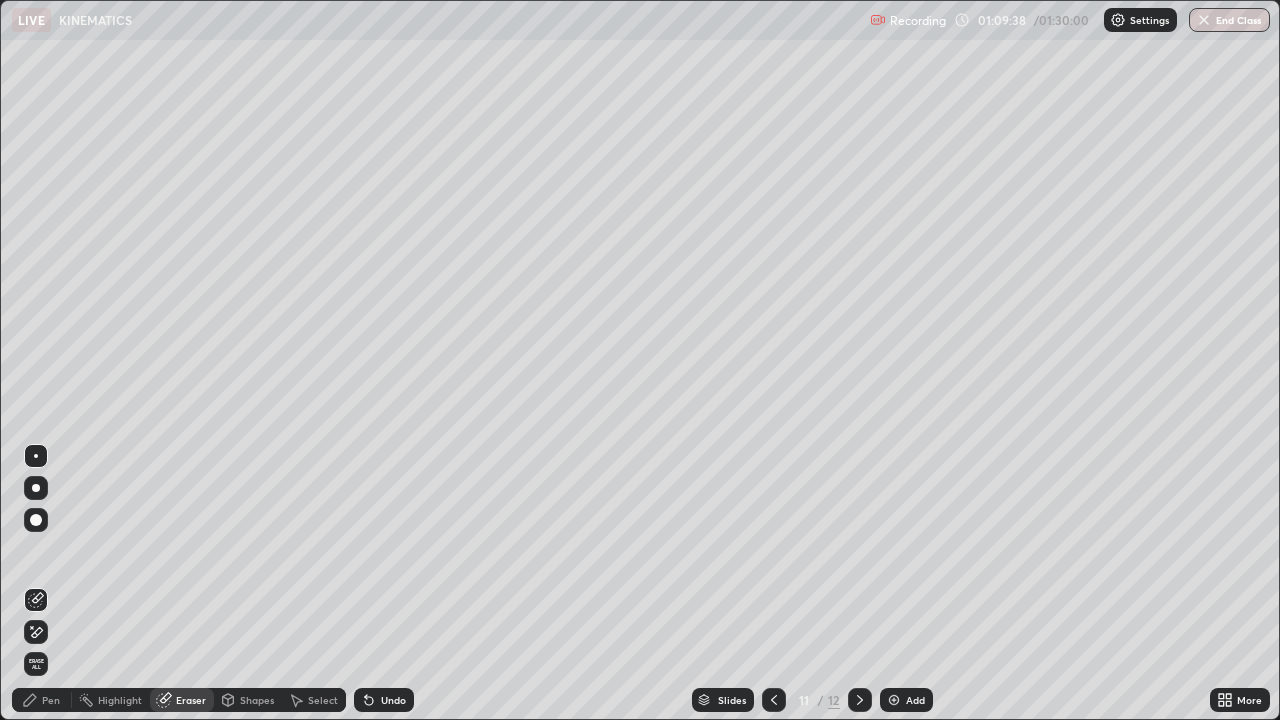 click on "Pen" at bounding box center (51, 700) 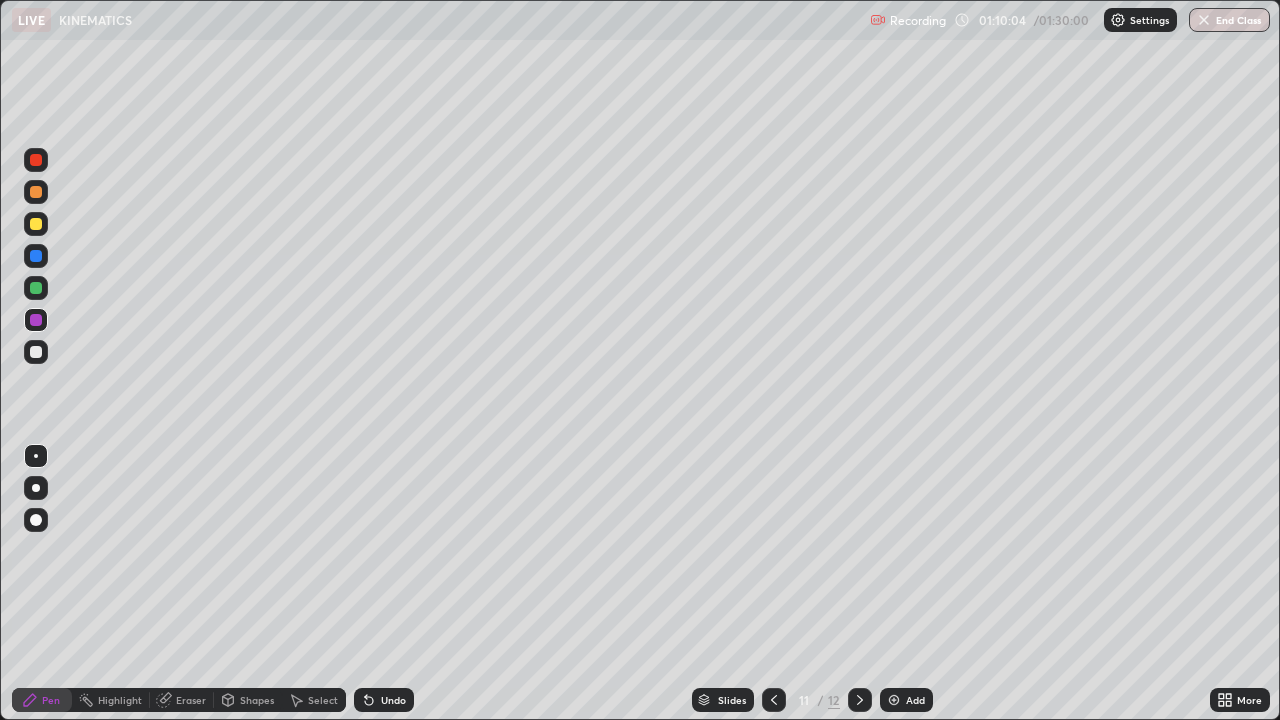 click at bounding box center [36, 288] 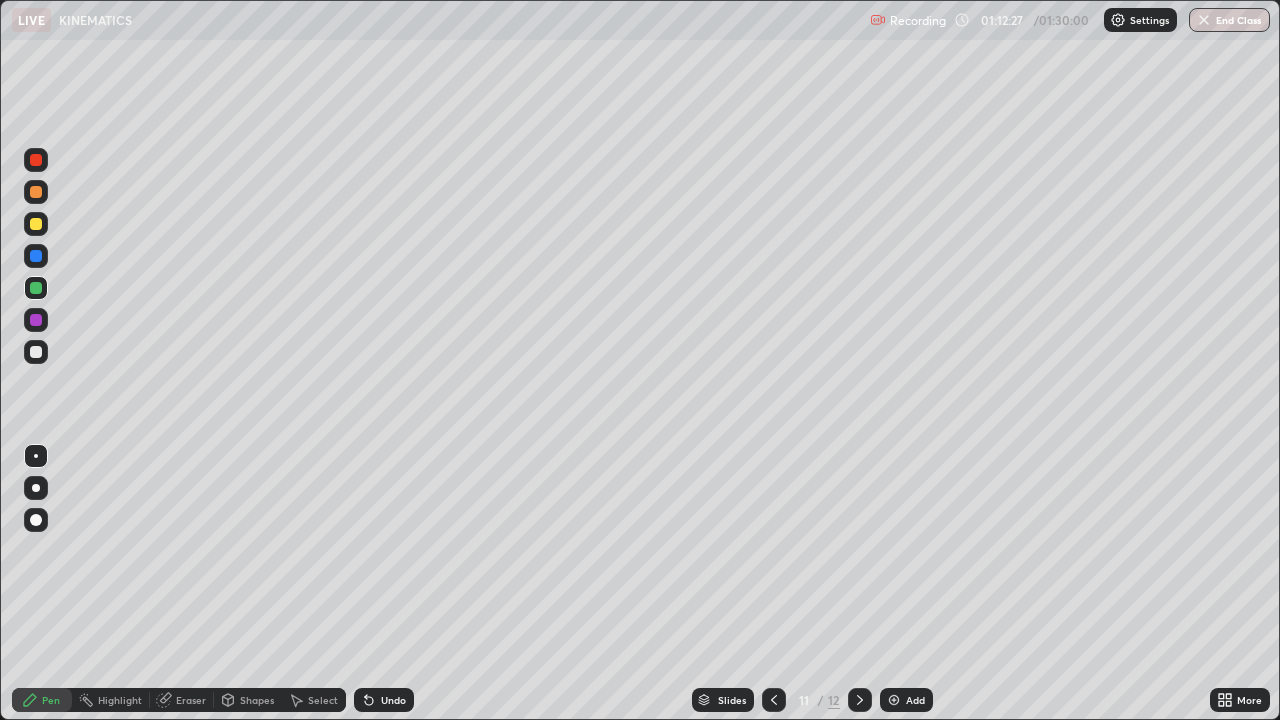 click on "Add" at bounding box center (915, 700) 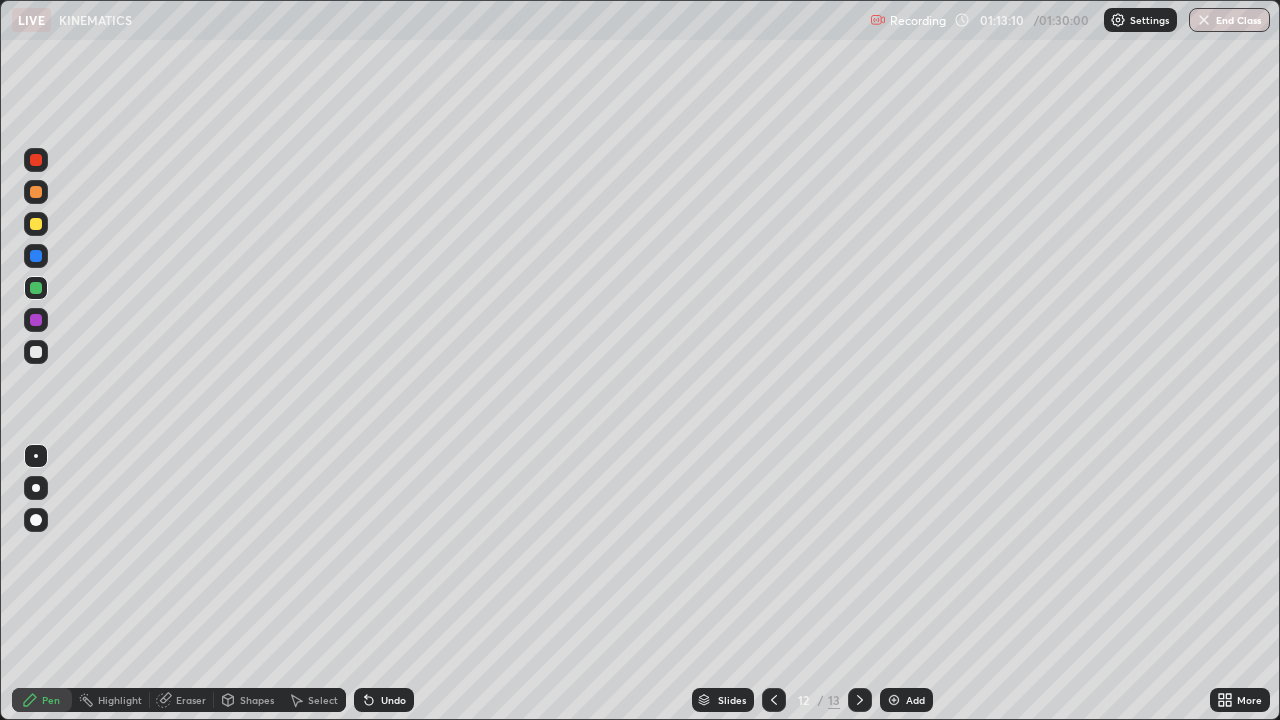 click at bounding box center [36, 224] 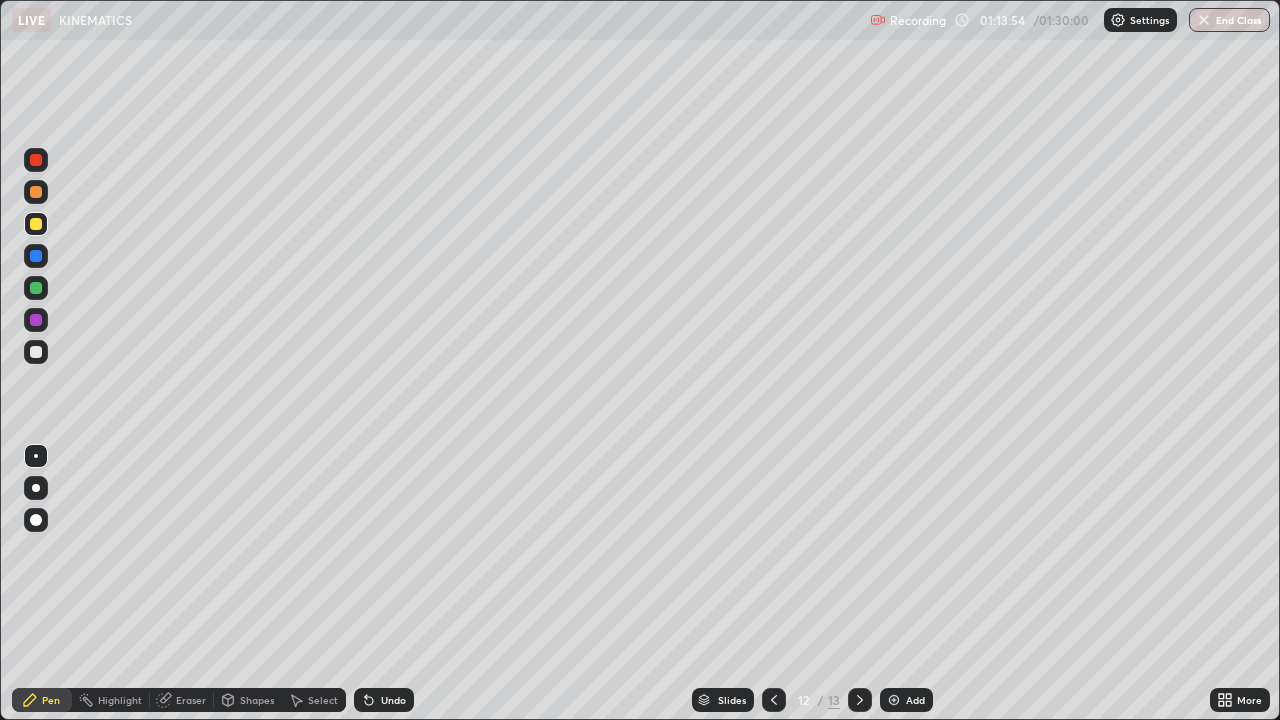 click at bounding box center [36, 320] 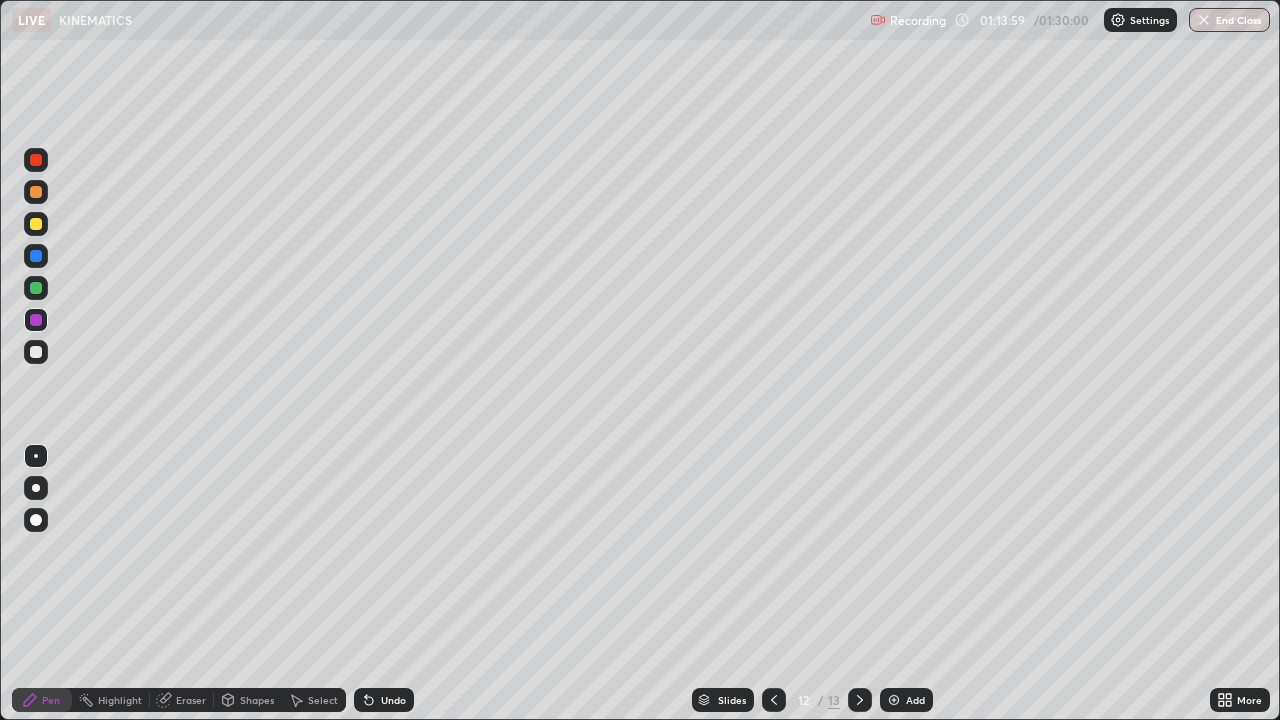 click on "Undo" at bounding box center [393, 700] 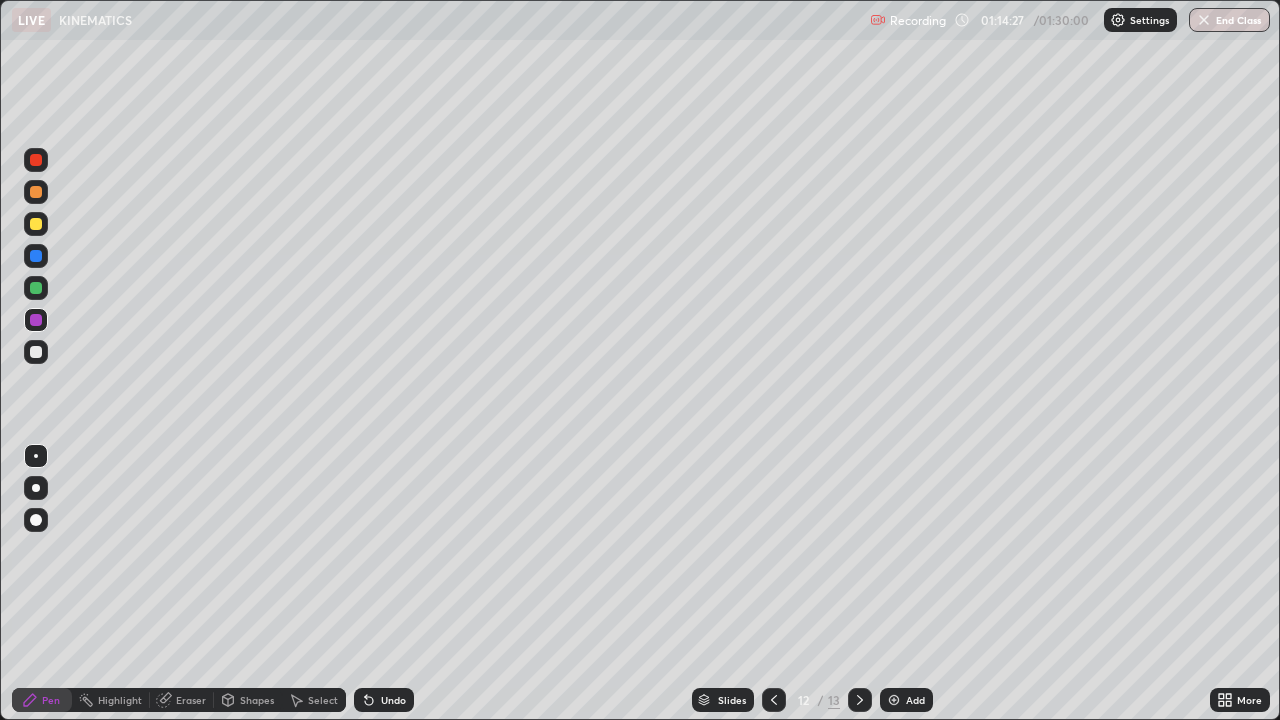 click at bounding box center [36, 224] 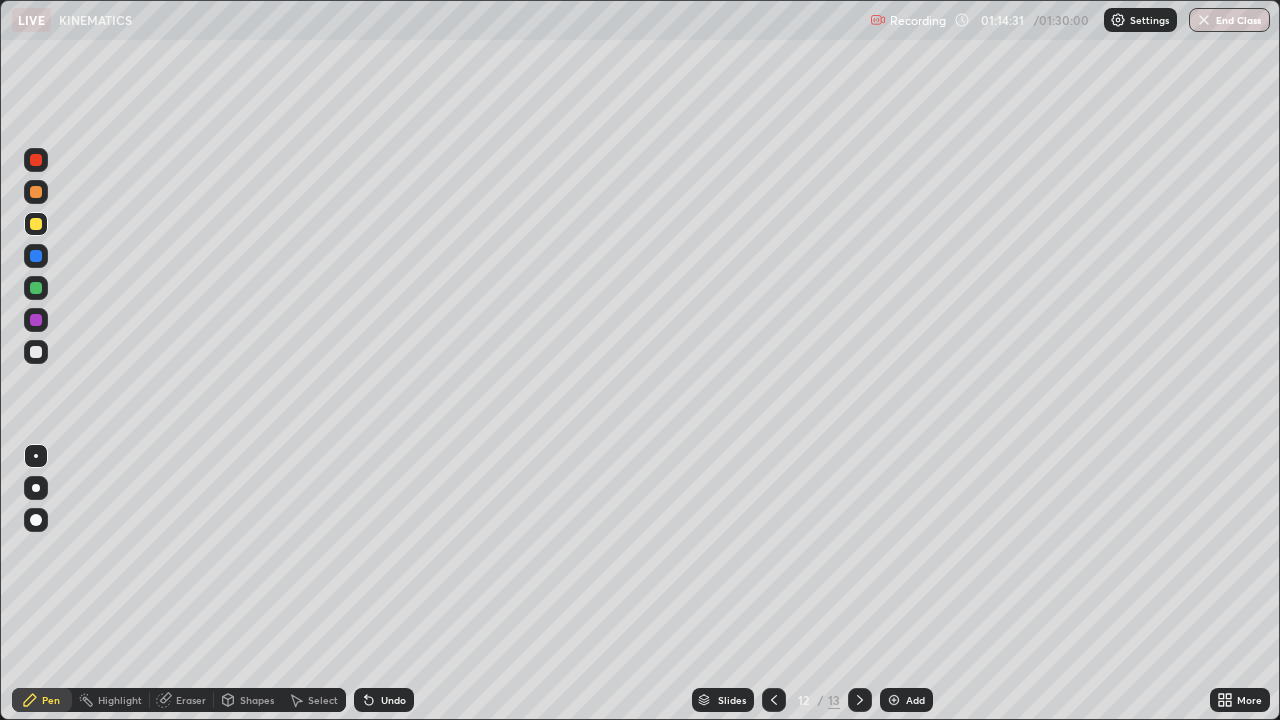 click at bounding box center (36, 320) 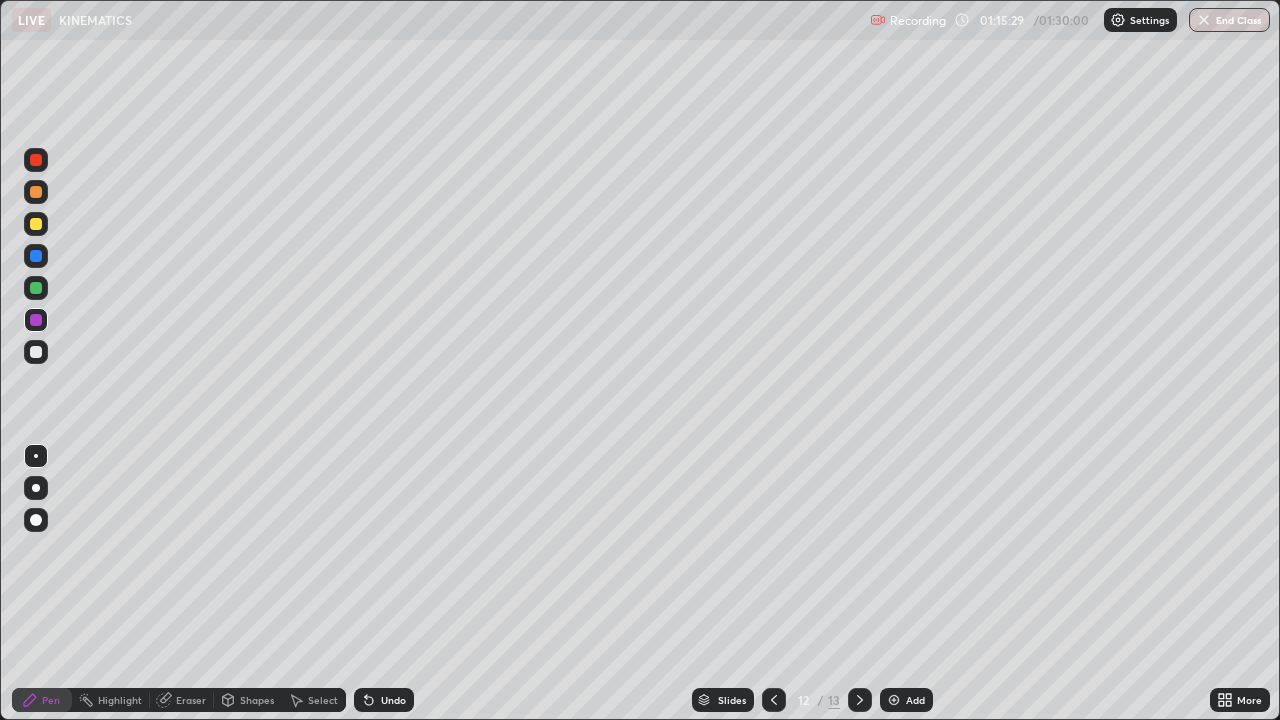 click at bounding box center [36, 256] 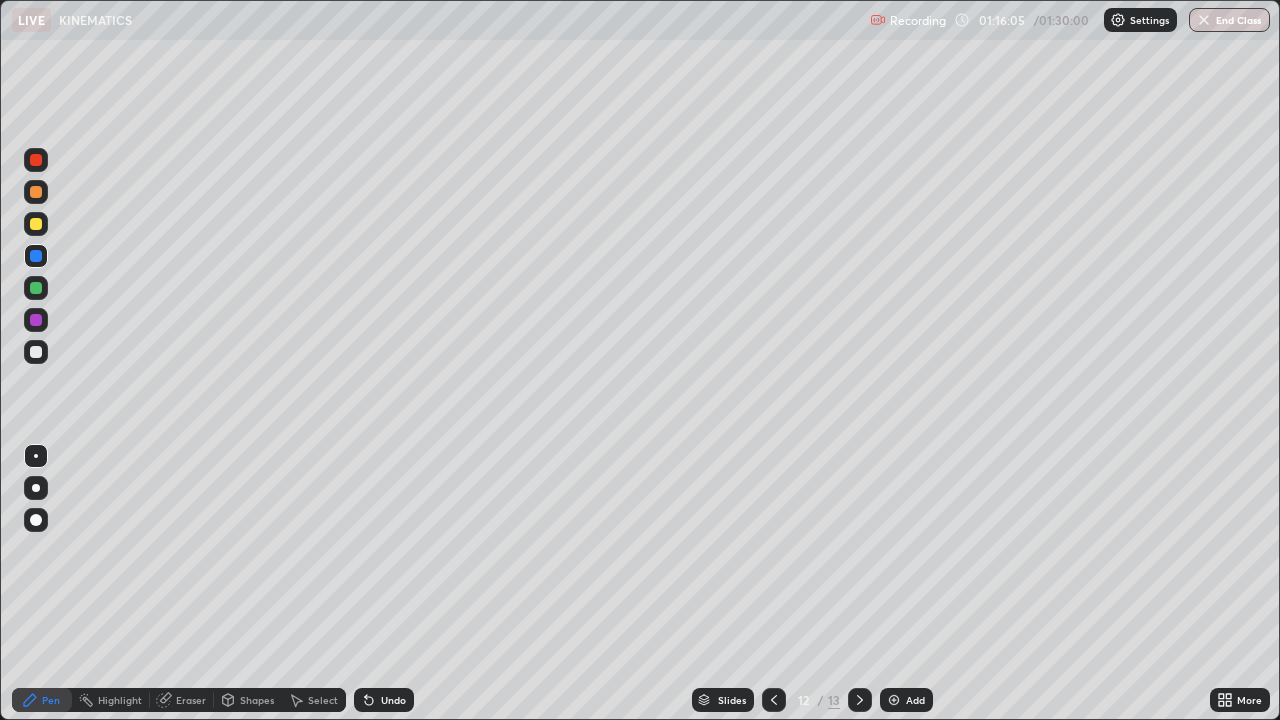 click on "Eraser" at bounding box center [191, 700] 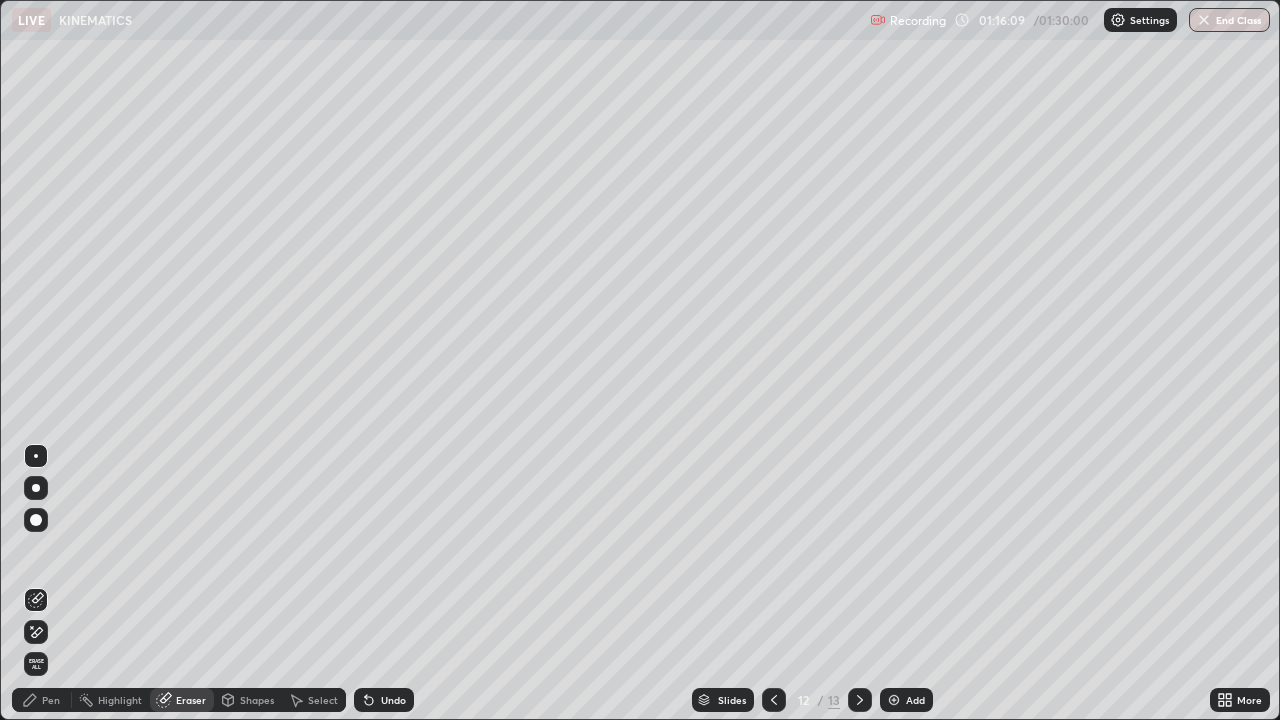 click 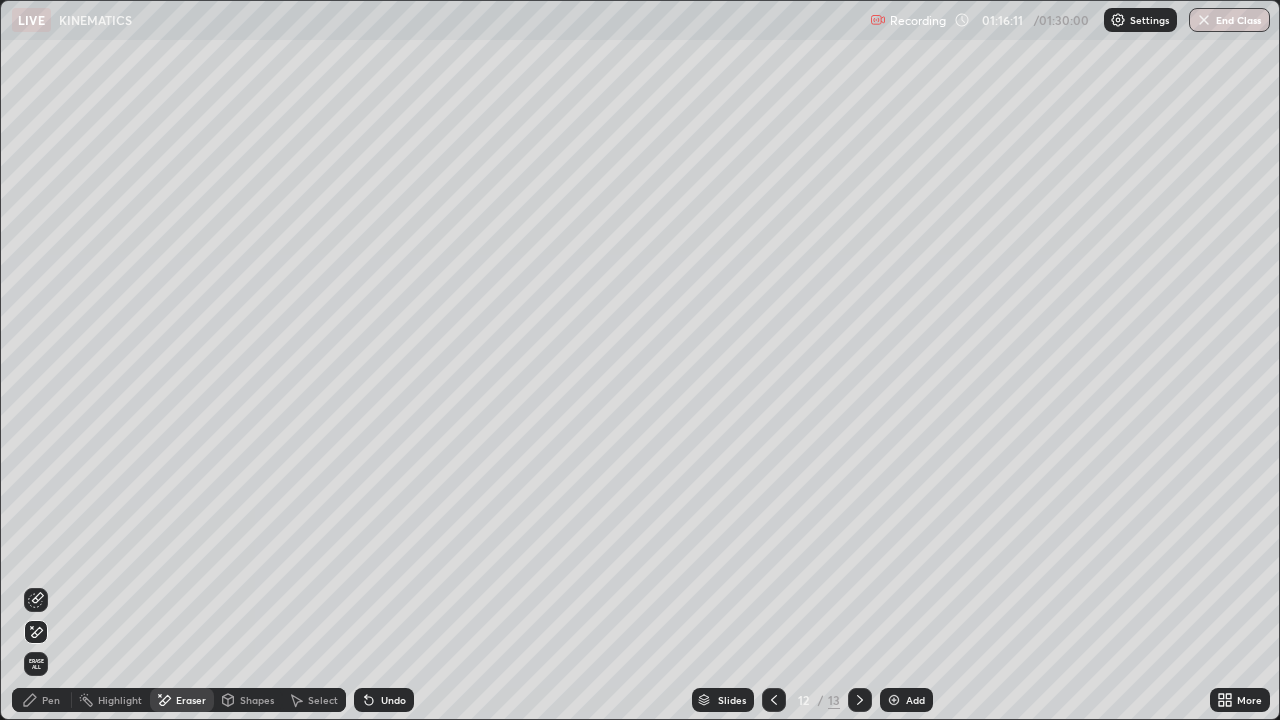 click on "Pen" at bounding box center [42, 700] 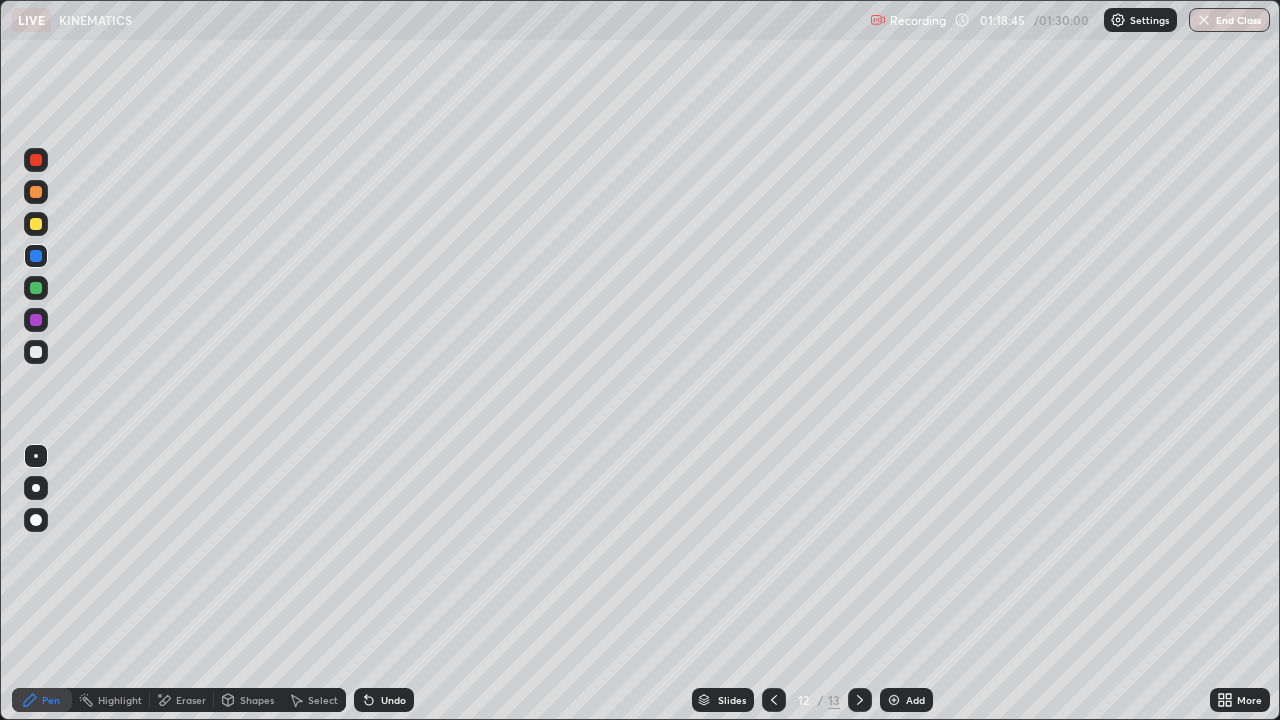 click 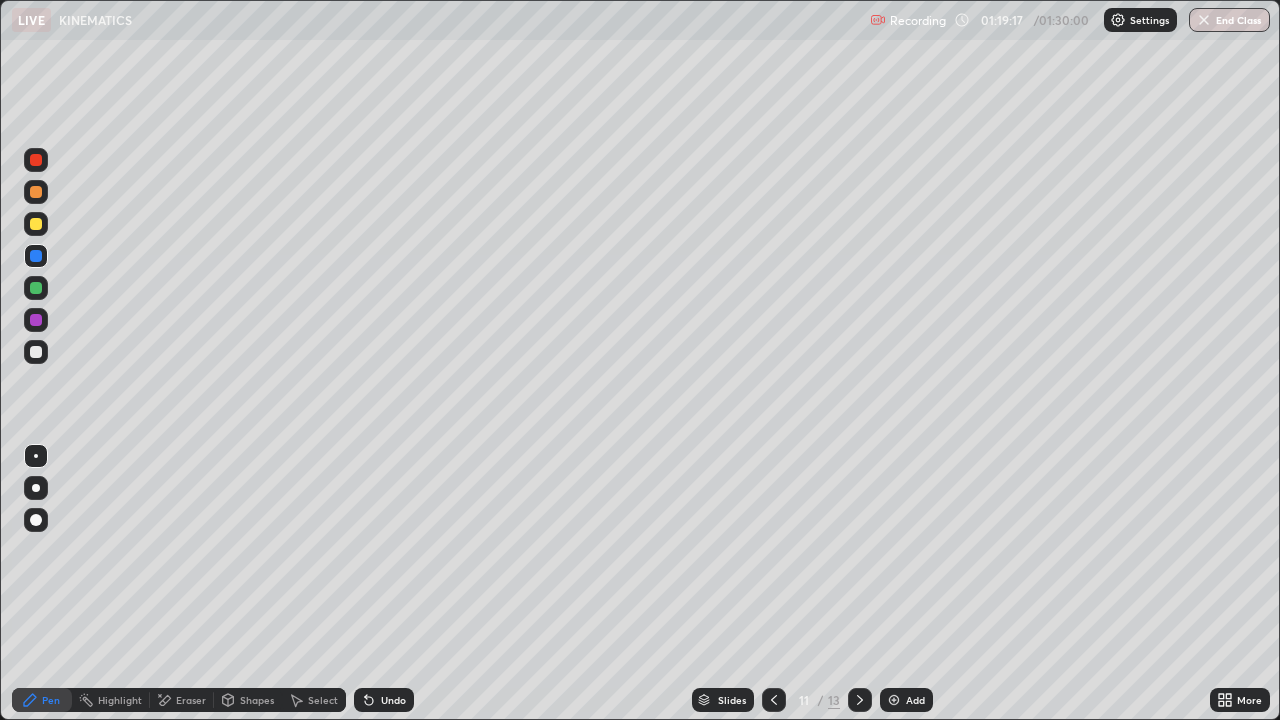 click at bounding box center [774, 700] 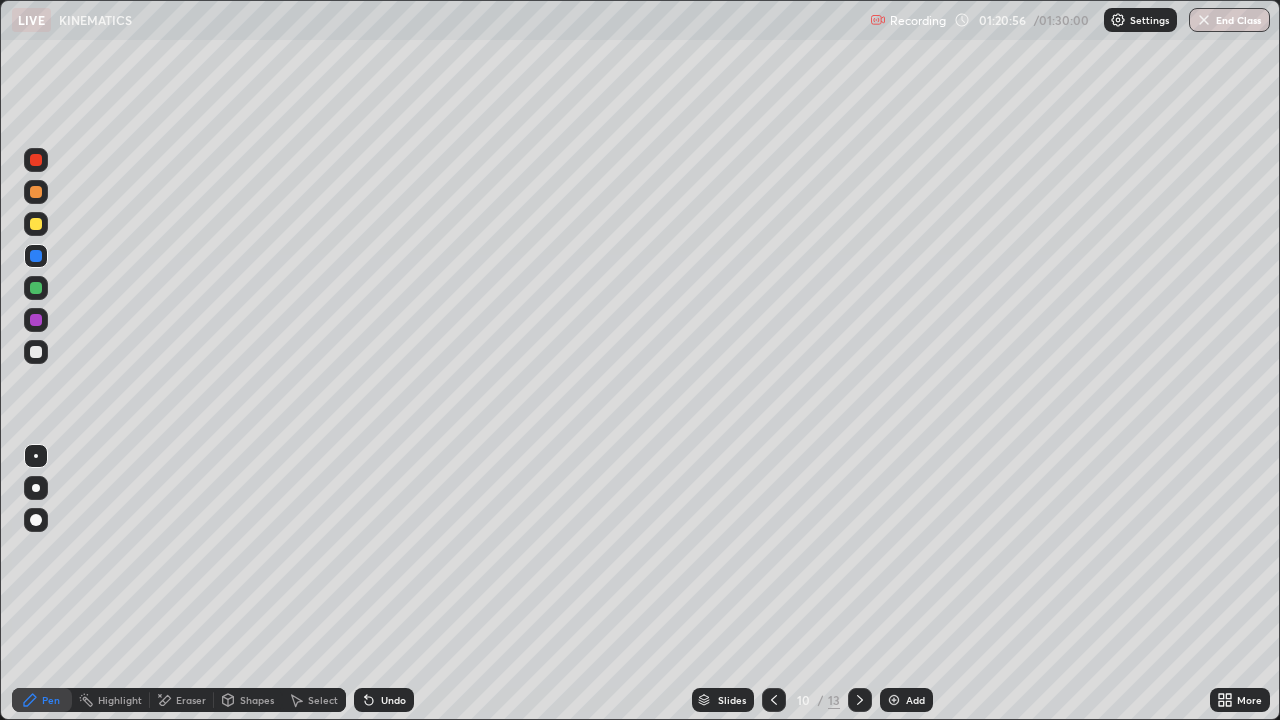 click 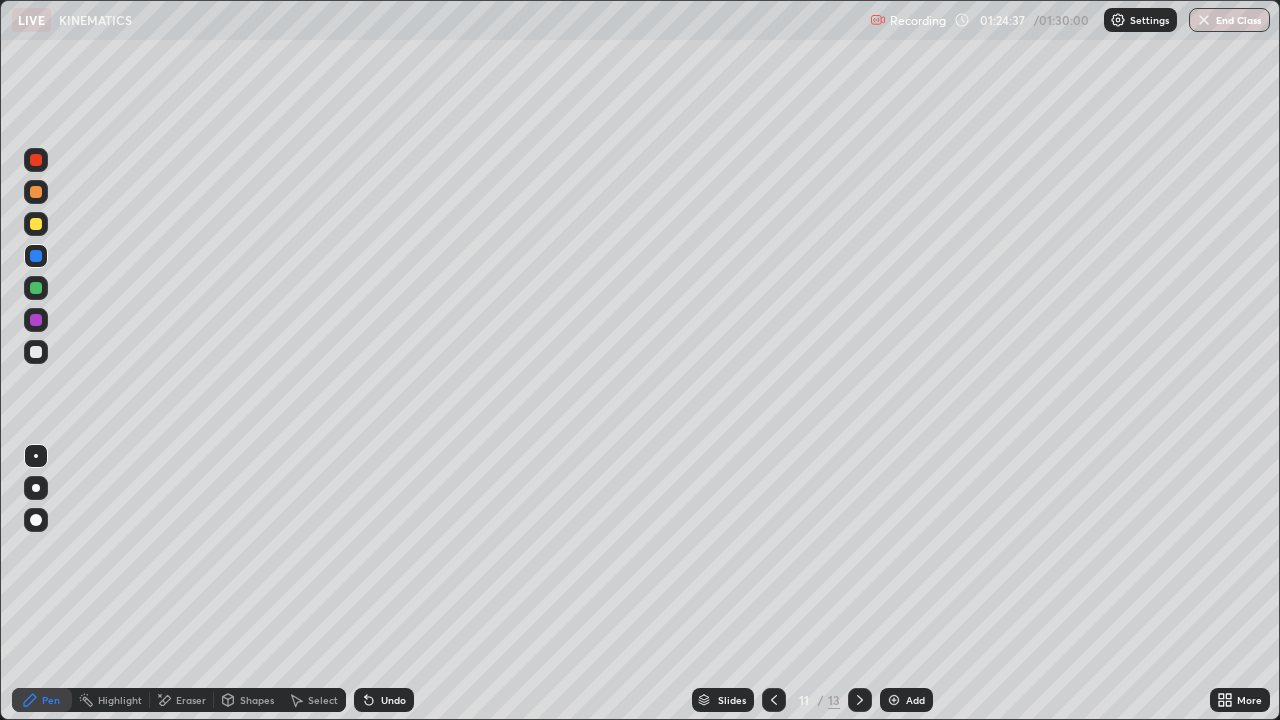 click on "End Class" at bounding box center (1229, 20) 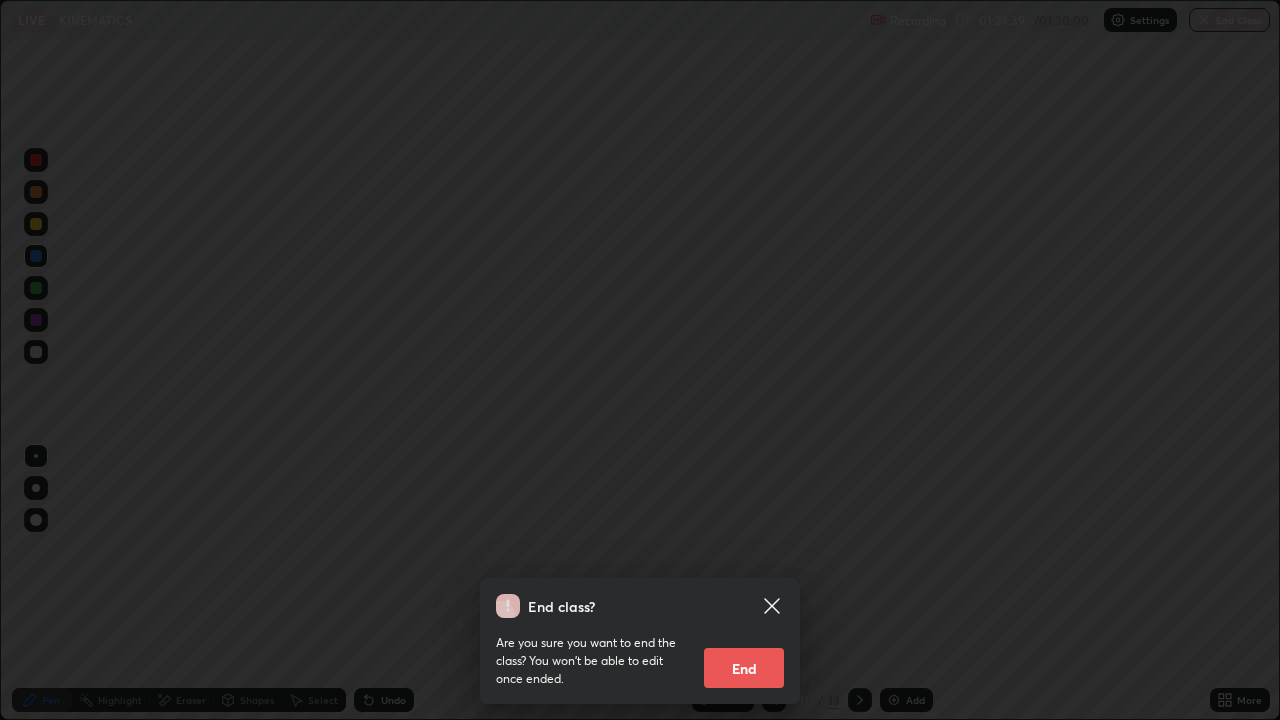 click on "End" at bounding box center (744, 668) 